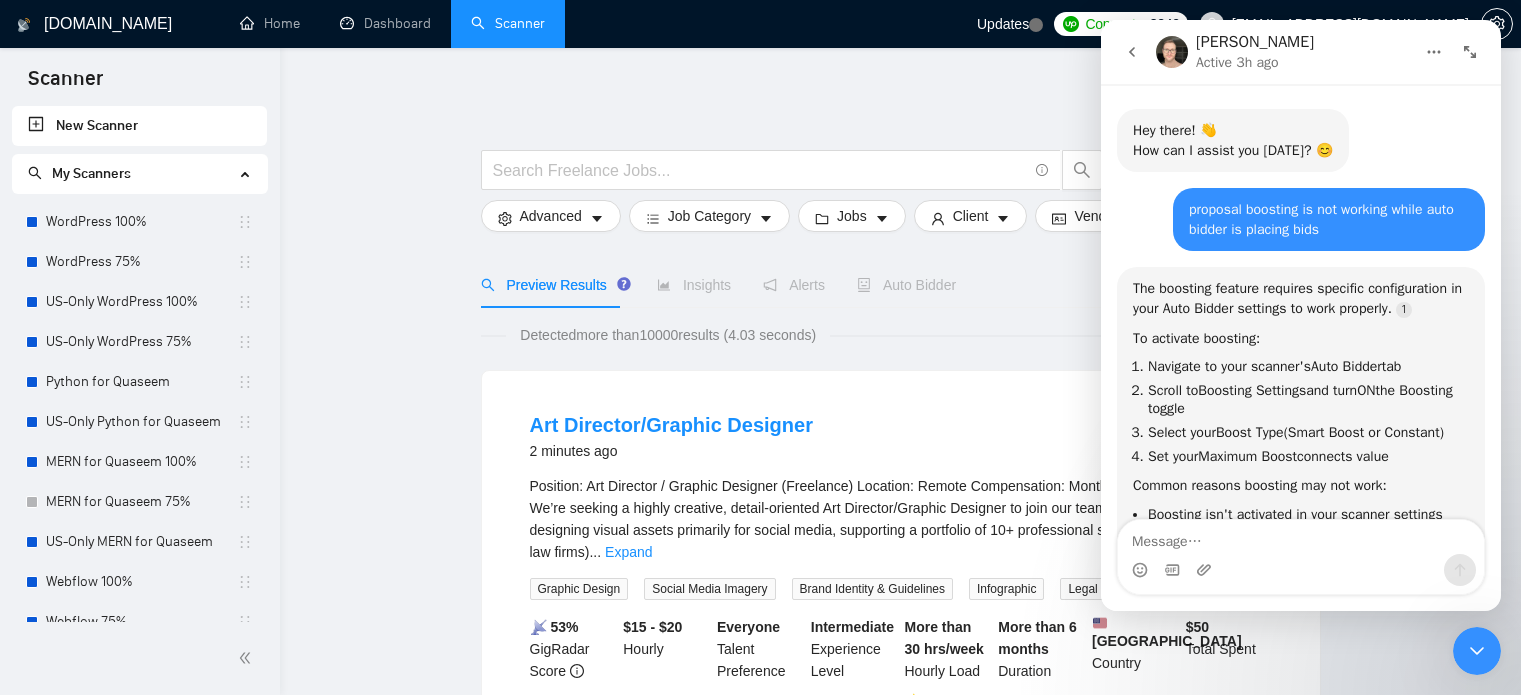 scroll, scrollTop: 0, scrollLeft: 0, axis: both 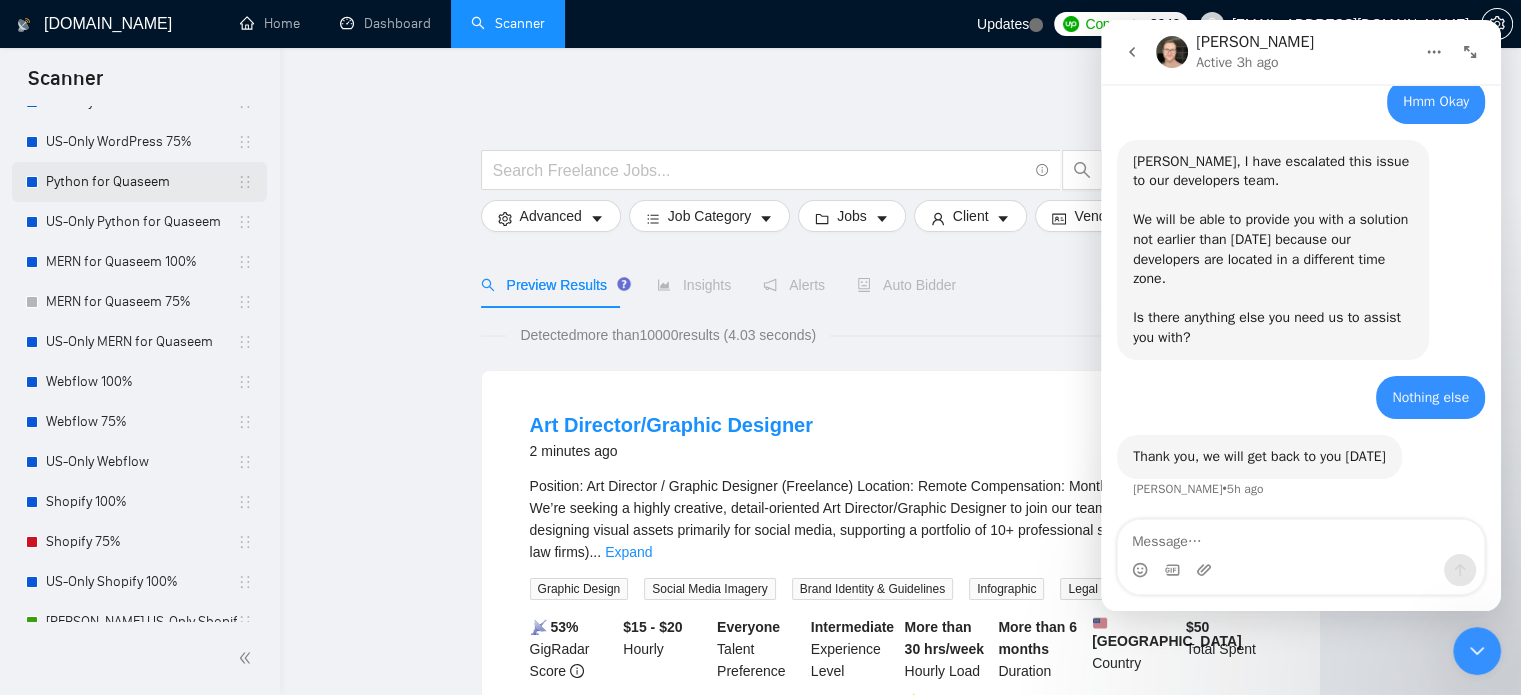 click on "Python for Quaseem" at bounding box center [141, 182] 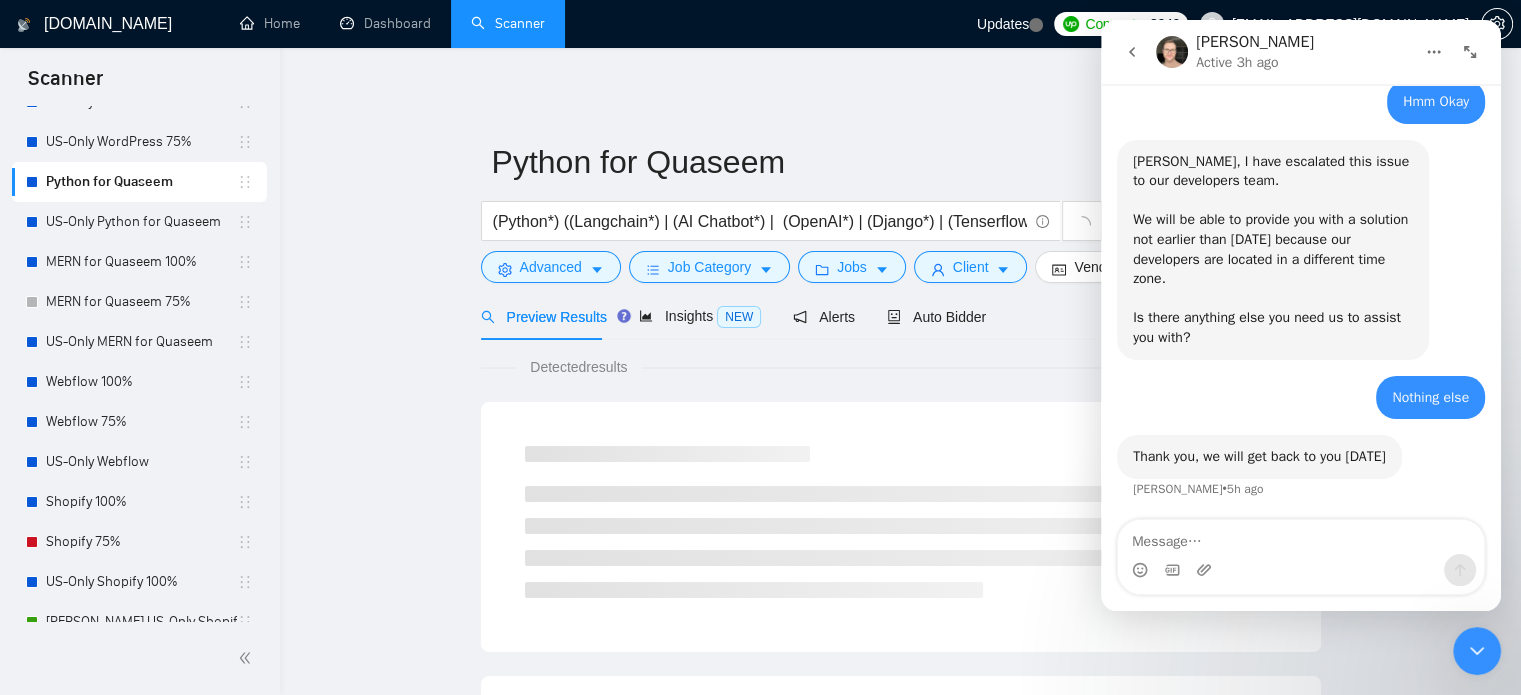 click 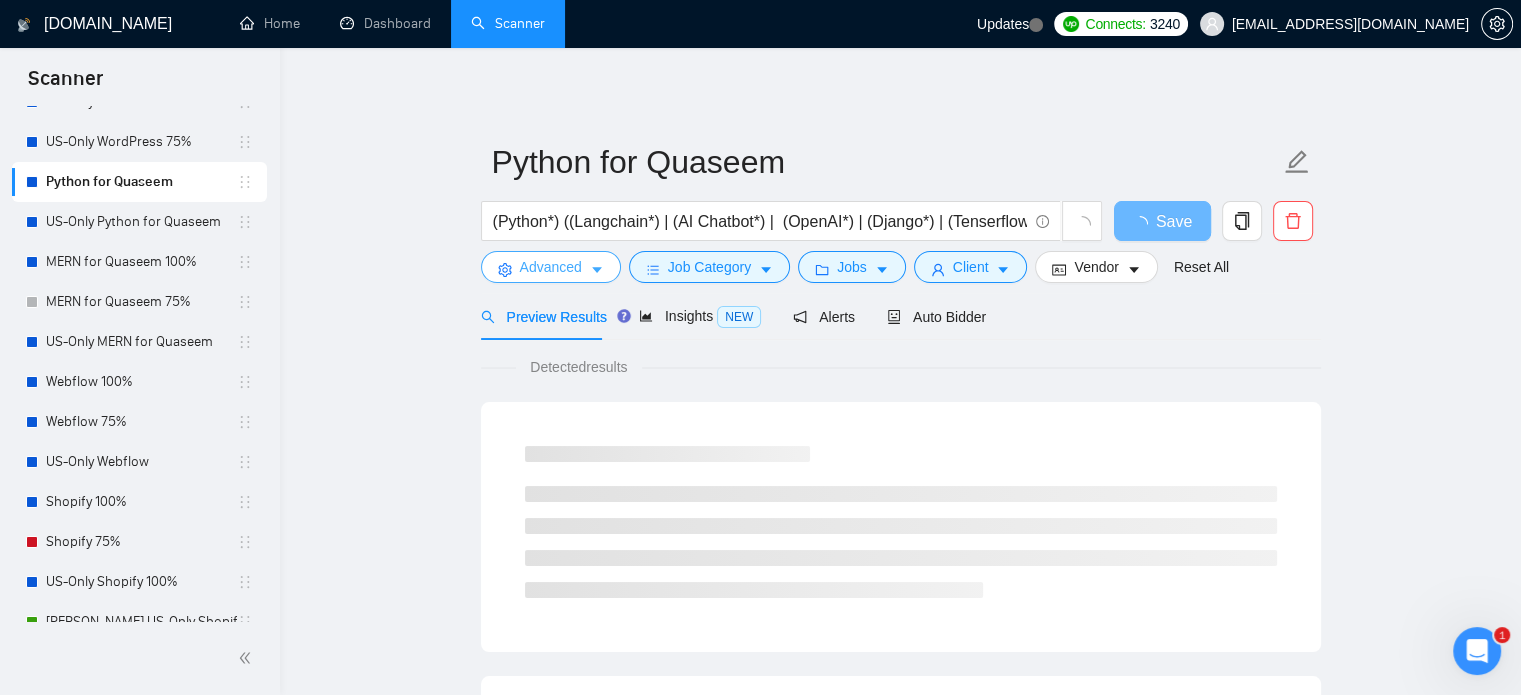 click on "Advanced" at bounding box center [551, 267] 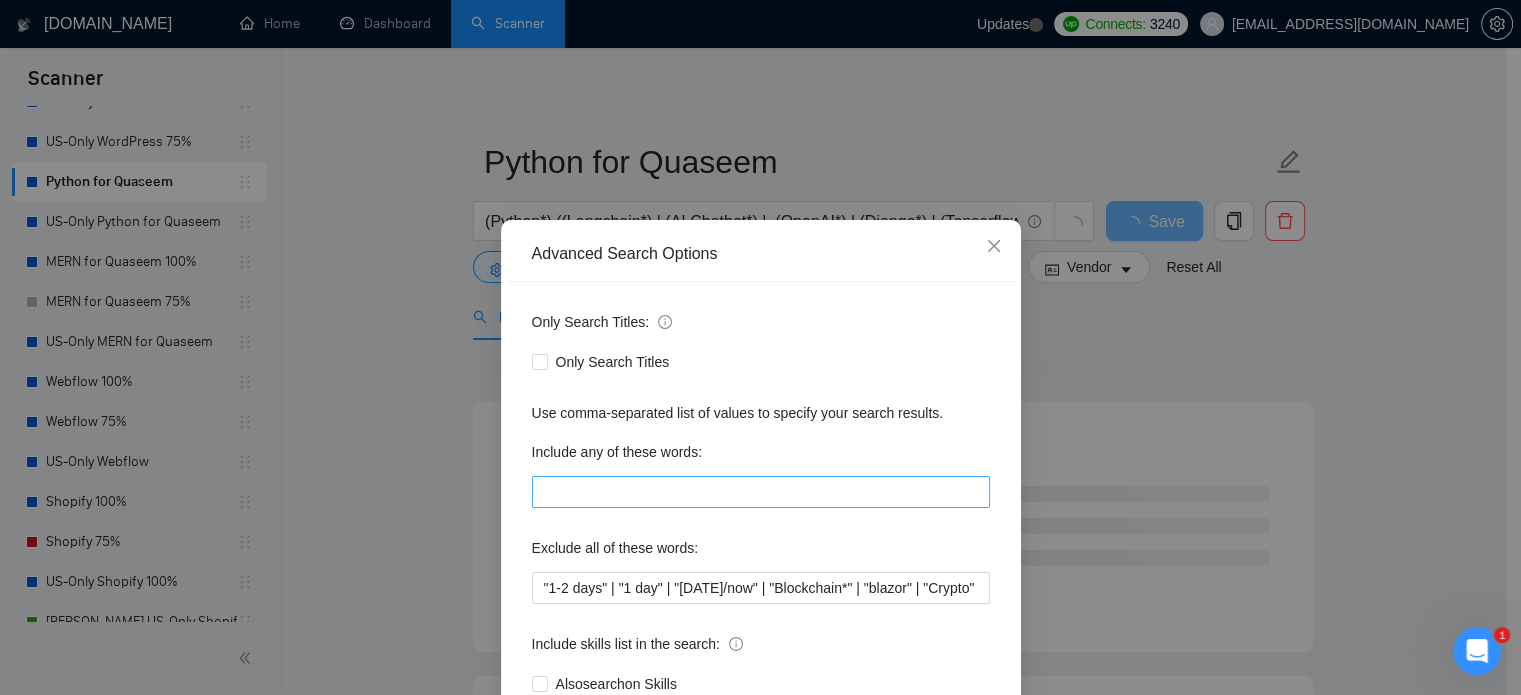 scroll, scrollTop: 136, scrollLeft: 0, axis: vertical 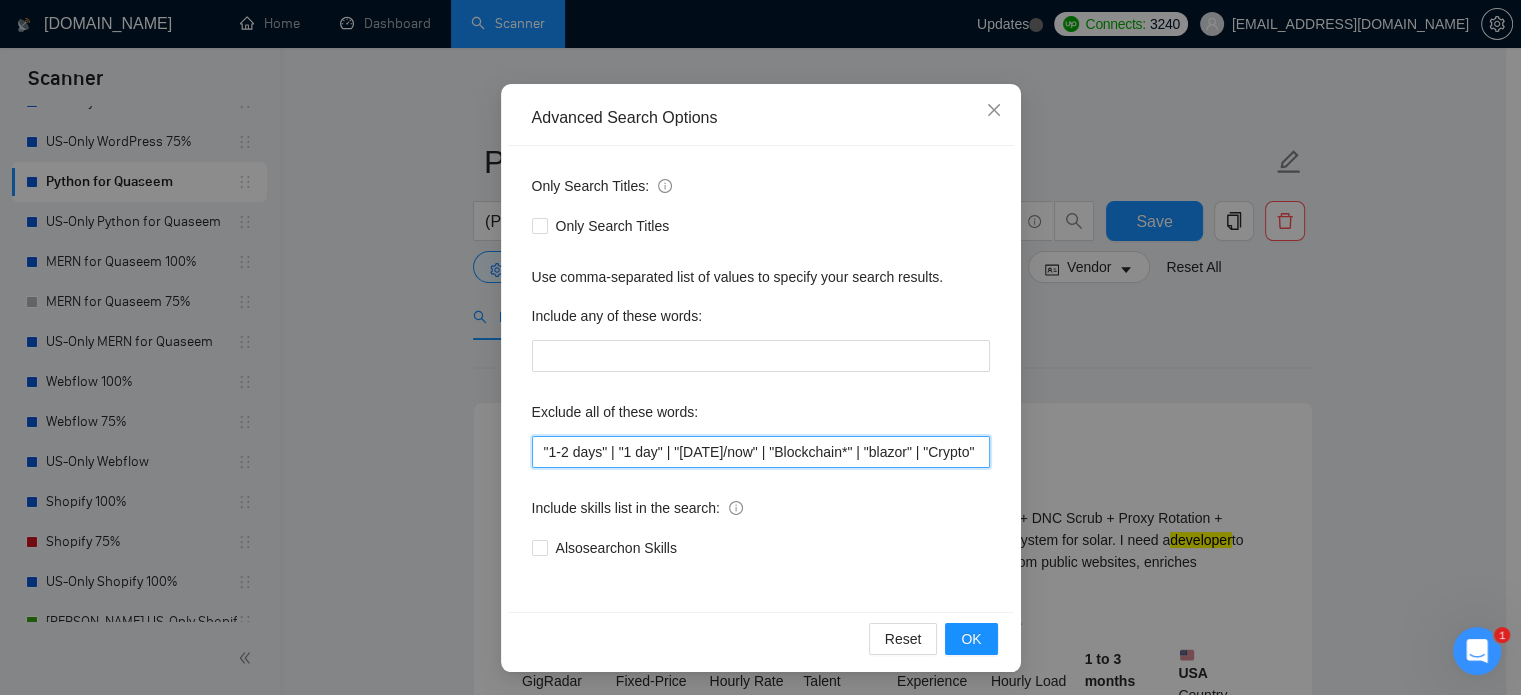click on ""1-2 days" | "1 day" | "[DATE]/now" | "Blockchain*" | "blazor" | "Crypto" | Tilda | Zyro | Strikingly | Weebly | jinja | jinja2 | "freelancers only" | "only freelancers" | "only freelancer" | "no agencies" | "No agency*" | "No agencies" | "QA engineer" | "Chrome apps & extensions" | "Game*" | "On-site" | "On site" | "Chrome Extension" | "Browser Extension" | ".net*"" at bounding box center [761, 452] 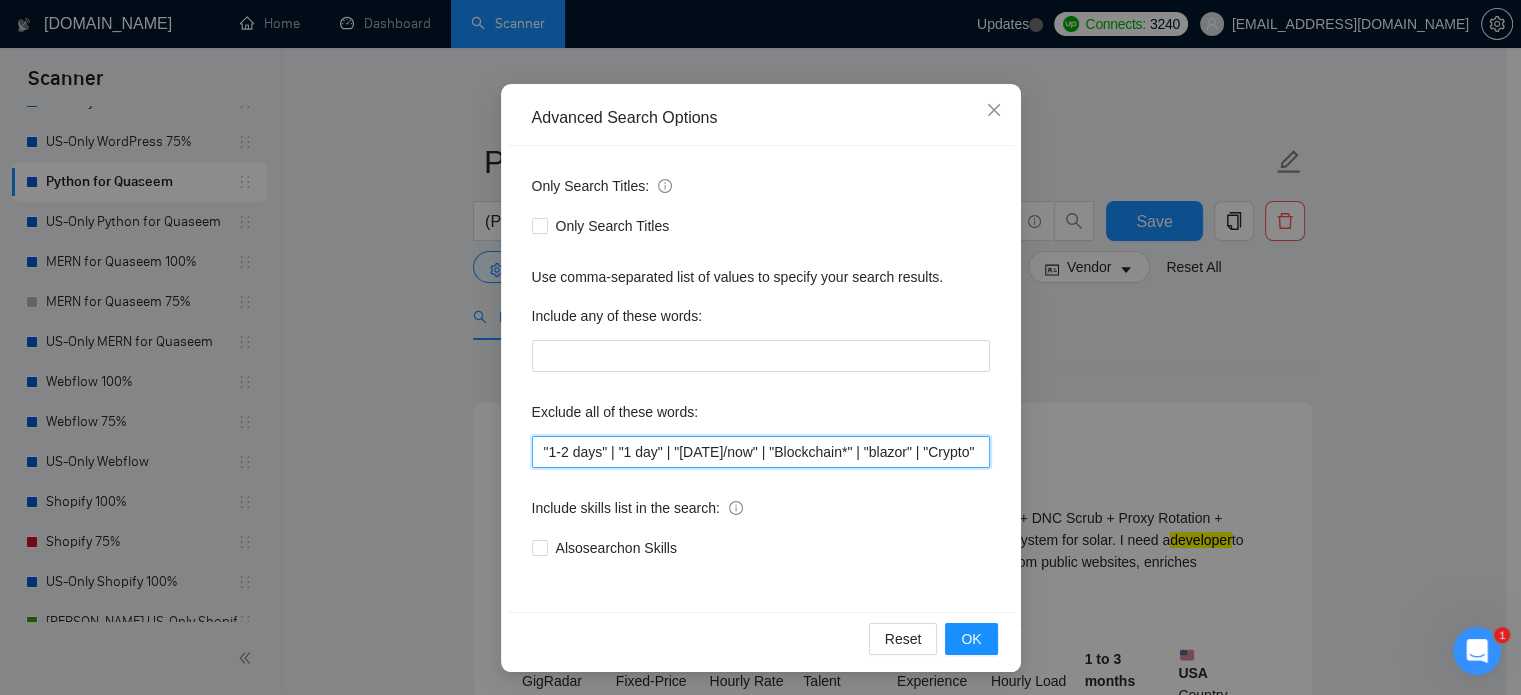 paste on "((1-2 days) | (1 day) | ([DATE]/now) | (Blockchain*) | (blazor) | (Crypto*) | (Tilda) | (Zyro) | (Strikingly) | (Weebly) | (jinja) | (jinja2) | (freelancers only*) | (no agencies*) | (QA engineer) | (Chrome apps & extensions) | (Game*) | (On-site) | (Chrome Extension) | (Browser Extension) | (.net*))" 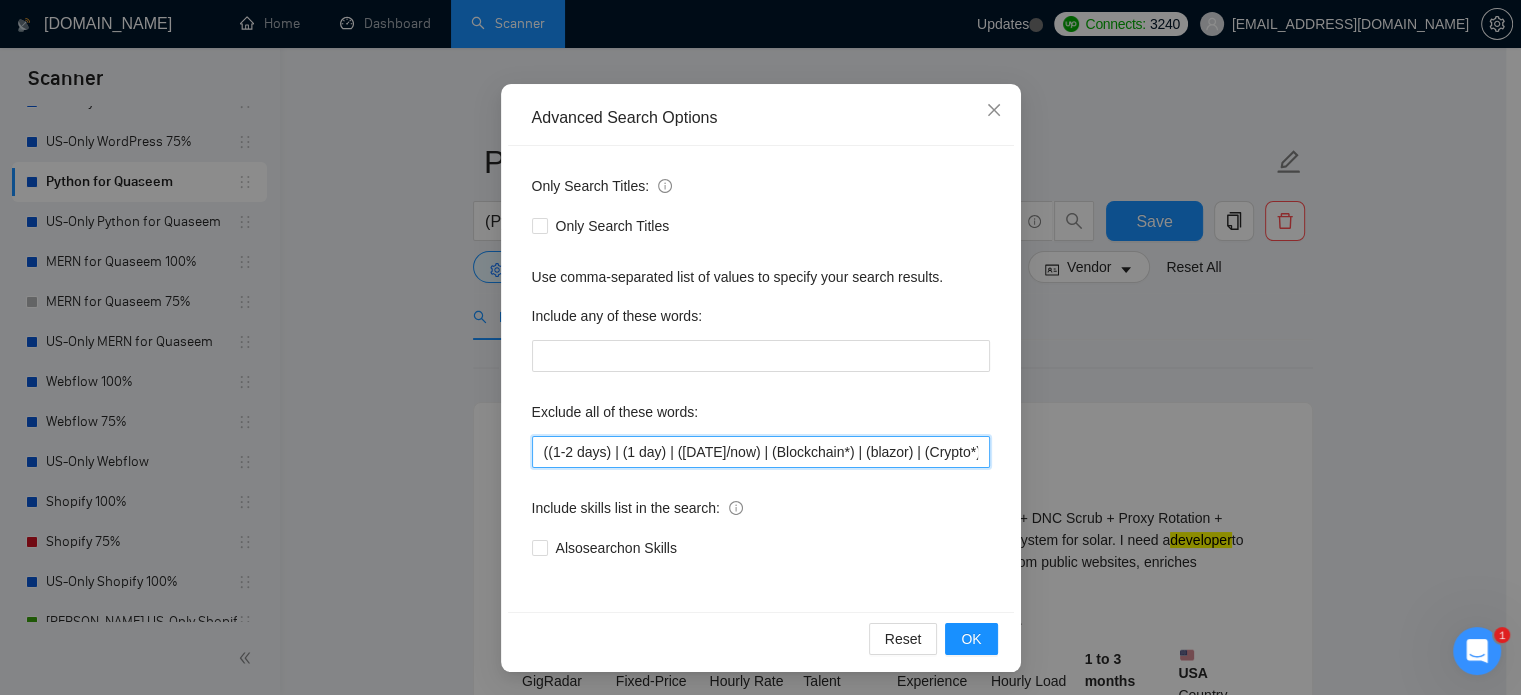 scroll, scrollTop: 0, scrollLeft: 1265, axis: horizontal 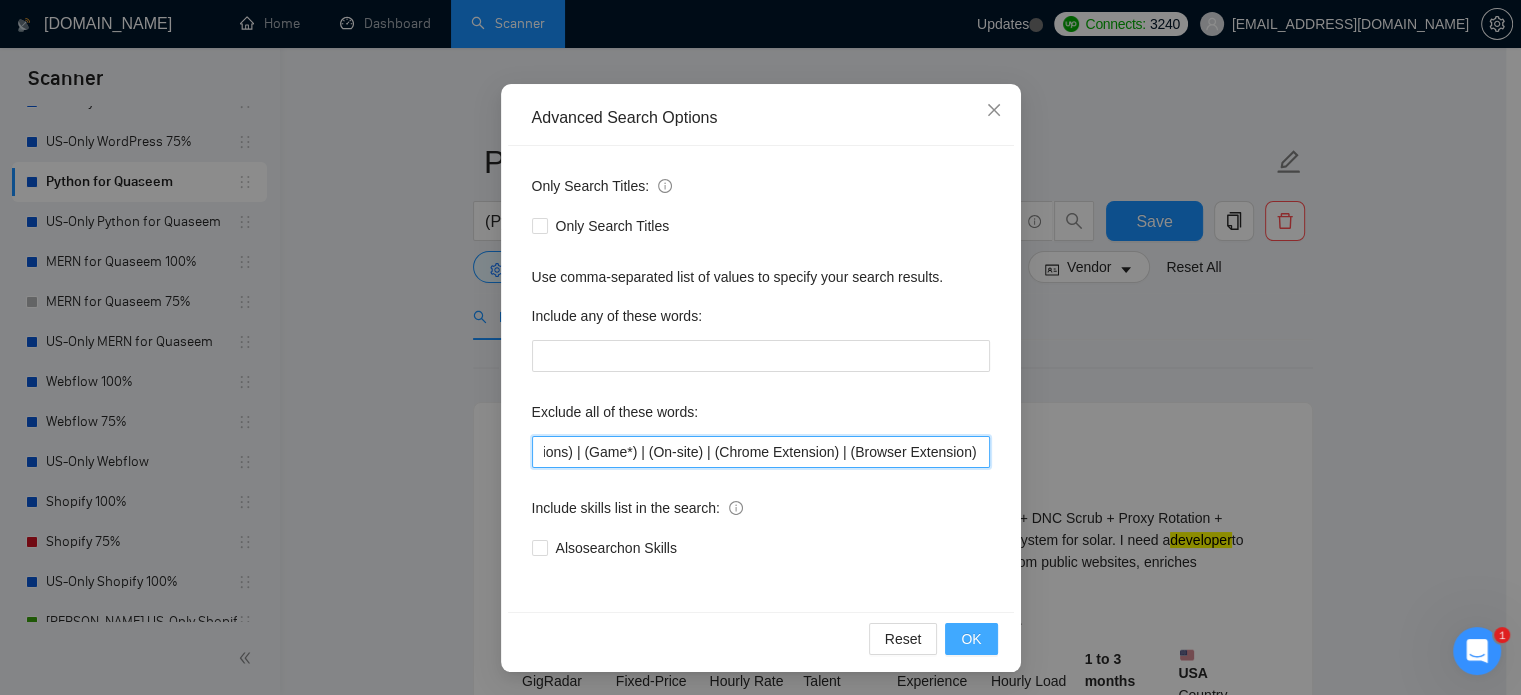 type on "((1-2 days) | (1 day) | ([DATE]/now) | (Blockchain*) | (blazor) | (Crypto*) | (Tilda) | (Zyro) | (Strikingly) | (Weebly) | (jinja) | (jinja2) | (freelancers only*) | (no agencies*) | (QA engineer) | (Chrome apps & extensions) | (Game*) | (On-site) | (Chrome Extension) | (Browser Extension) | (.net*))" 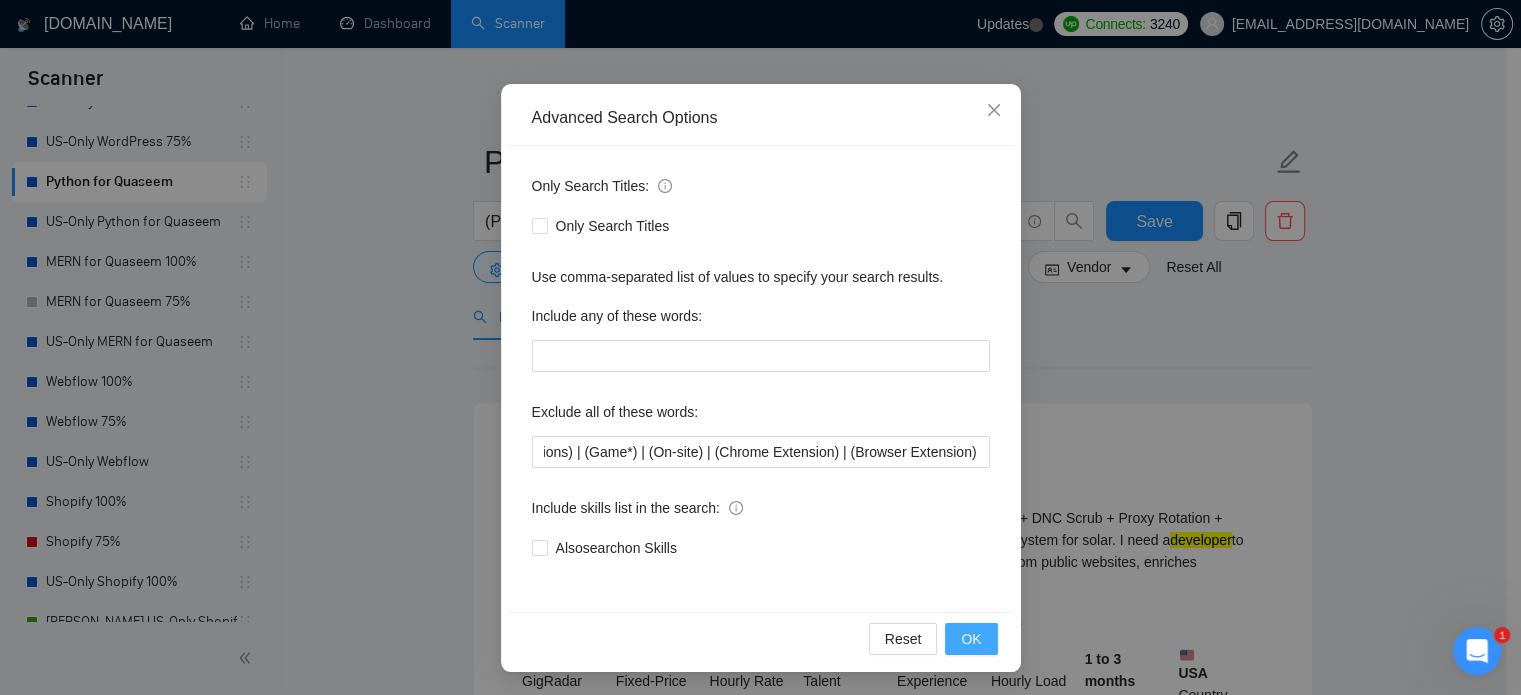click on "OK" at bounding box center [971, 639] 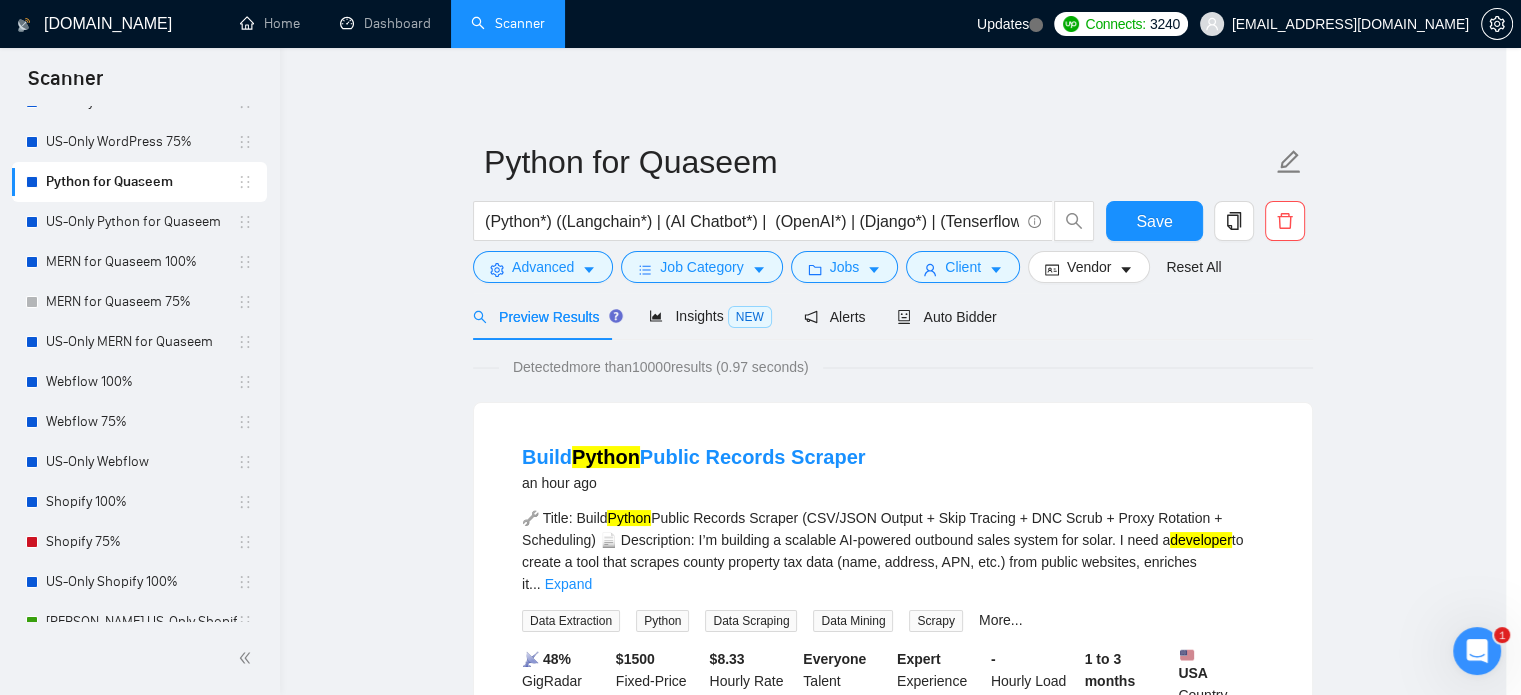 scroll, scrollTop: 36, scrollLeft: 0, axis: vertical 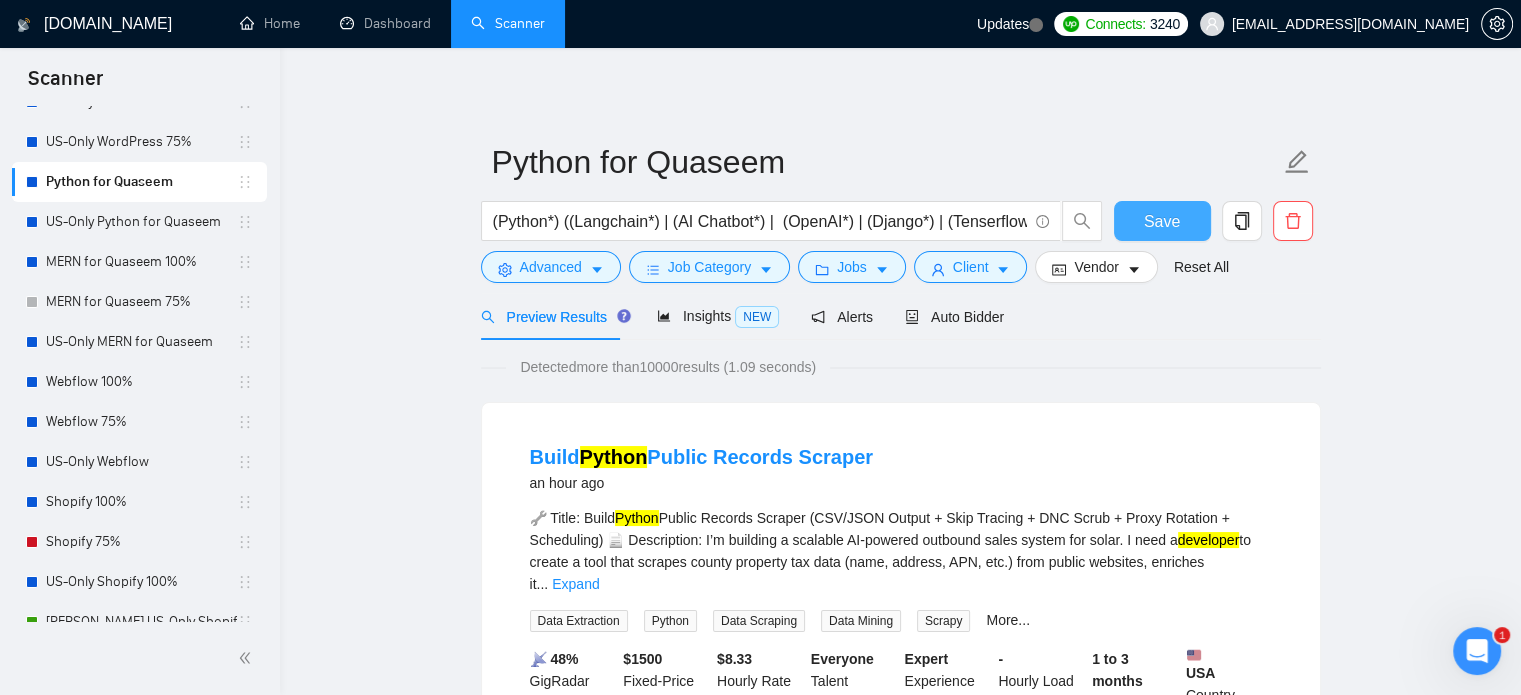 click on "Save" at bounding box center [1162, 221] 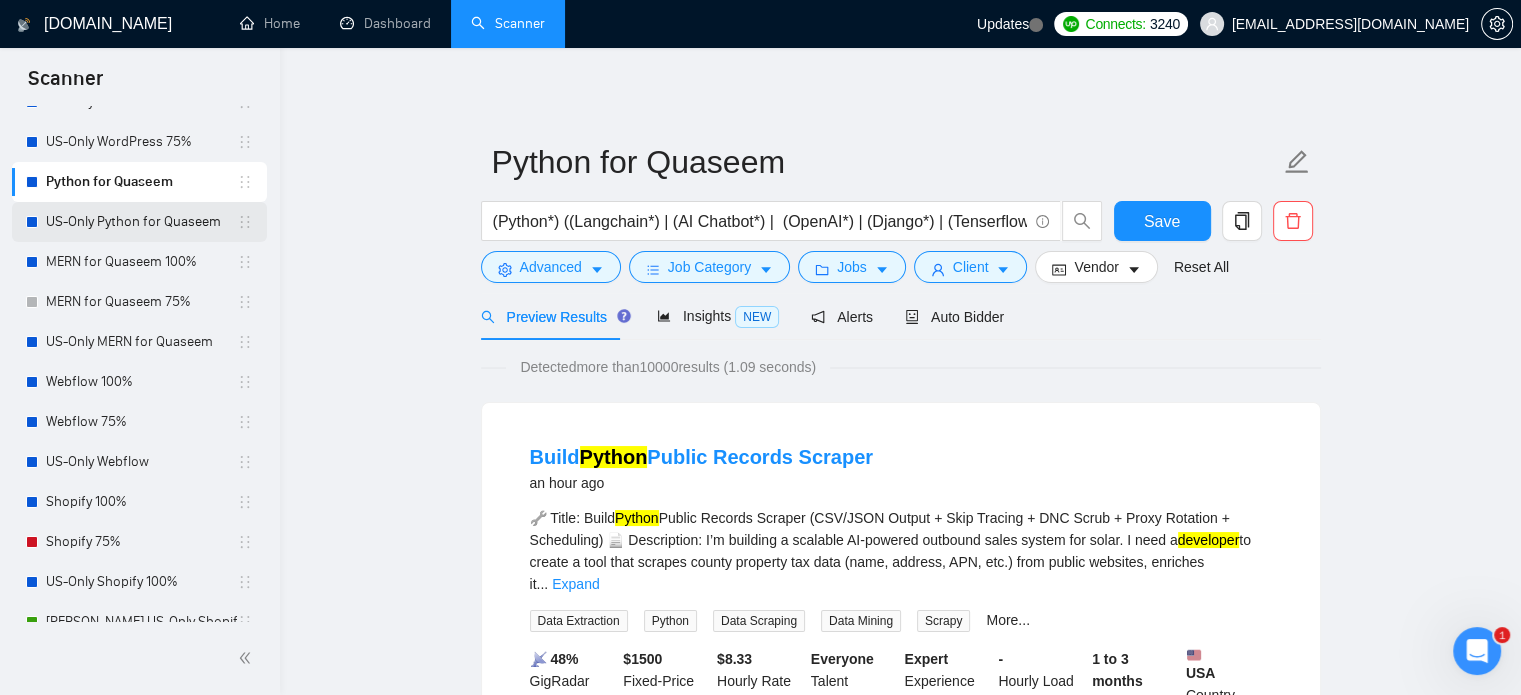 click on "US-Only Python for Quaseem" at bounding box center [141, 222] 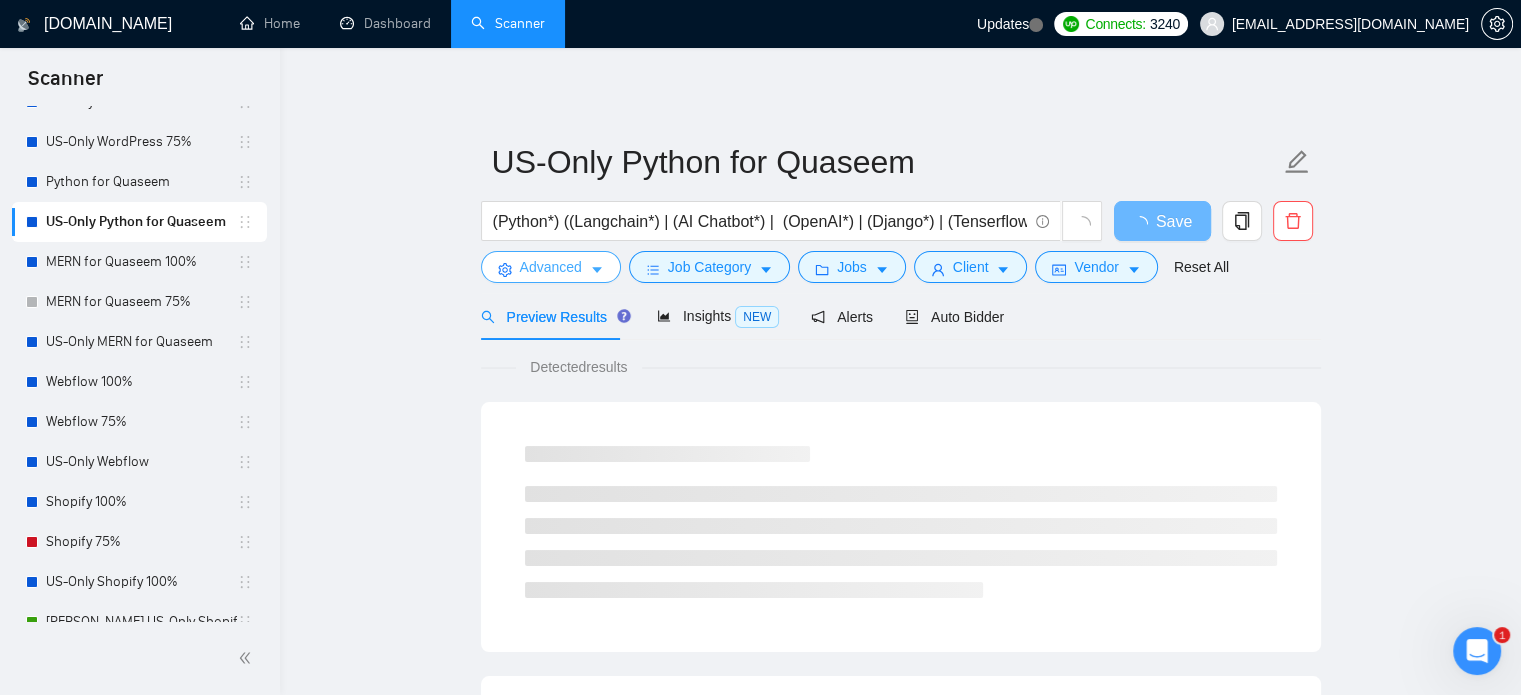 click on "Advanced" at bounding box center (551, 267) 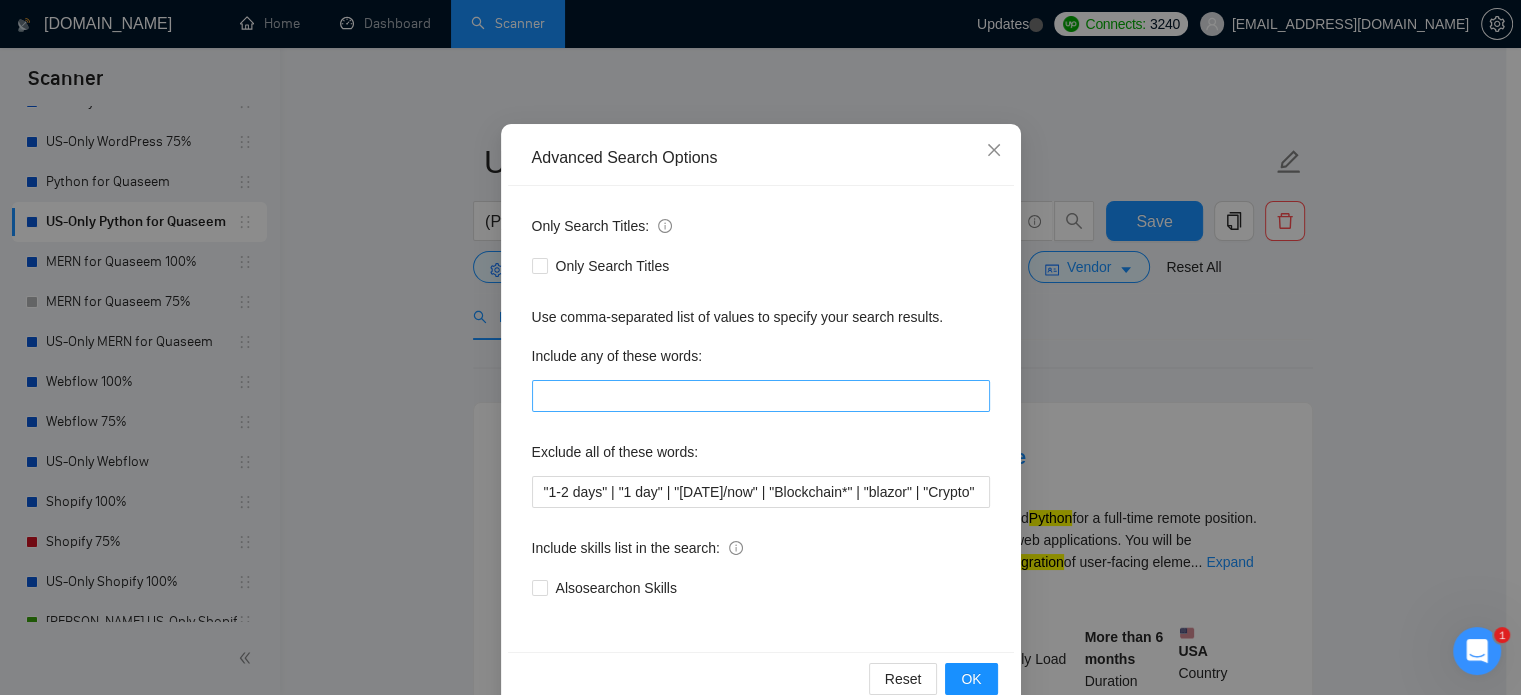 scroll, scrollTop: 136, scrollLeft: 0, axis: vertical 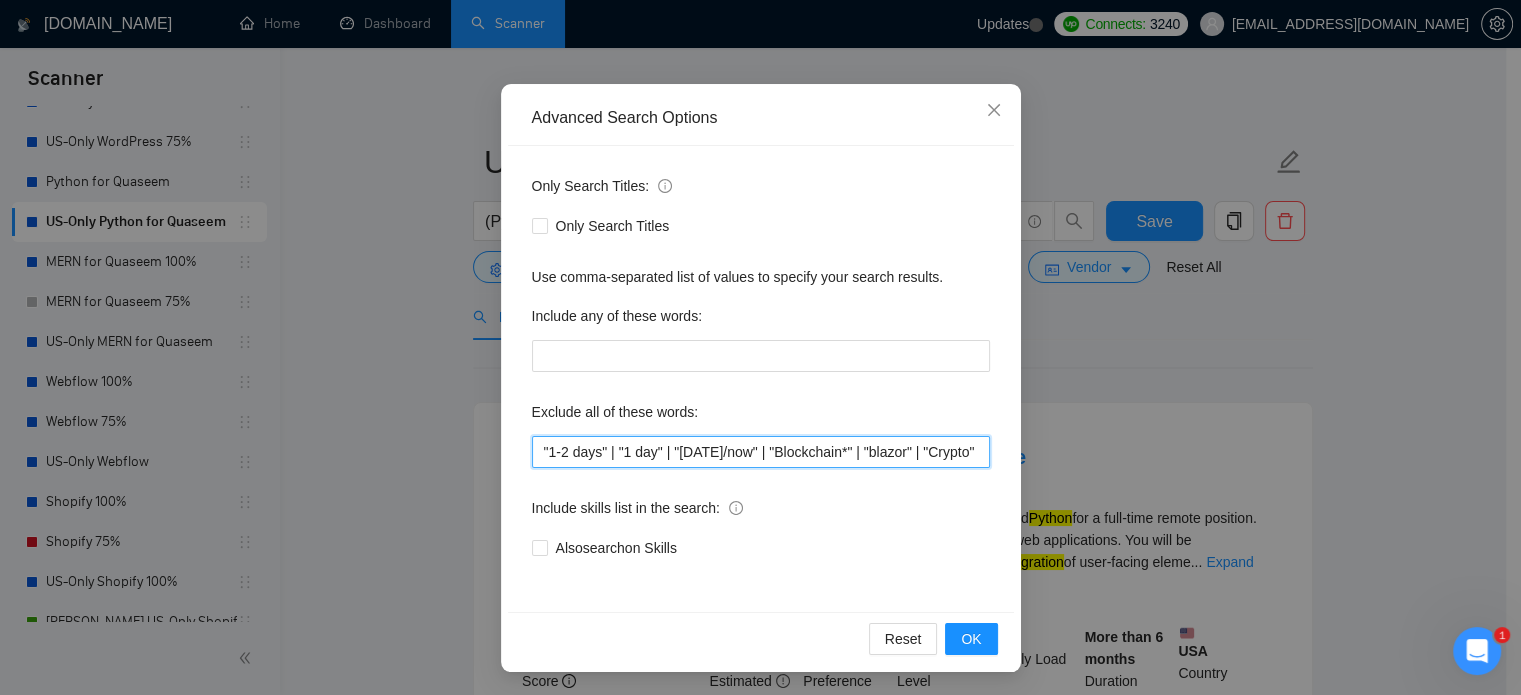 click on ""1-2 days" | "1 day" | "[DATE]/now" | "Blockchain*" | "blazor" | "Crypto" | Tilda | Zyro | Strikingly | Weebly | jinja | jinja2 | "freelancers only" | "only freelancers" | "only freelancer" | "no agencies" | "No agency*" | "No agencies" | "QA engineer" | "Chrome apps & extensions" | "Game*" | "On-site" | "On site" | "Chrome Extension" | "Browser Extension" | ".net*"" at bounding box center (761, 452) 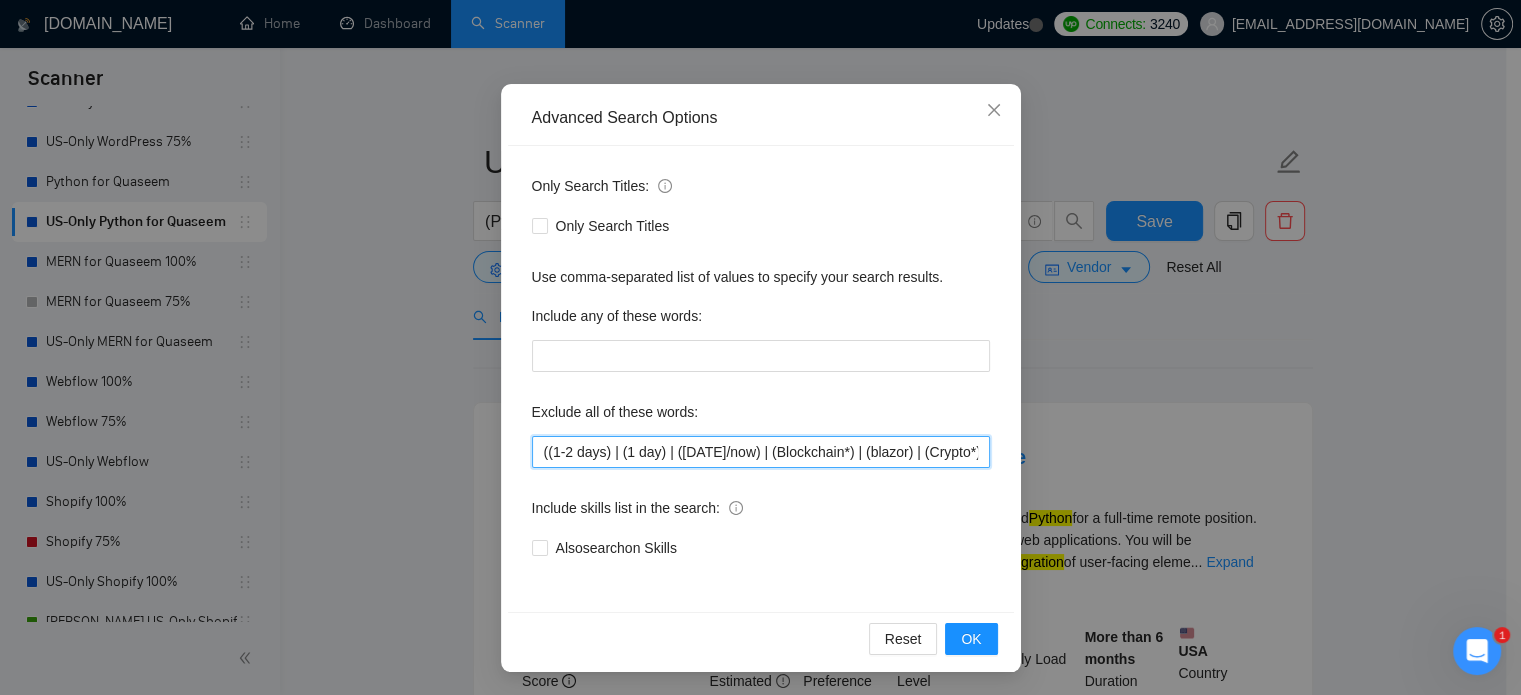 scroll, scrollTop: 0, scrollLeft: 1265, axis: horizontal 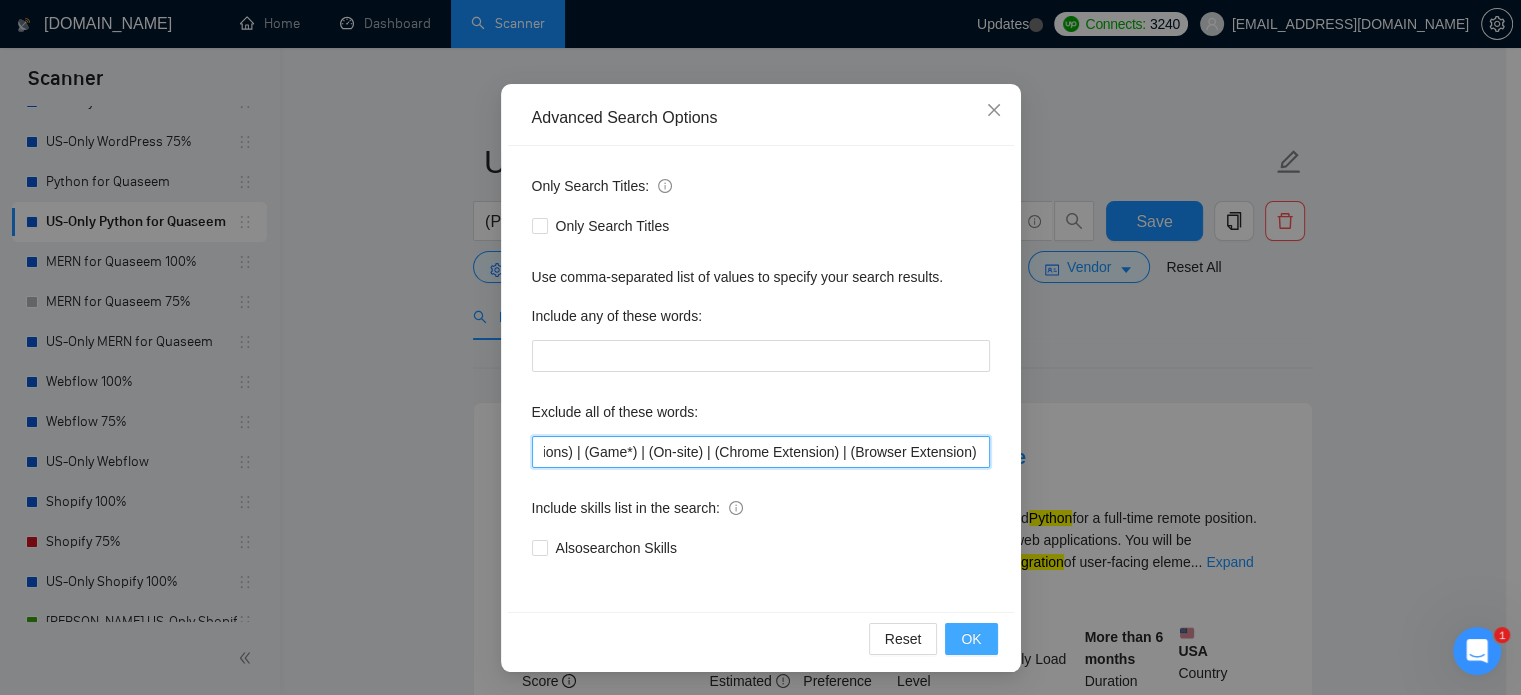 type on "((1-2 days) | (1 day) | ([DATE]/now) | (Blockchain*) | (blazor) | (Crypto*) | (Tilda) | (Zyro) | (Strikingly) | (Weebly) | (jinja) | (jinja2) | (freelancers only*) | (no agencies*) | (QA engineer) | (Chrome apps & extensions) | (Game*) | (On-site) | (Chrome Extension) | (Browser Extension) | (.net*))" 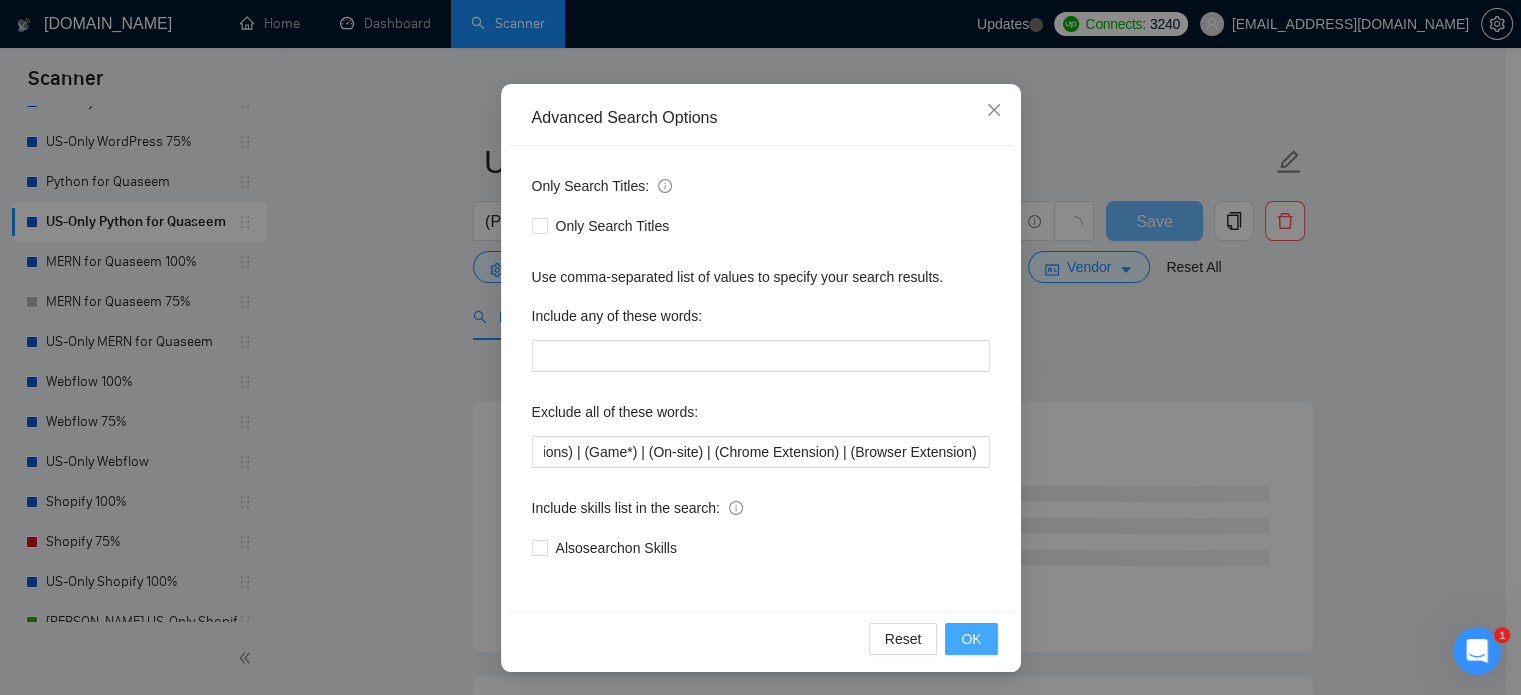 click on "OK" at bounding box center (971, 639) 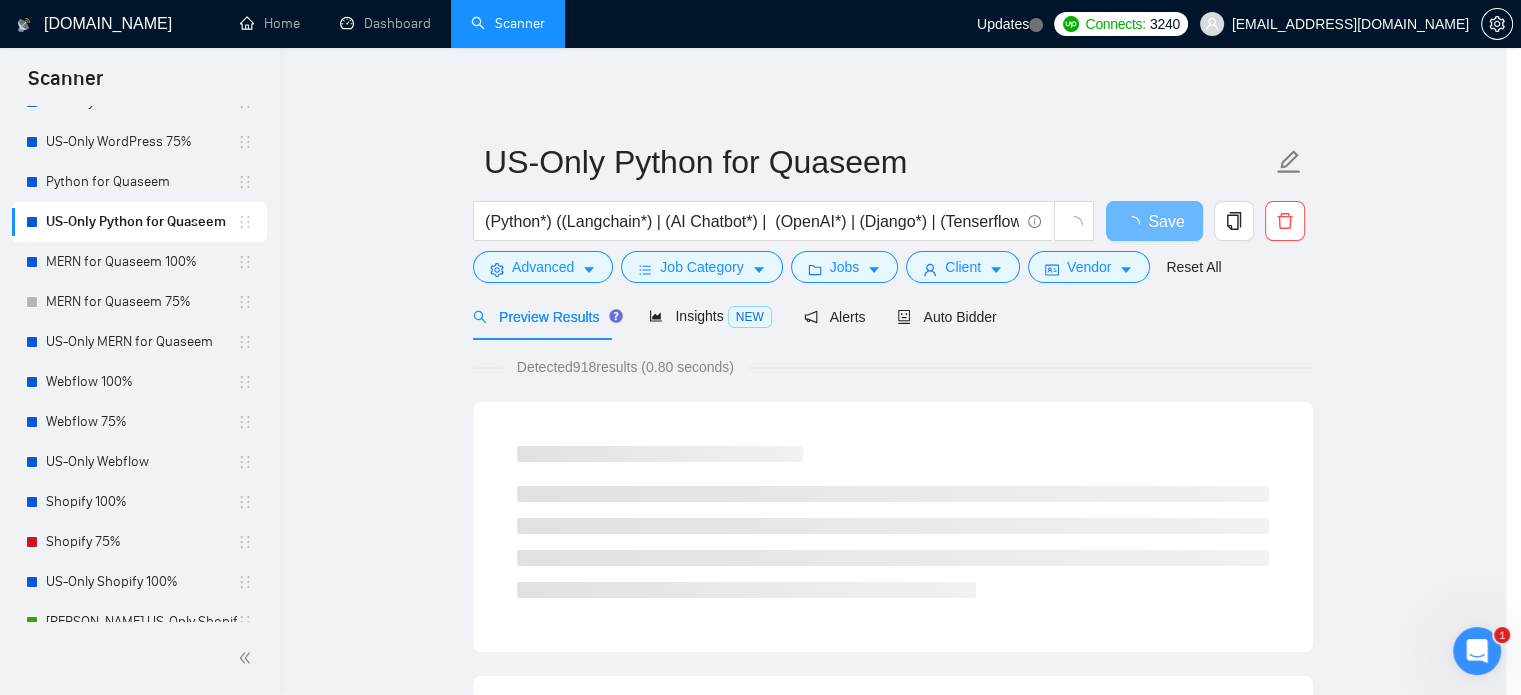 scroll, scrollTop: 36, scrollLeft: 0, axis: vertical 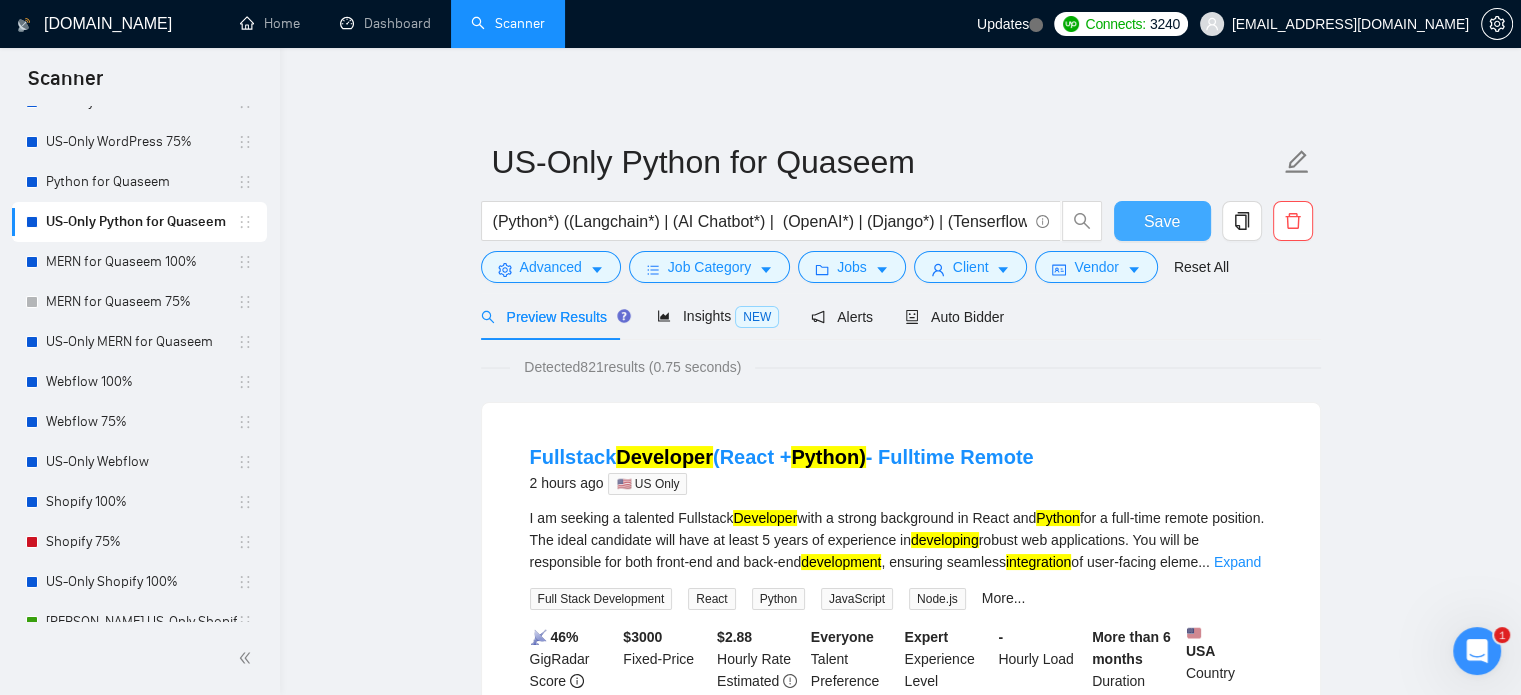 click on "Save" at bounding box center [1162, 221] 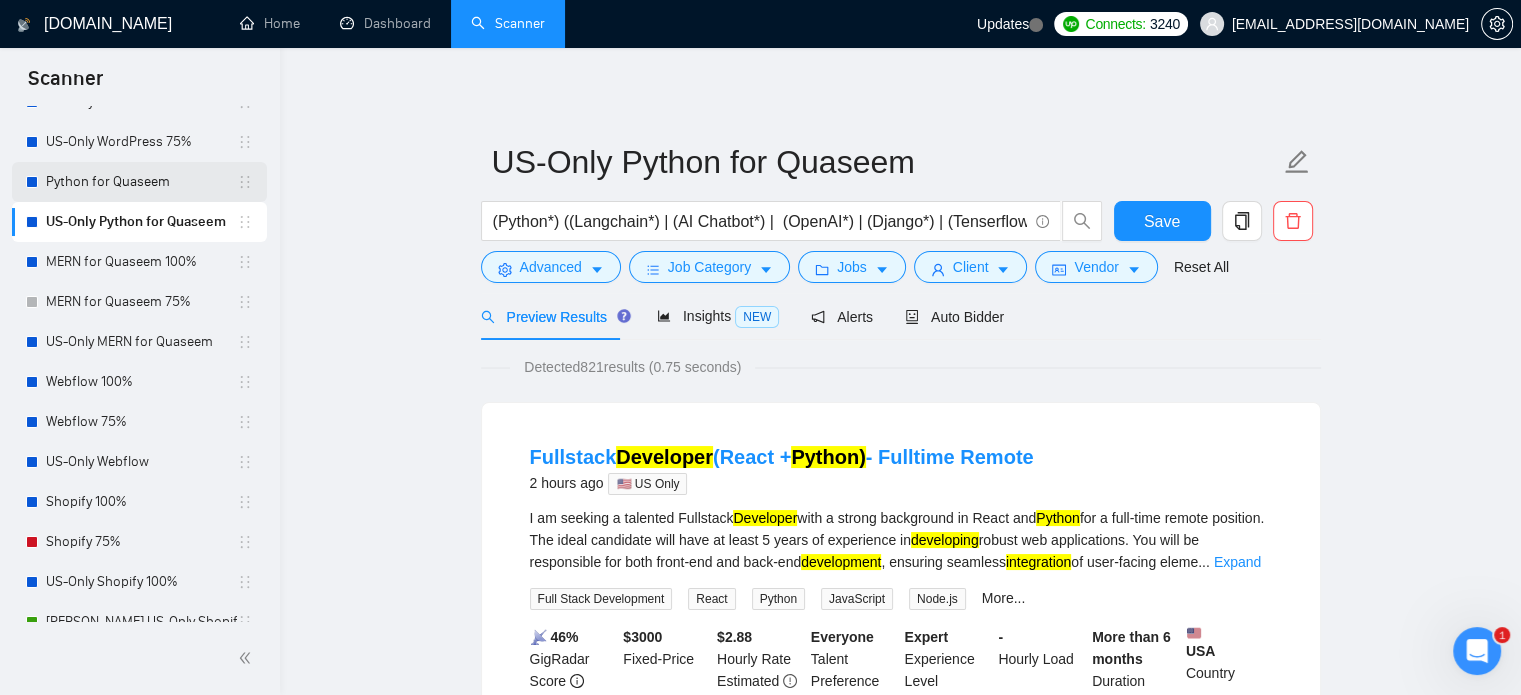 click on "Python for Quaseem" at bounding box center [141, 182] 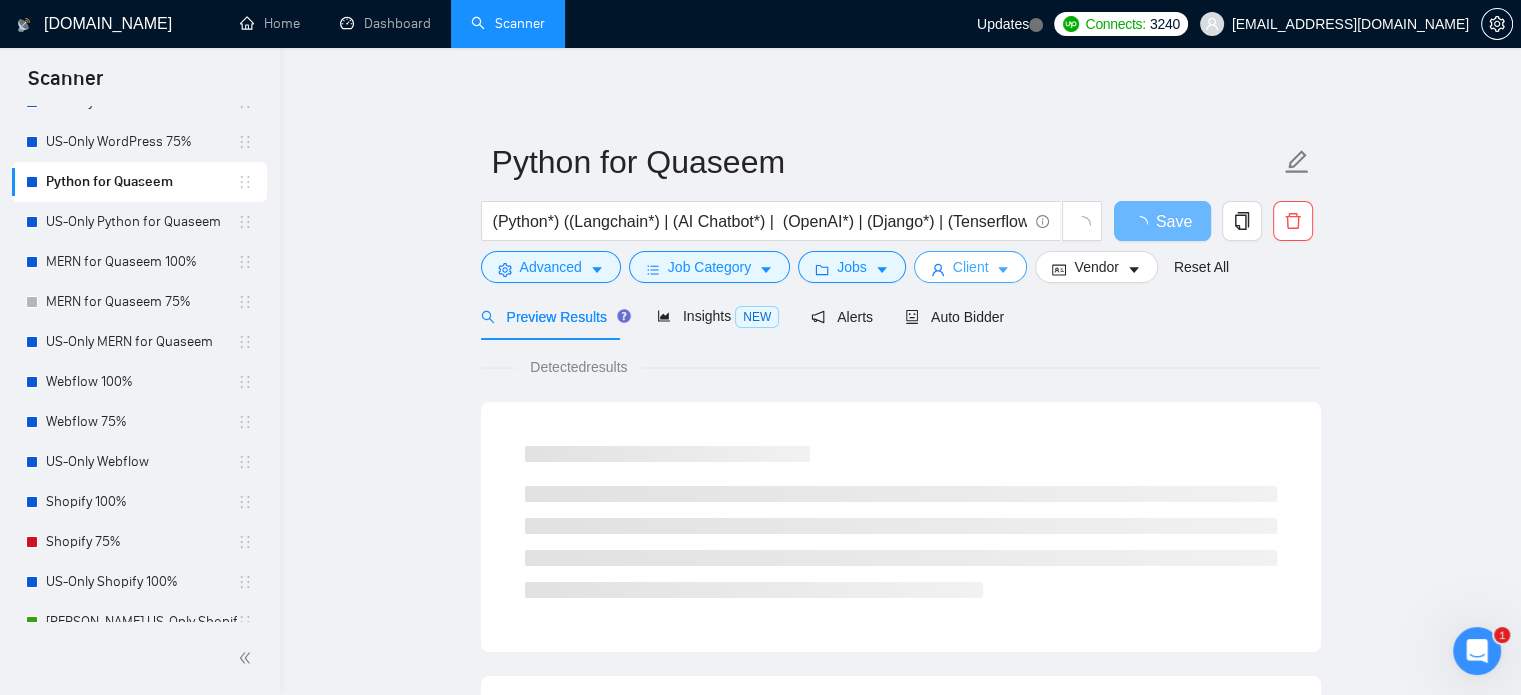 click on "Client" at bounding box center [971, 267] 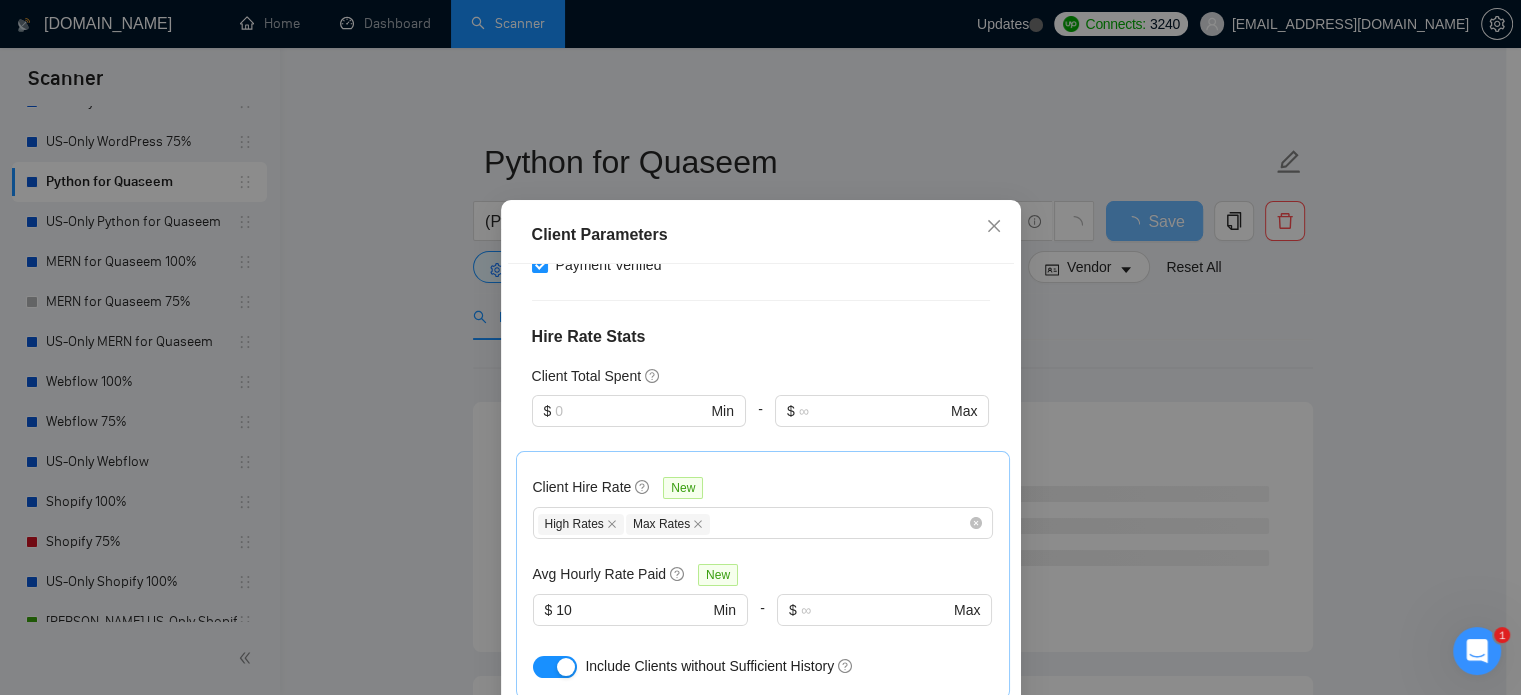 scroll, scrollTop: 500, scrollLeft: 0, axis: vertical 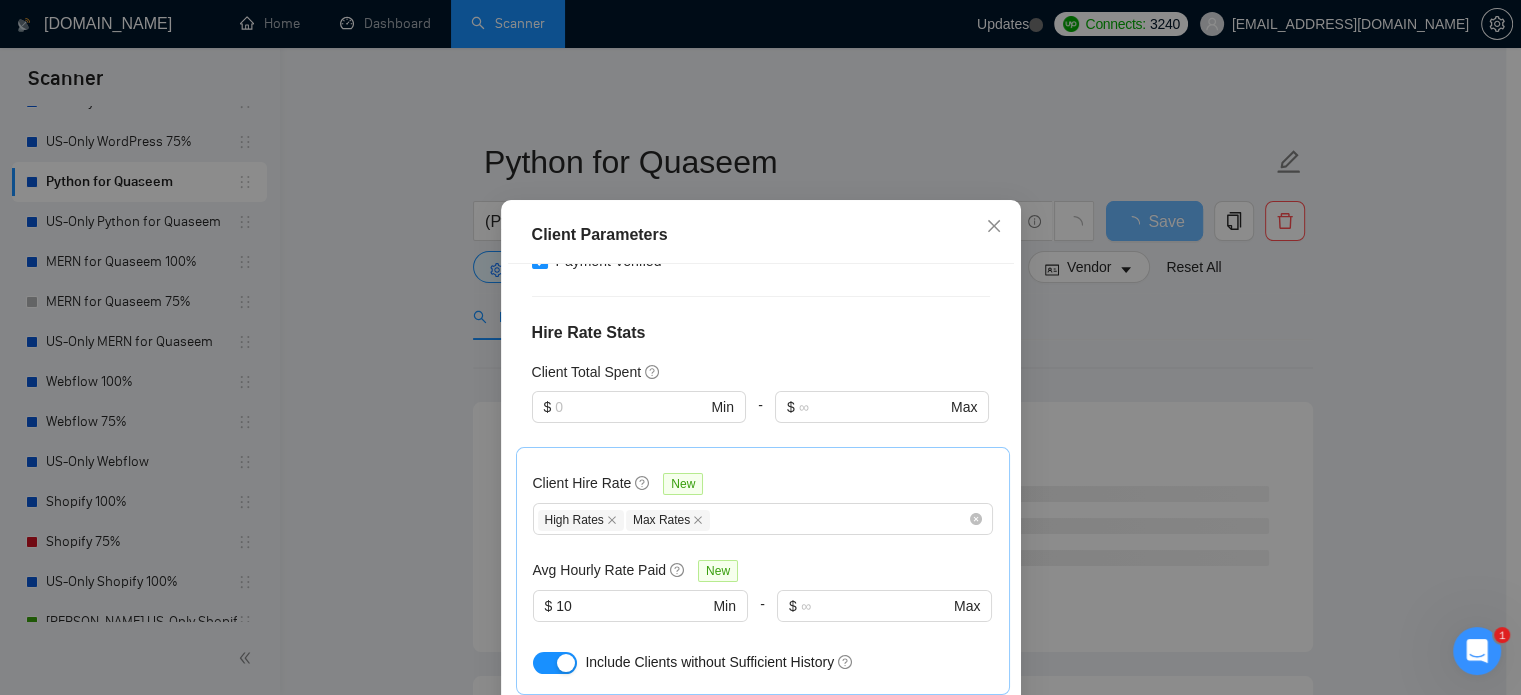 click on "Client Parameters Client Location Include Client Countries   Select Exclude Client Countries [GEOGRAPHIC_DATA] [GEOGRAPHIC_DATA] [GEOGRAPHIC_DATA] [GEOGRAPHIC_DATA] [GEOGRAPHIC_DATA]   Client Rating Client Min Average Feedback Include clients with no feedback Client Payment Details Payment Verified Hire Rate Stats   Client Total Spent $ Min - $ Max Client Hire Rate New High Rates Max Rates     Avg Hourly Rate Paid New $ 10 Min - $ Max Include Clients without Sufficient History Client Profile Client Industry New   Any industry Client Company Size   Any company size Enterprise Clients New   Any clients Reset OK" at bounding box center (760, 347) 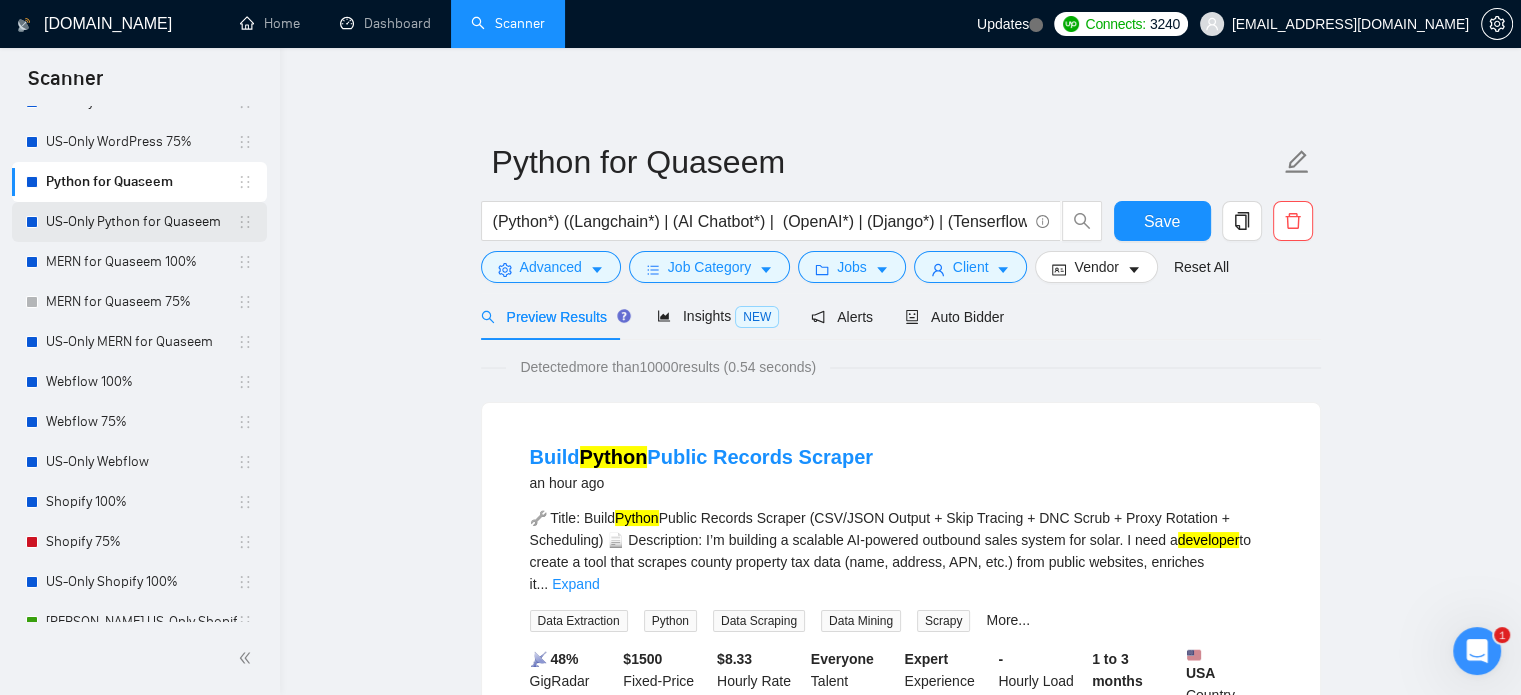 click on "US-Only Python for Quaseem" at bounding box center [141, 222] 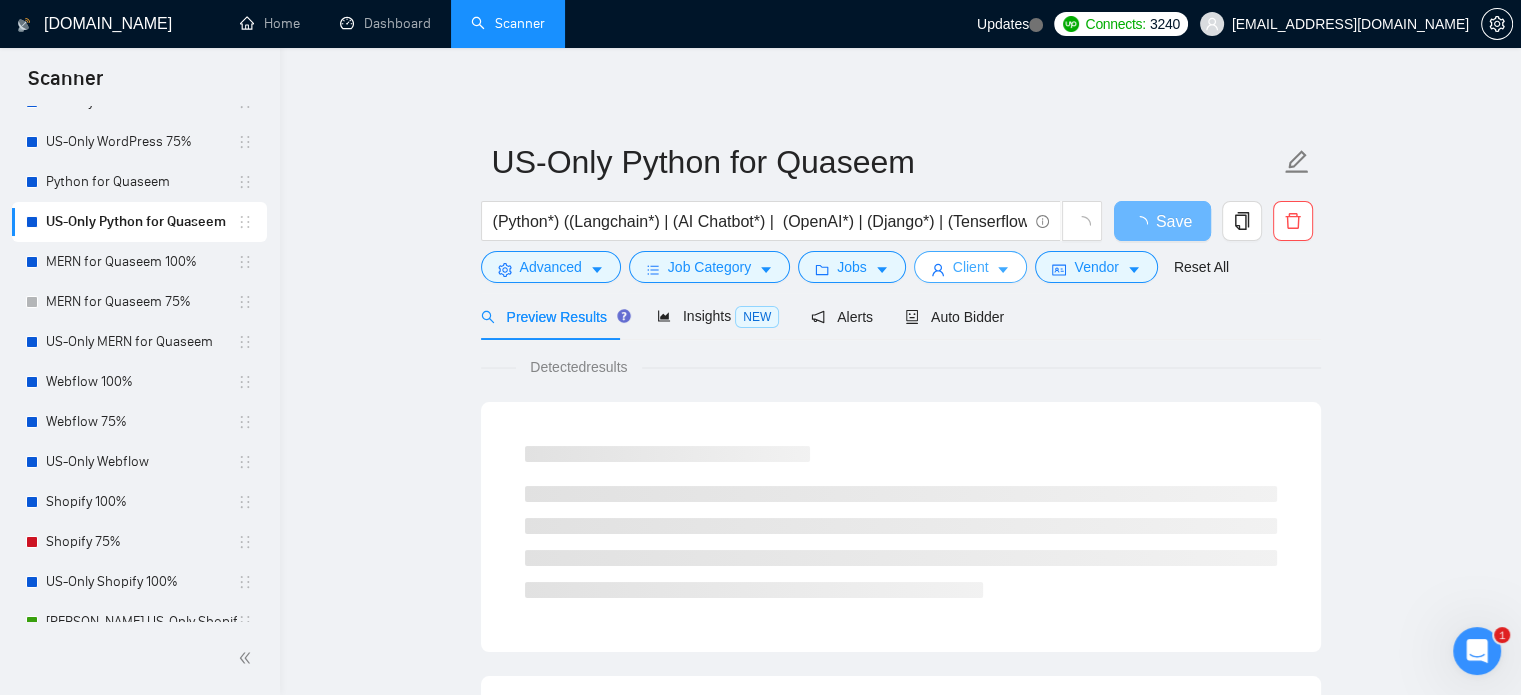 click on "Client" at bounding box center [971, 267] 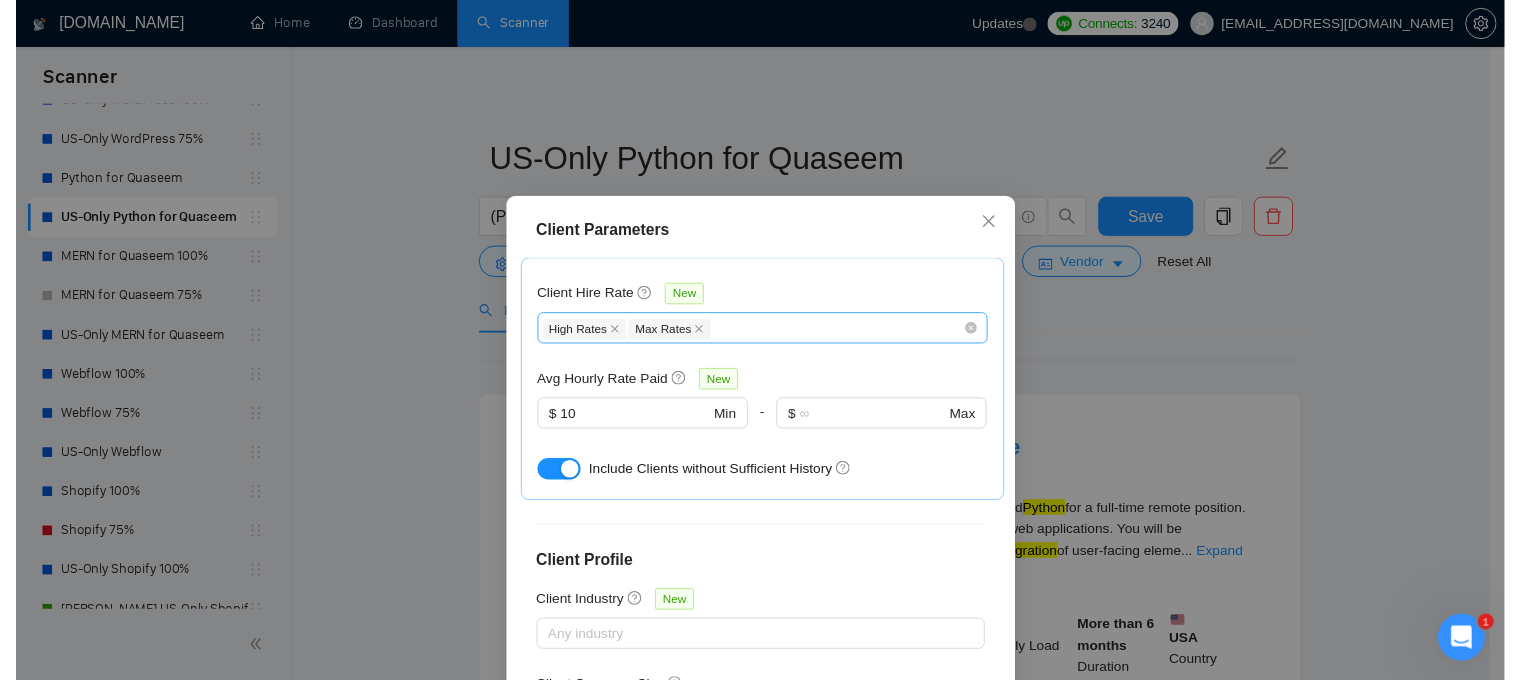 scroll, scrollTop: 588, scrollLeft: 0, axis: vertical 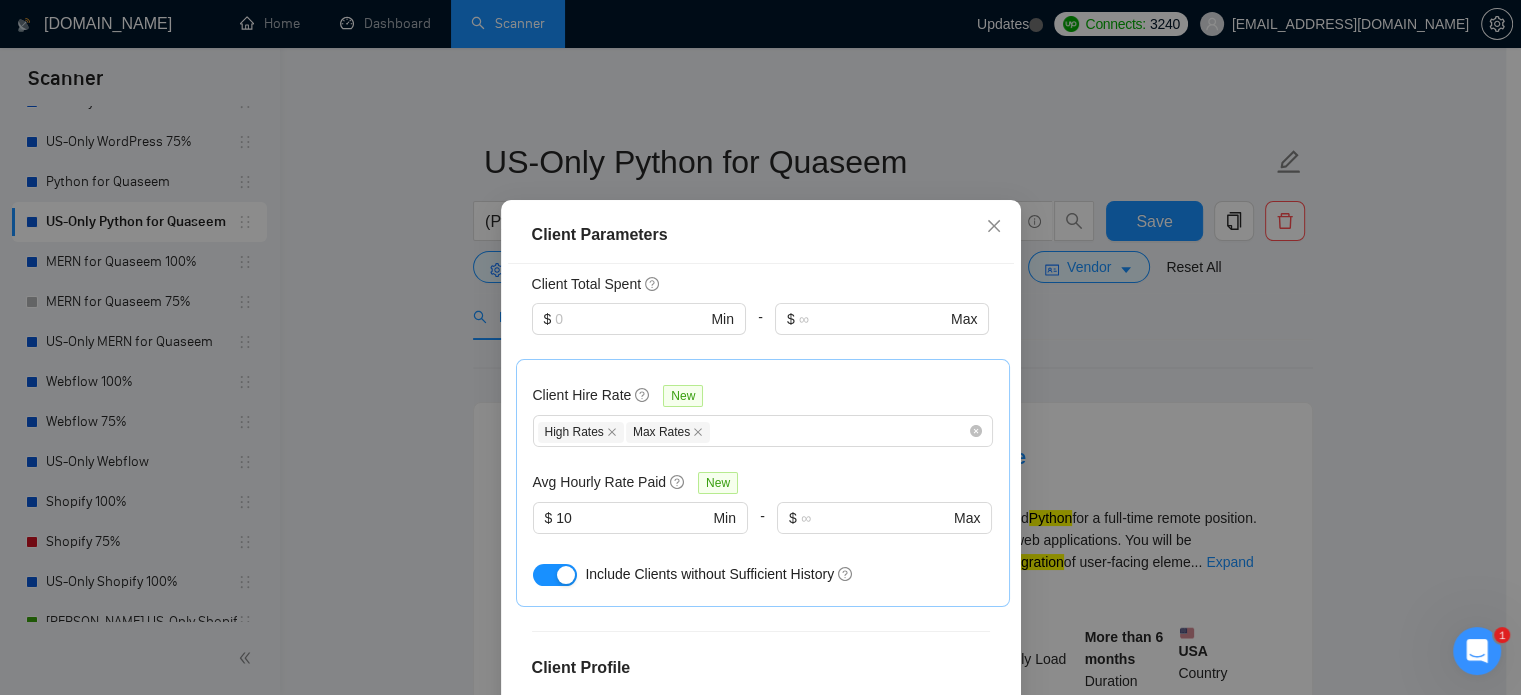 click on "Client Parameters Client Location Include Client Countries   Select Exclude Client Countries [GEOGRAPHIC_DATA] [GEOGRAPHIC_DATA] [GEOGRAPHIC_DATA] [GEOGRAPHIC_DATA] [GEOGRAPHIC_DATA]   Client Rating Client Min Average Feedback Include clients with no feedback Client Payment Details Payment Verified Hire Rate Stats   Client Total Spent $ Min - $ Max Client Hire Rate New High Rates Max Rates     Avg Hourly Rate Paid New $ 10 Min - $ Max Include Clients without Sufficient History Client Profile Client Industry New   Any industry Client Company Size   Any company size Enterprise Clients New   Any clients Reset OK" at bounding box center [760, 347] 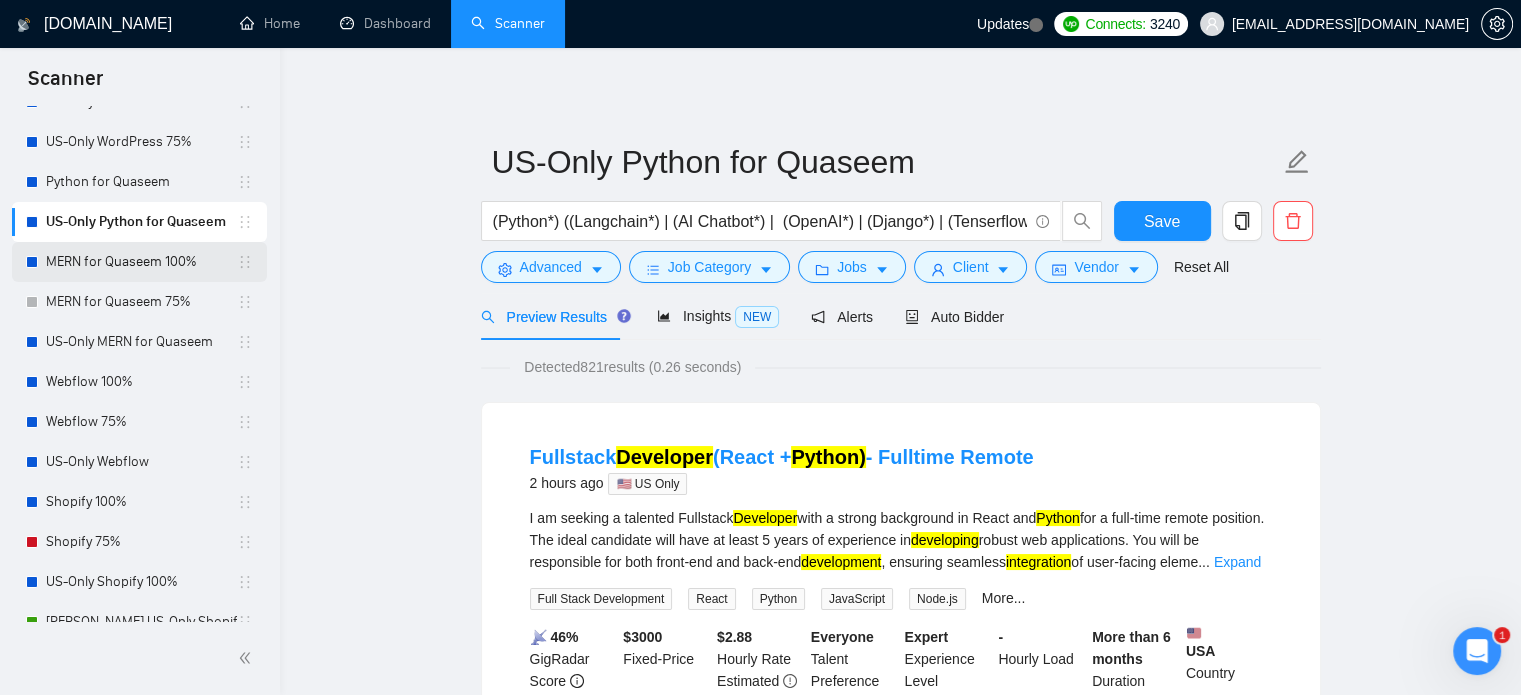 click on "MERN for Quaseem 100%" at bounding box center [141, 262] 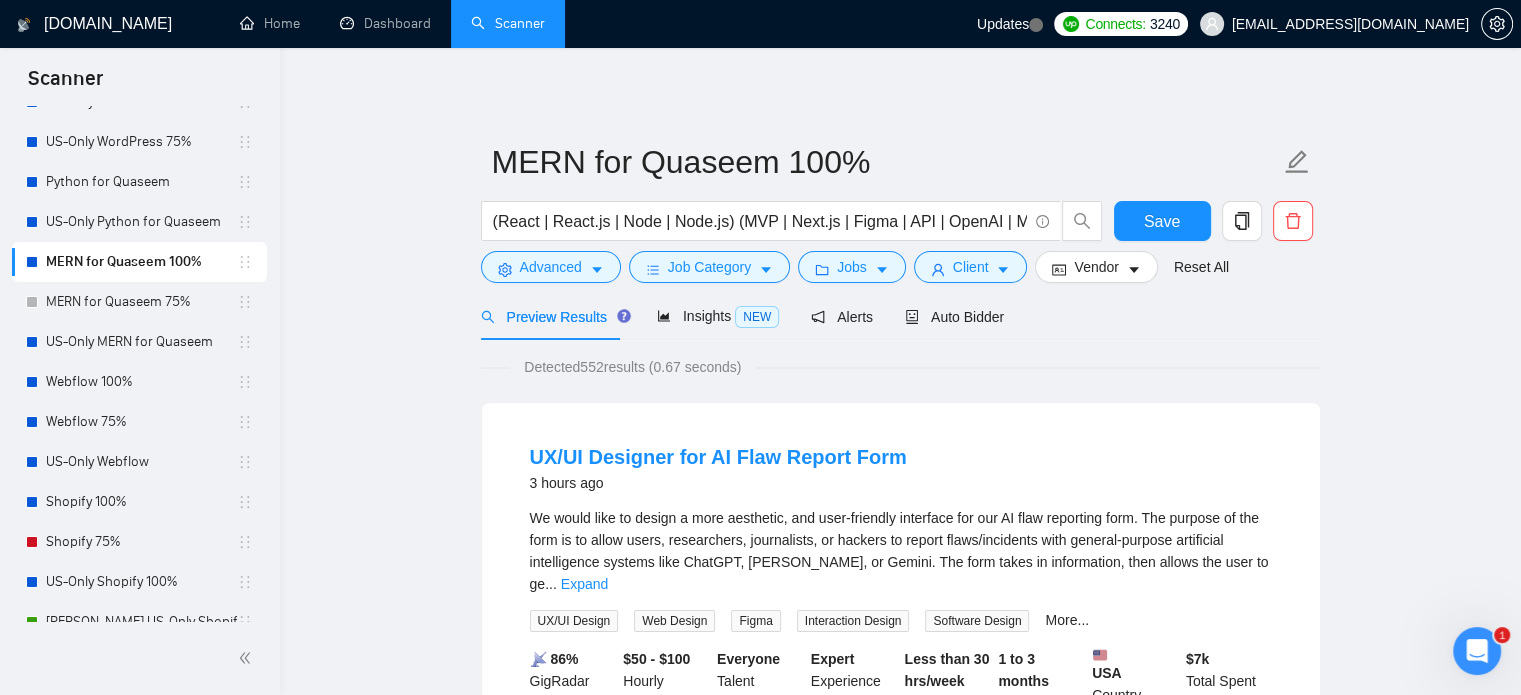 scroll, scrollTop: 3442, scrollLeft: 0, axis: vertical 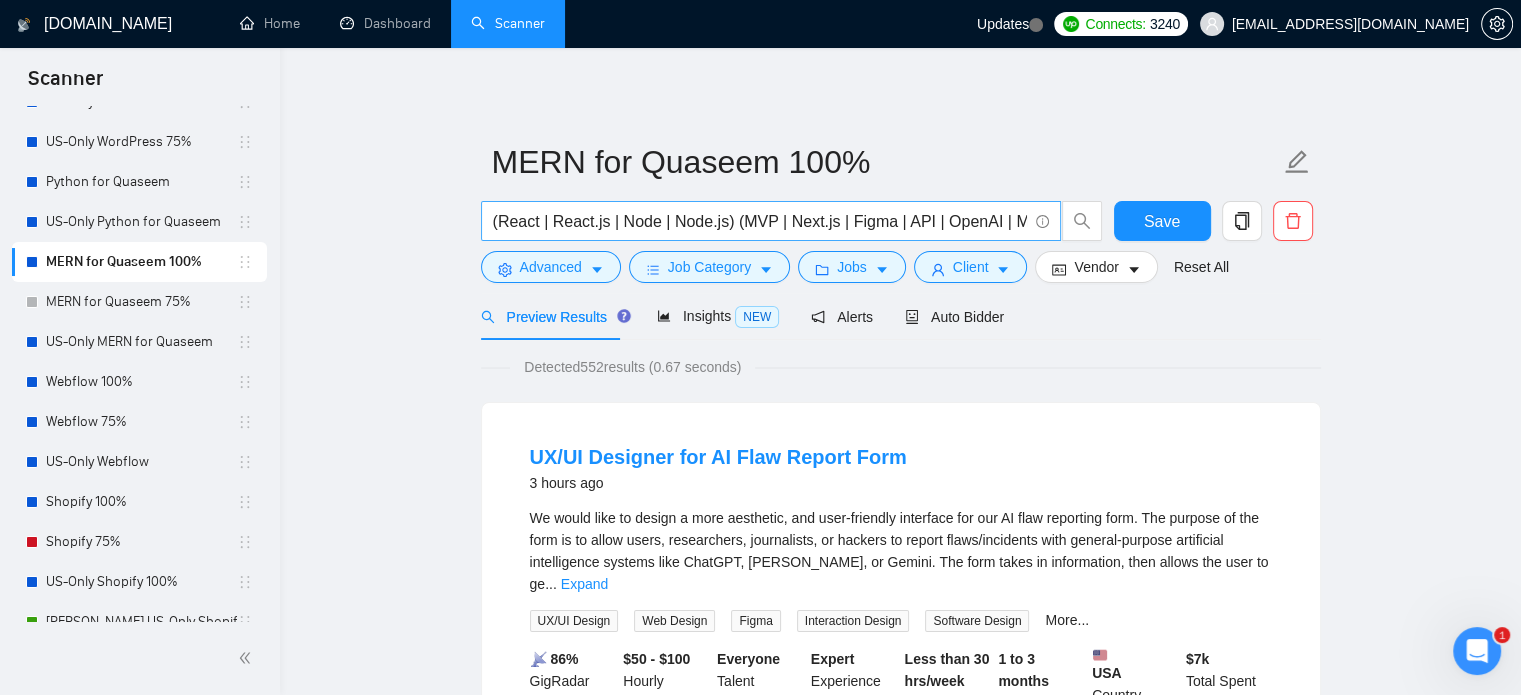 click on "(React | React.js | Node | Node.js) (MVP | Next.js | Figma | API | OpenAI | MongoDB | Angular | Chatbot)" at bounding box center [760, 221] 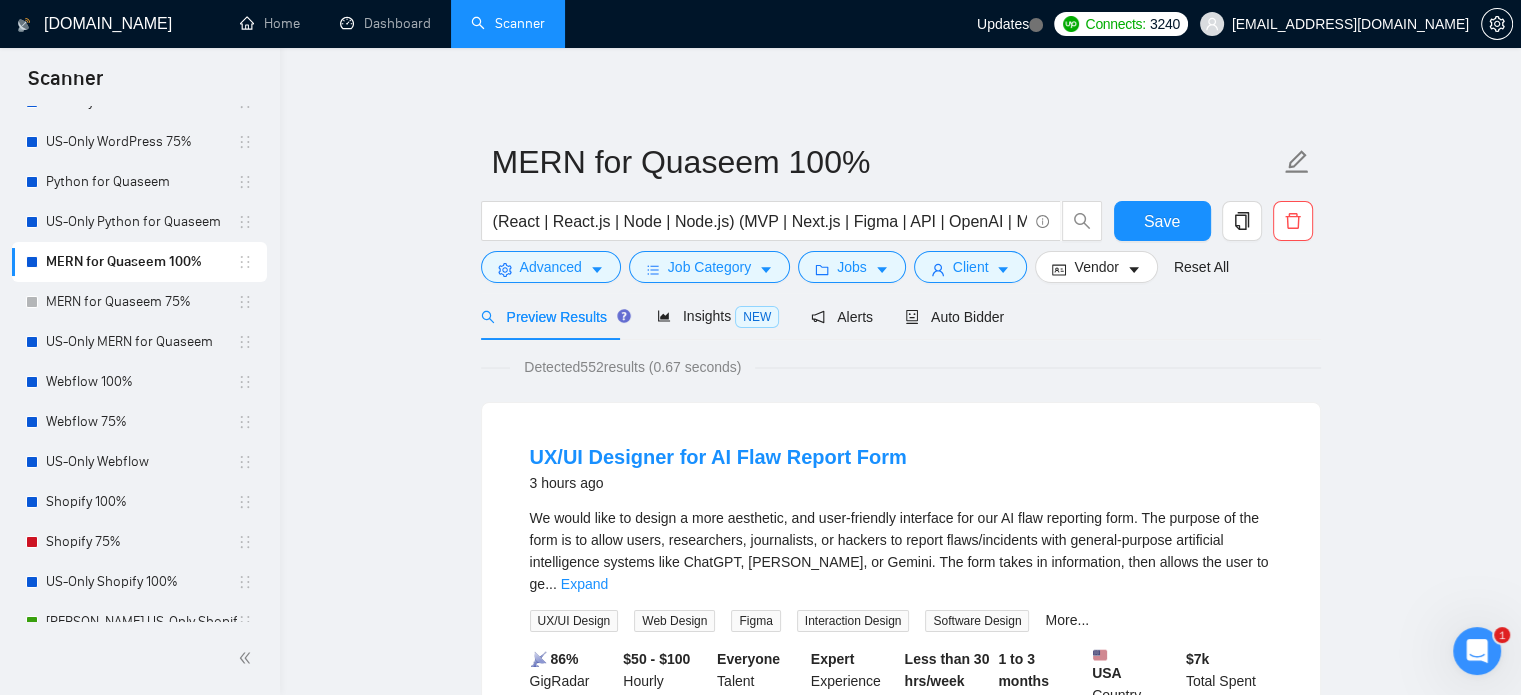 click on "MERN for Quaseem 100% (React | React.js | Node | Node.js) (MVP | Next.js | Figma | API | OpenAI | MongoDB | Angular | Chatbot) Save Advanced   Job Category   Jobs   Client   Vendor   Reset All Preview Results Insights NEW Alerts Auto Bidder Detected   552  results   (0.67 seconds) UX/UI Designer for AI Flaw Report Form 3 hours ago We would like to design a more aesthetic, and user-friendly interface for our AI flaw reporting form. The purpose of the form is to allow users, researchers, journalists, or hackers to report flaws/incidents with general-purpose artificial intelligence systems like ChatGPT, [PERSON_NAME], or Gemini. The form takes in information, then allows the user to ge ... Expand UX/UI Design Web Design Figma Interaction Design Software Design More... 📡   86% GigRadar Score   $50 - $100 Hourly Everyone Talent Preference Expert Experience Level Less than 30 hrs/week Hourly Load 1 to 3 months Duration   [GEOGRAPHIC_DATA] Country $ 7k Total Spent $25.00 Avg Rate Paid - Company Size Verified Payment Verified ⭐️" at bounding box center [900, 2546] 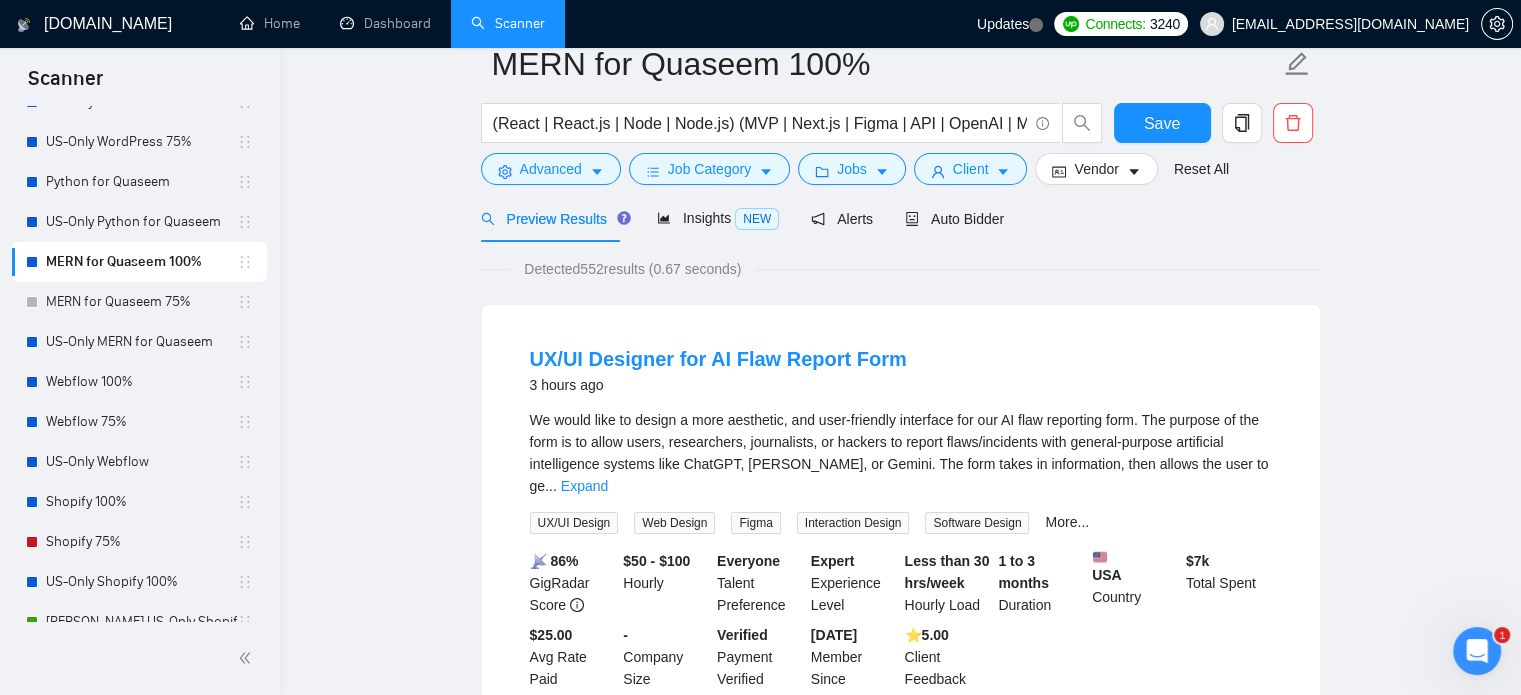 scroll, scrollTop: 3457, scrollLeft: 0, axis: vertical 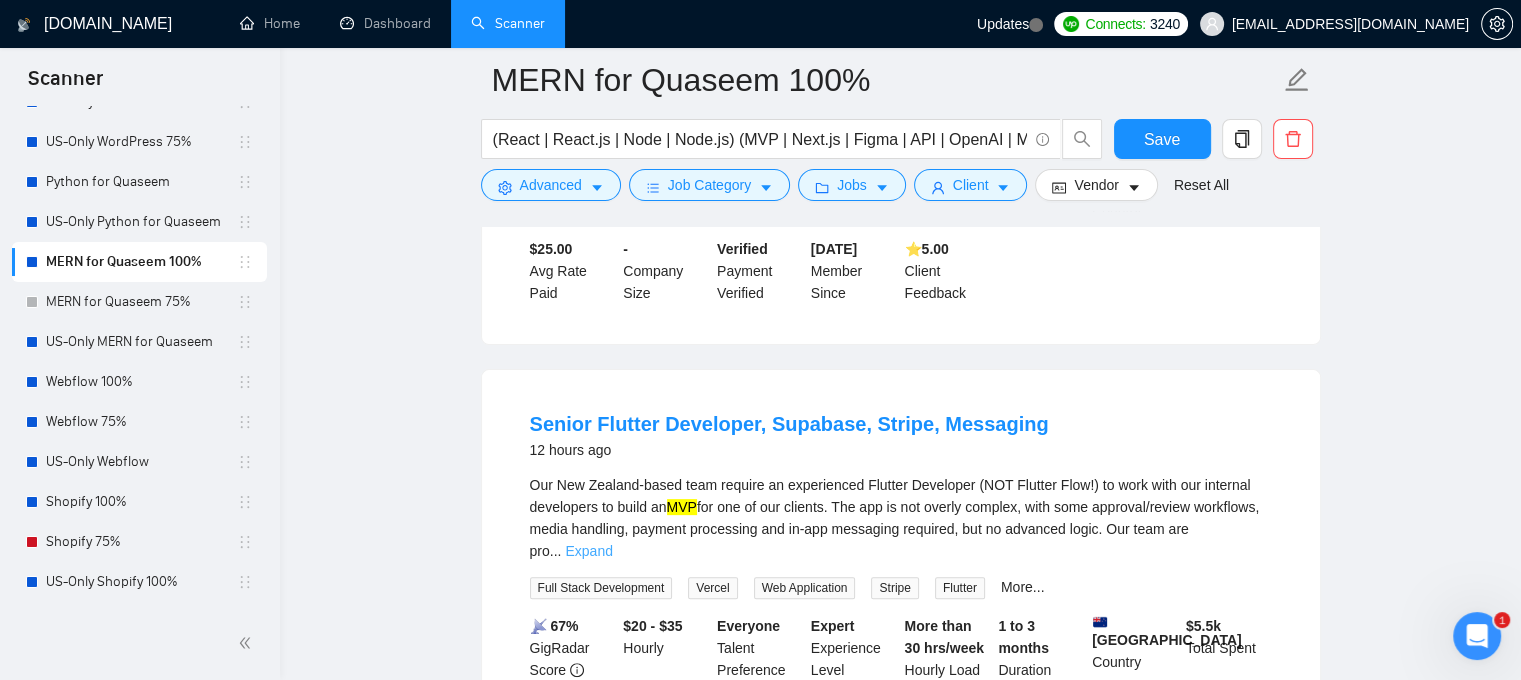 click on "Expand" at bounding box center [588, 551] 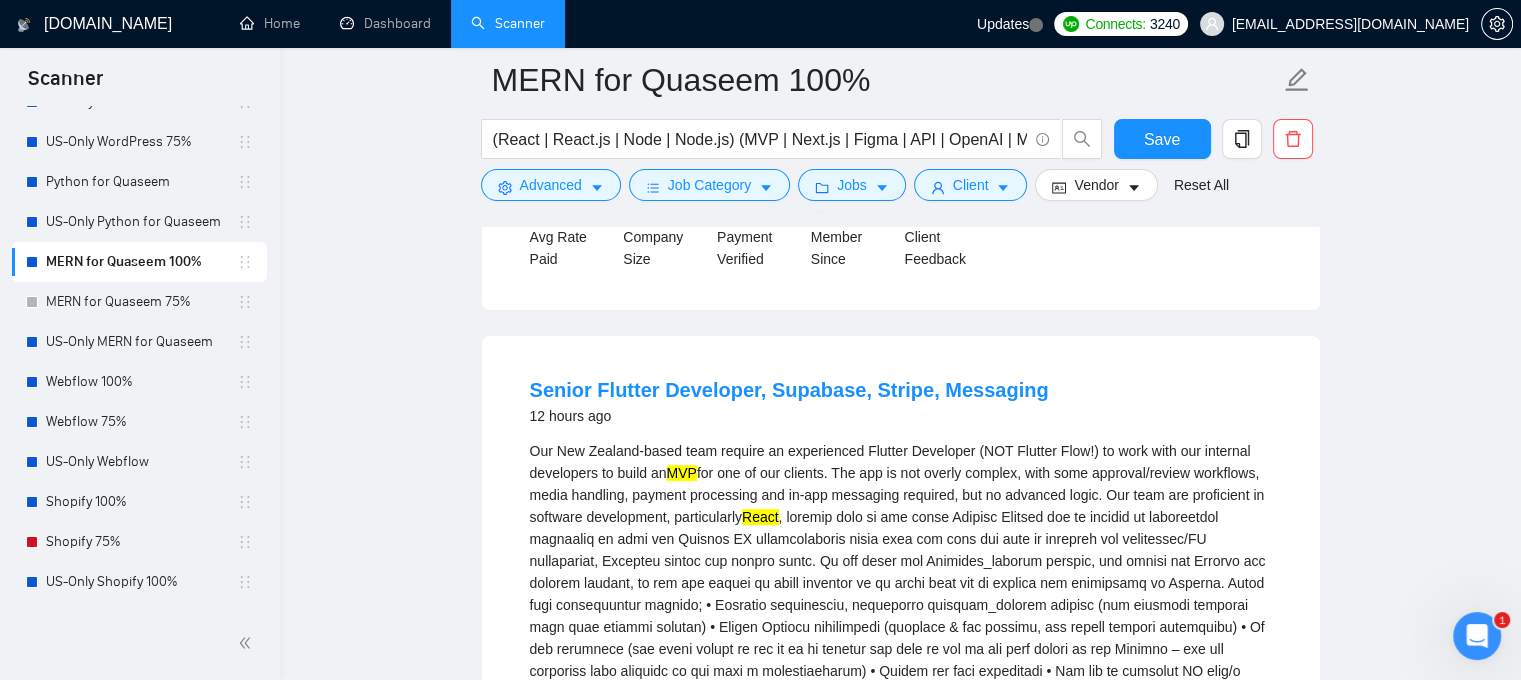 scroll, scrollTop: 500, scrollLeft: 0, axis: vertical 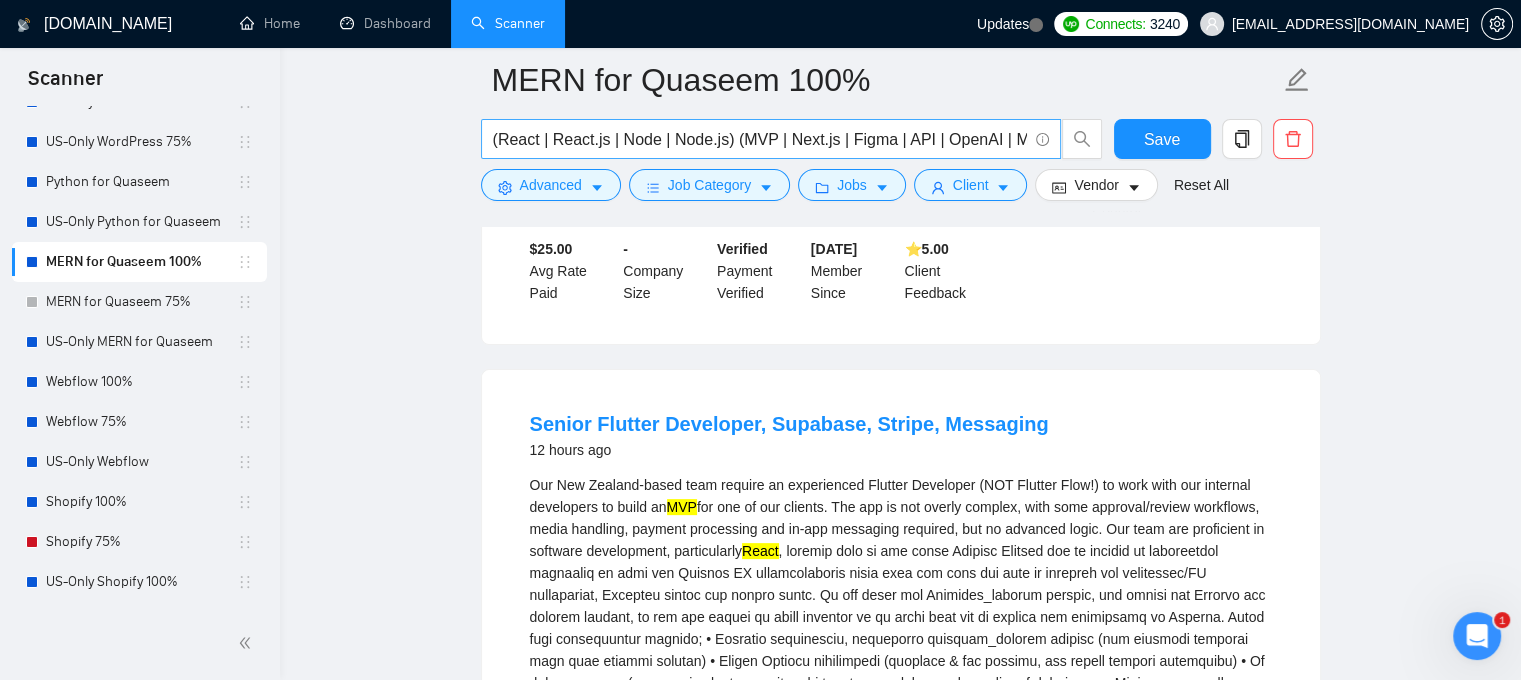 click on "(React | React.js | Node | Node.js) (MVP | Next.js | Figma | API | OpenAI | MongoDB | Angular | Chatbot)" at bounding box center (760, 139) 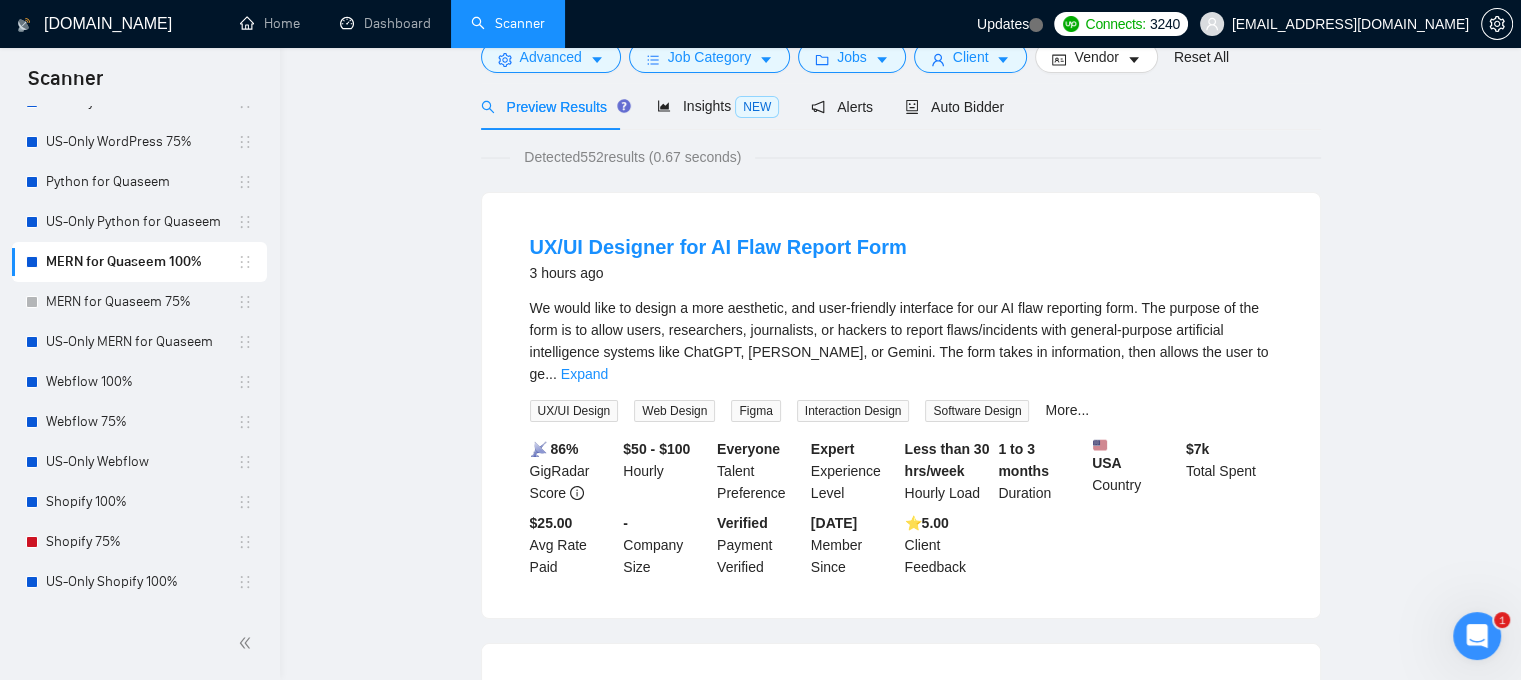 scroll, scrollTop: 0, scrollLeft: 0, axis: both 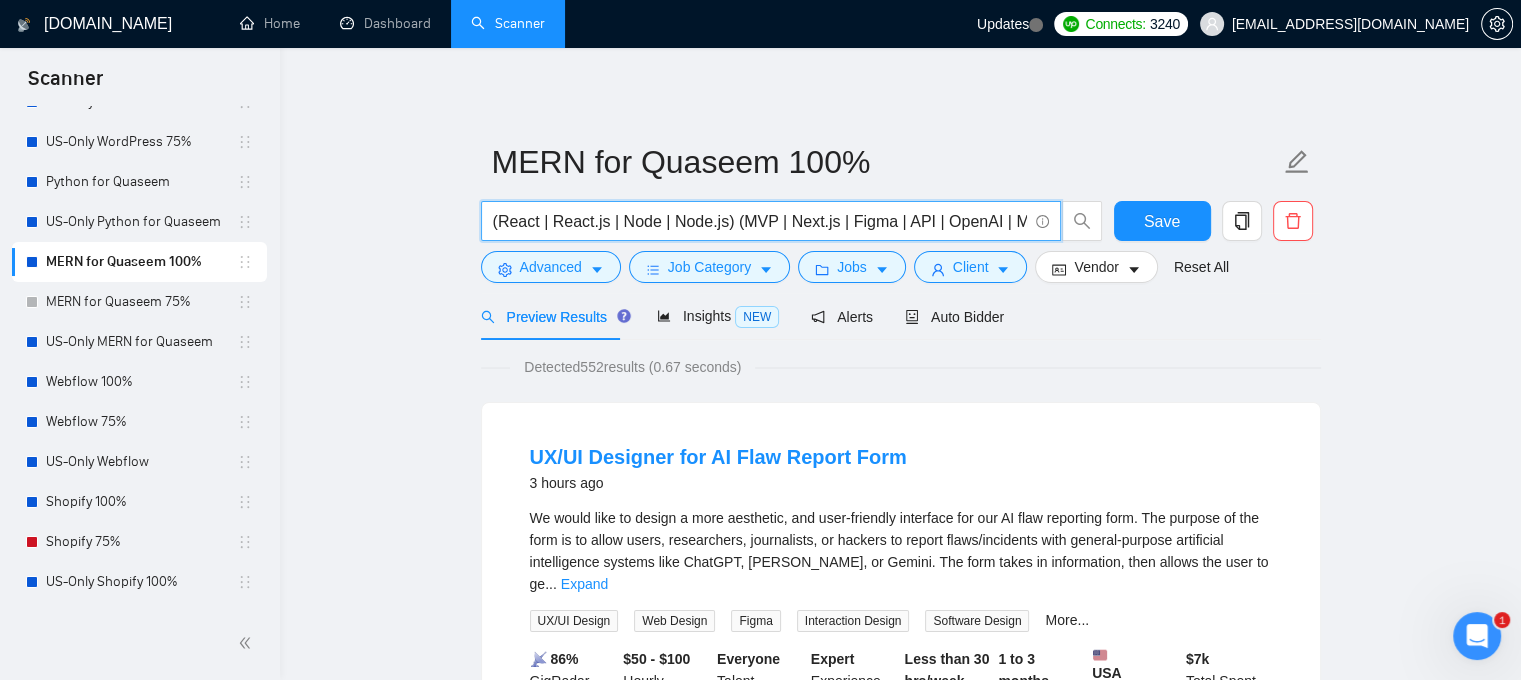 paste on "* | Node* | Next* | Nest* | Angular*) (MVP | Figma | OpenAI | MongoDB | (Chatbot*) | (API Integration*) | (Develop*) | (Design*) | (Custom*) | (redesign*) | (SaaS*) | (subscription*) | (DevOps*) | (AWS*)" 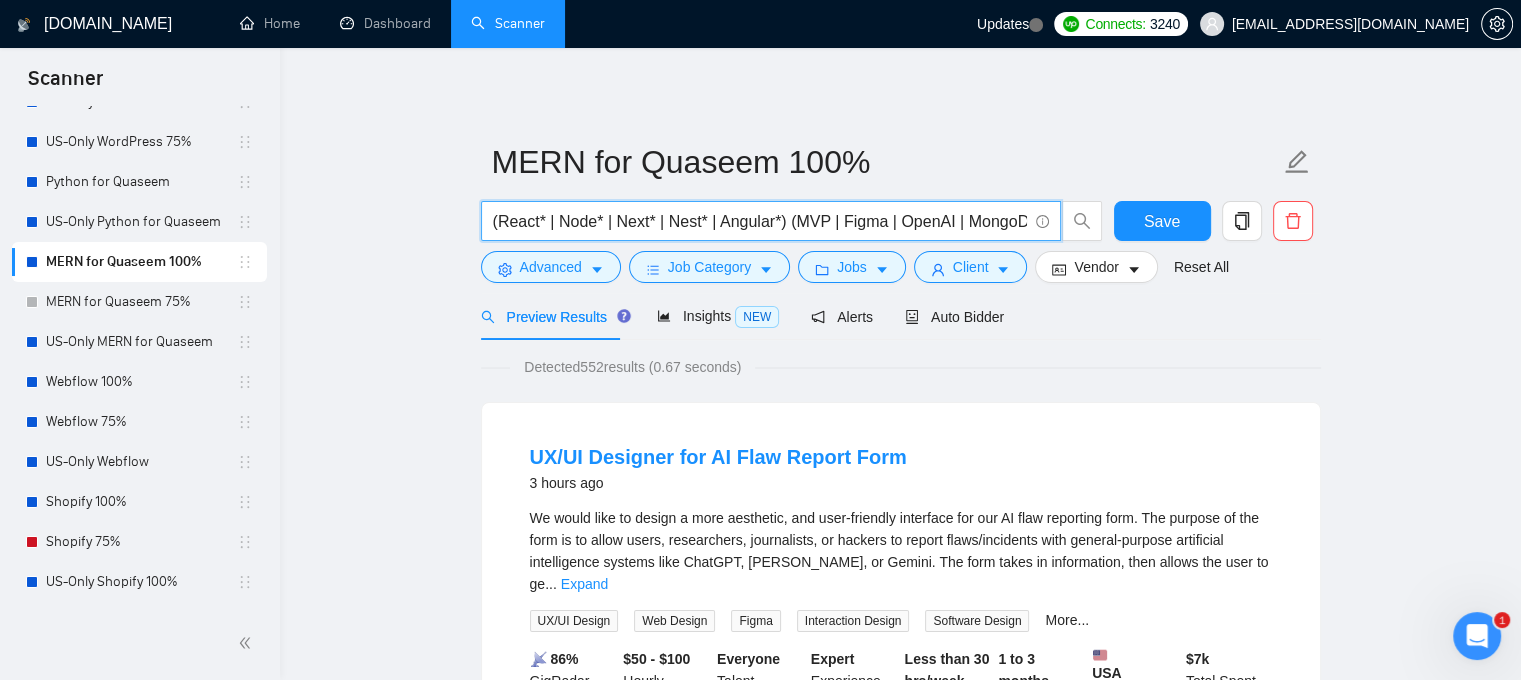 scroll, scrollTop: 0, scrollLeft: 892, axis: horizontal 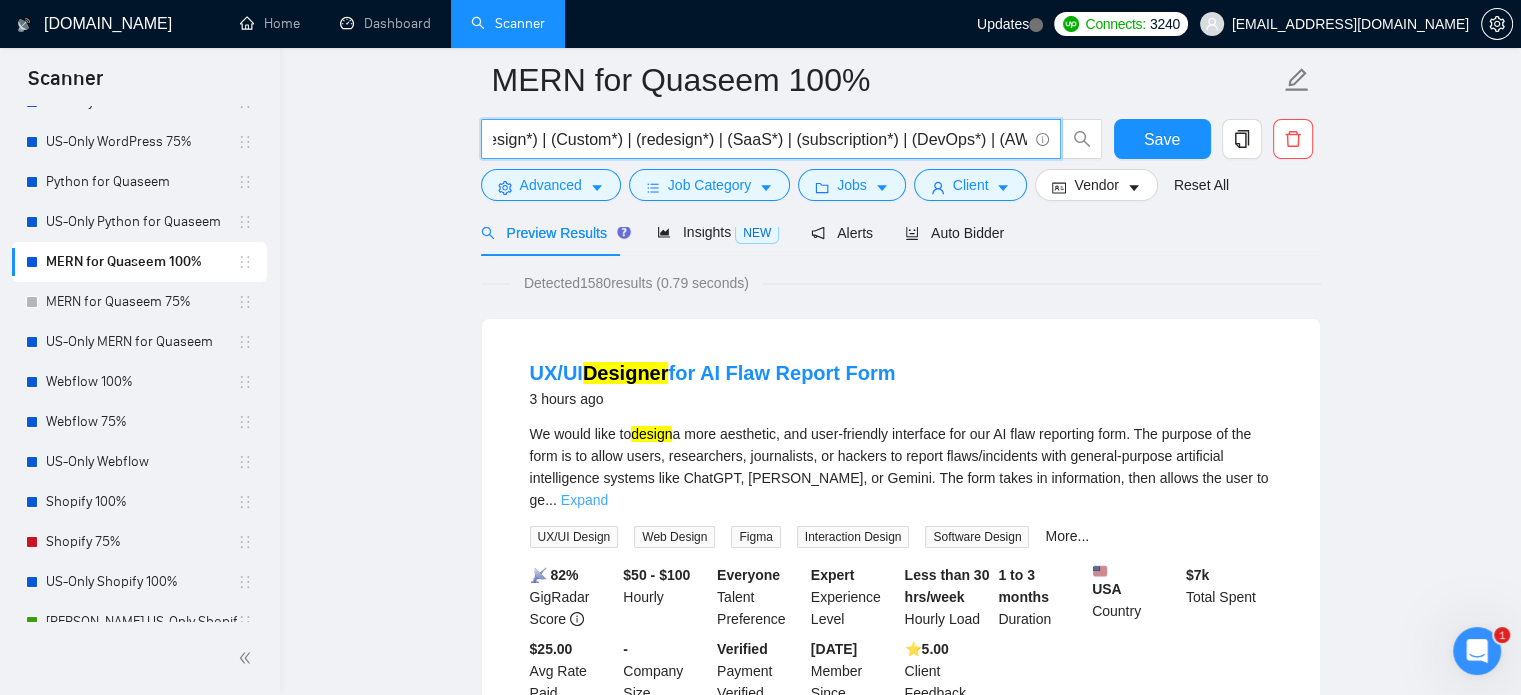 type on "(React* | Node* | Next* | Nest* | Angular*) (MVP | Figma | OpenAI | MongoDB | (Chatbot*) | (API Integration*) | (Develop*) | (Design*) | (Custom*) | (redesign*) | (SaaS*) | (subscription*) | (DevOps*) | (AWS*))" 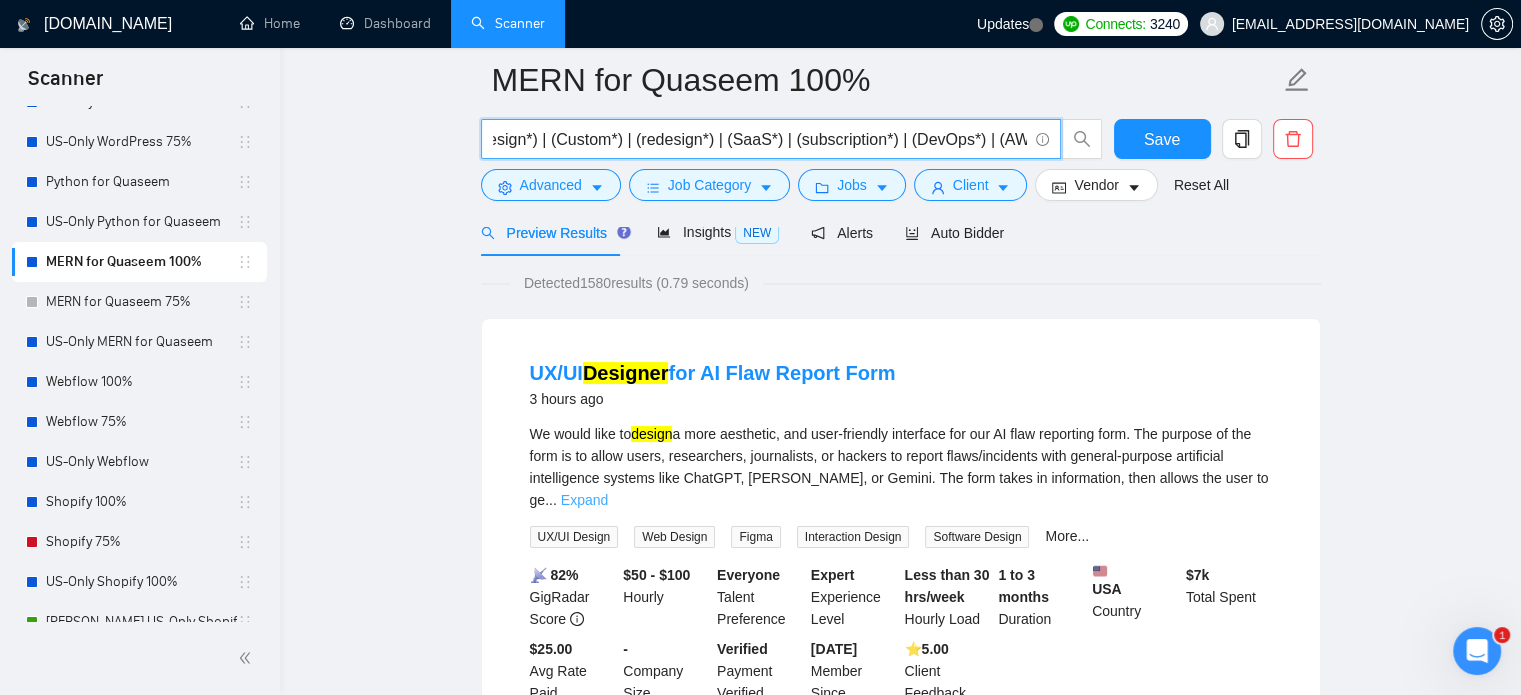 scroll, scrollTop: 3442, scrollLeft: 0, axis: vertical 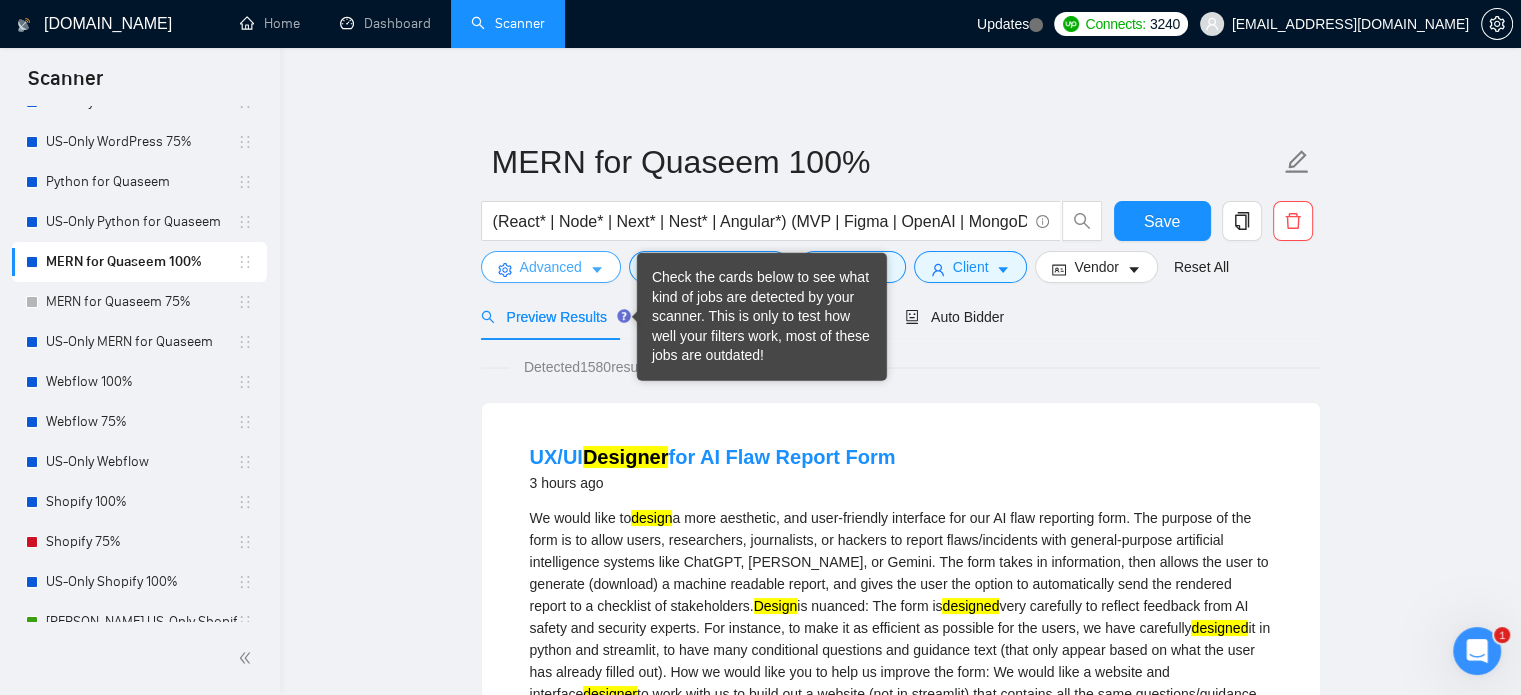 click on "Advanced" at bounding box center (551, 267) 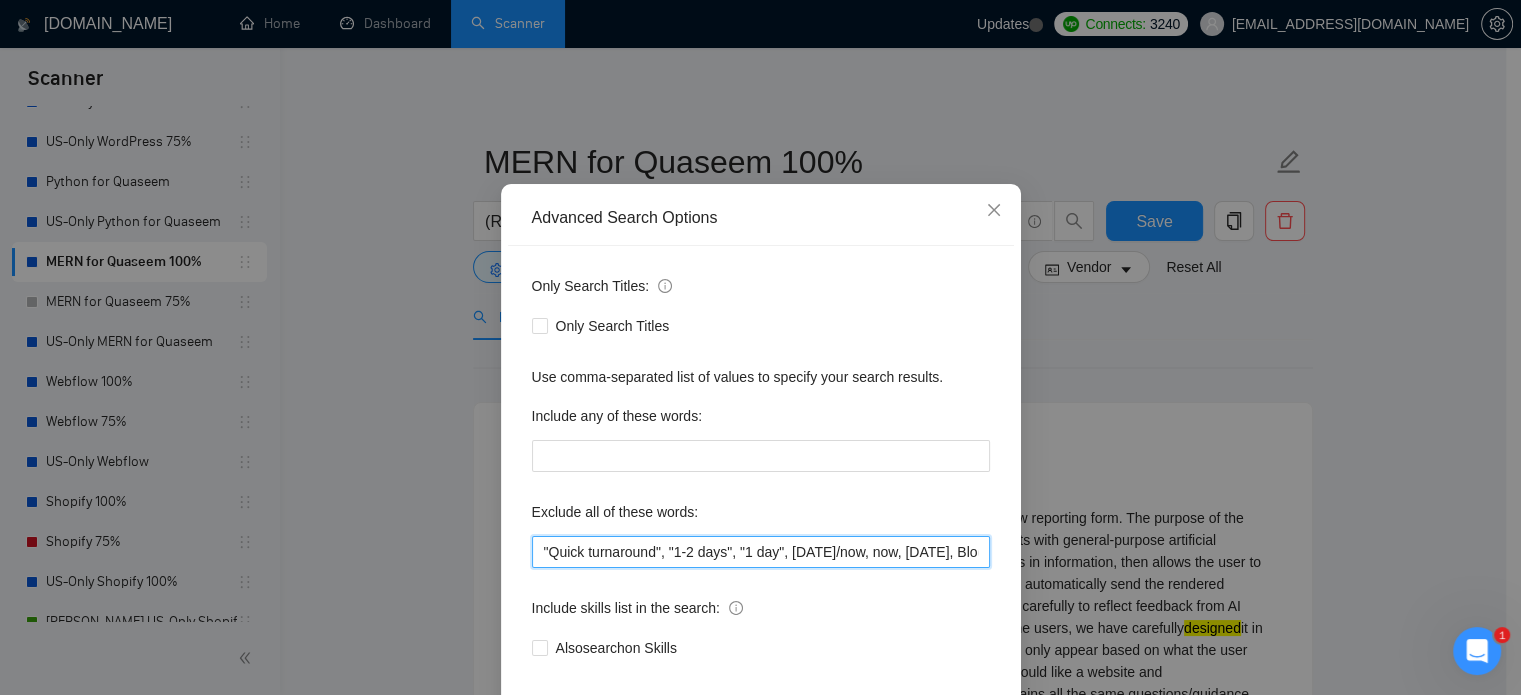 click on ""Quick turnaround", "1-2 days", "1 day", [DATE]/now, now, [DATE], Blockchain, blazor, Crypto, Tilda, Zyro, Strikingly, Weebly, jinja, jinja2, "freelancers only", "only freelancers", "only freelancer", "no agencies", "No agency",  "No agencies", "QA engineer" "Chrome apps & extensions" "Game" "On-site" "On site" "Kotlin" "Music" "Chrome Extension" "Browser Extension", "Swift" "Laravel" "PHP"" at bounding box center [761, 552] 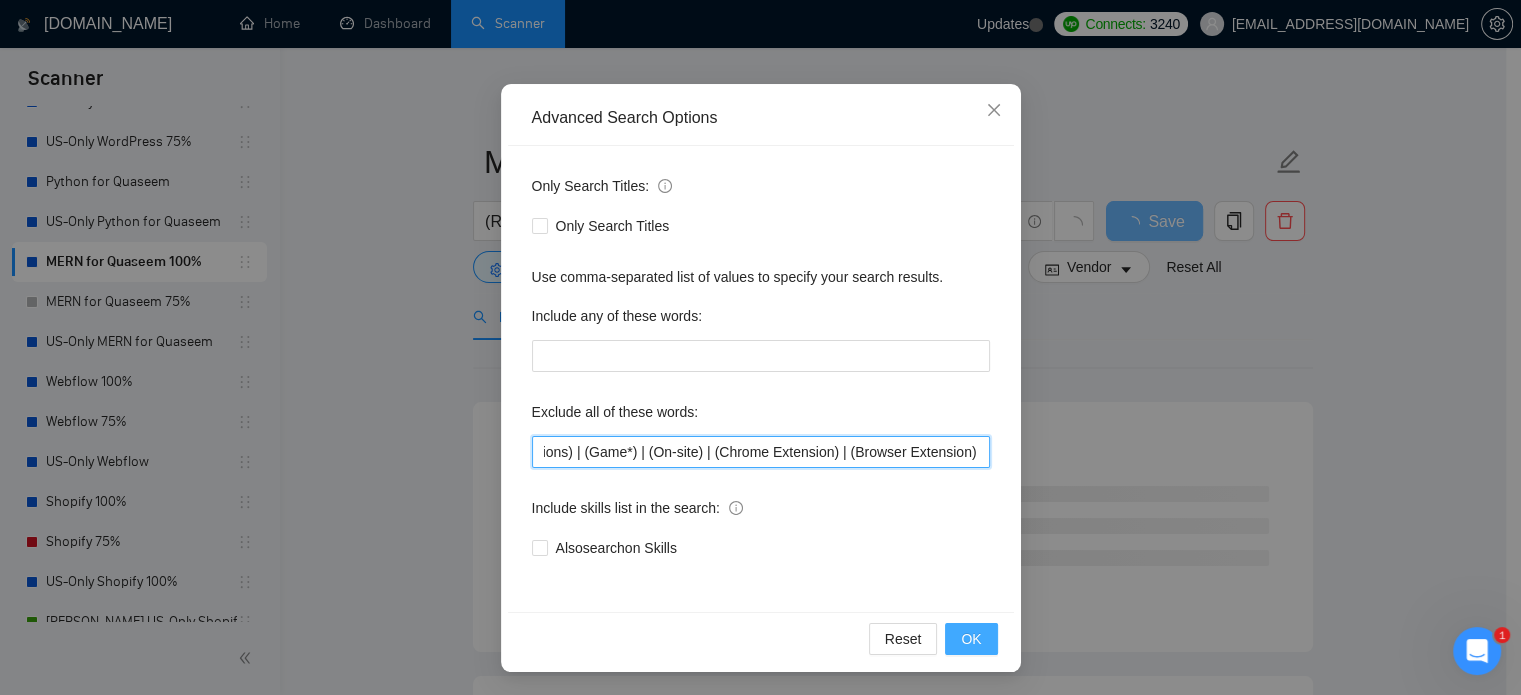 type on "((1-2 days) | (1 day) | ([DATE]/now) | (Blockchain*) | (blazor) | (Crypto*) | (Tilda) | (Zyro) | (Strikingly) | (Weebly) | (jinja) | (jinja2) | (freelancers only*) | (no agencies*) | (QA engineer) | (Chrome apps & extensions) | (Game*) | (On-site) | (Chrome Extension) | (Browser Extension) | (.net*))" 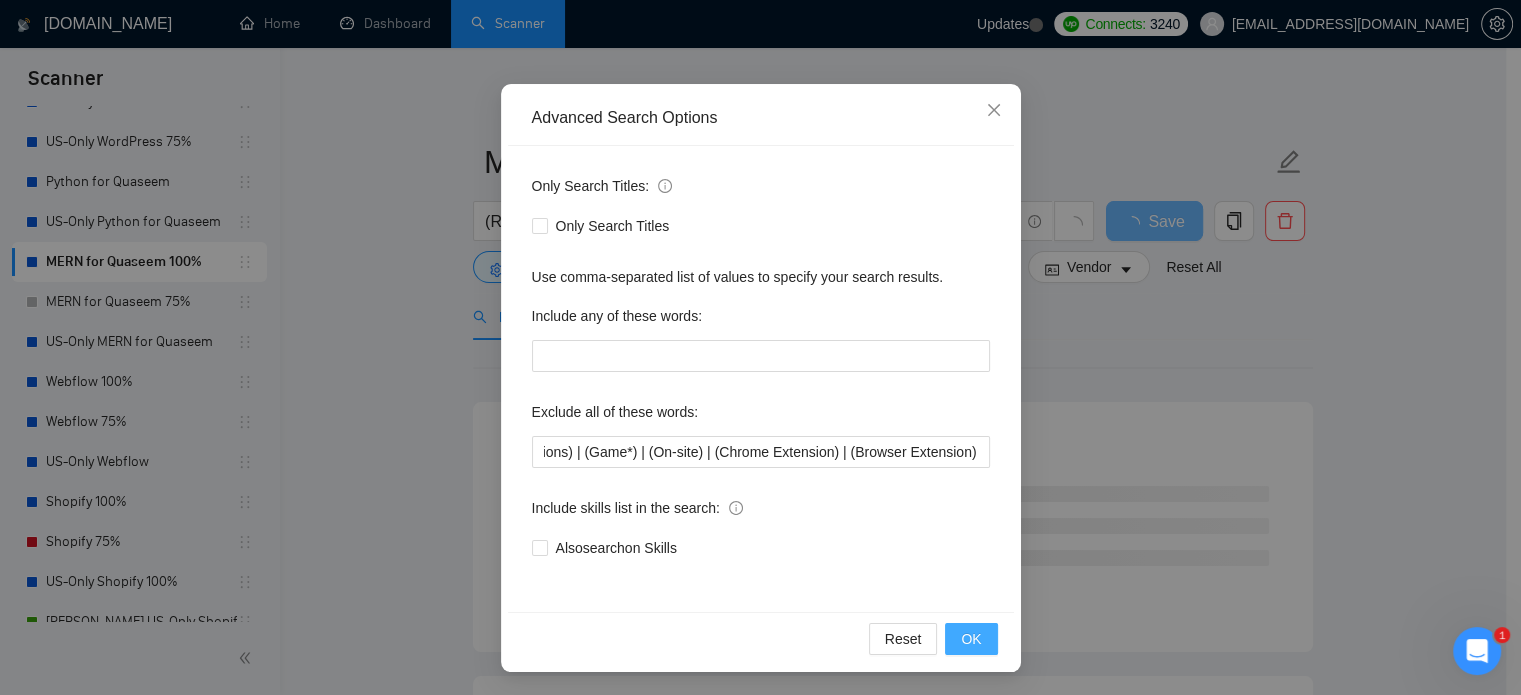 click on "OK" at bounding box center [971, 639] 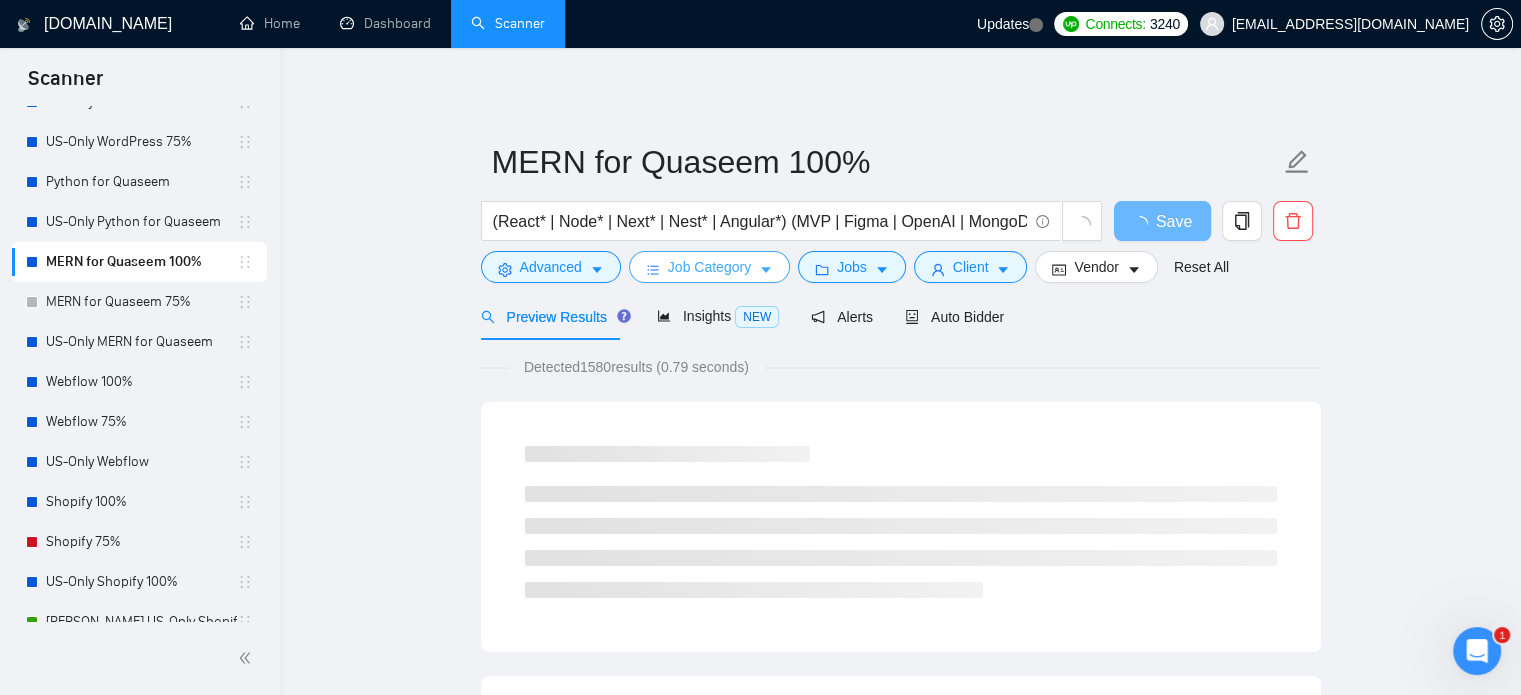 click on "Job Category" at bounding box center [709, 267] 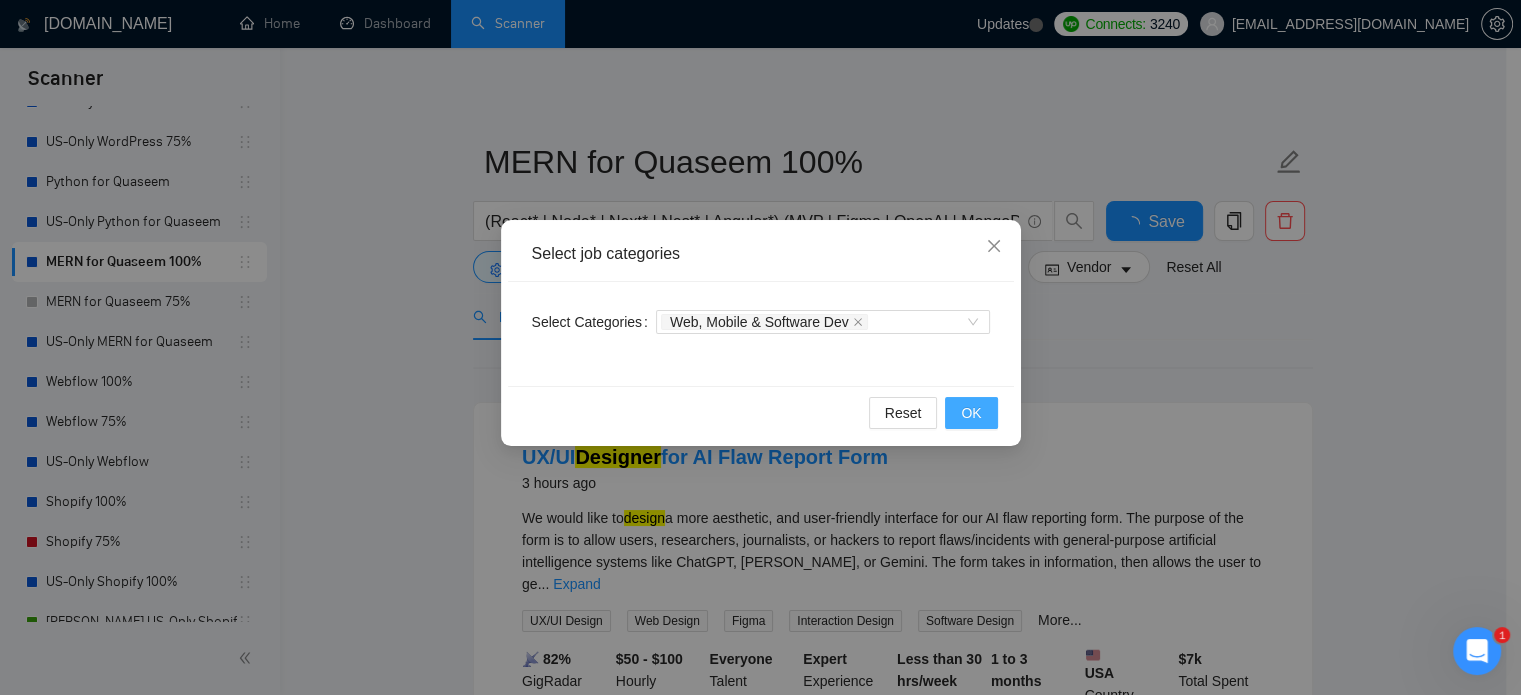 click on "OK" at bounding box center [971, 413] 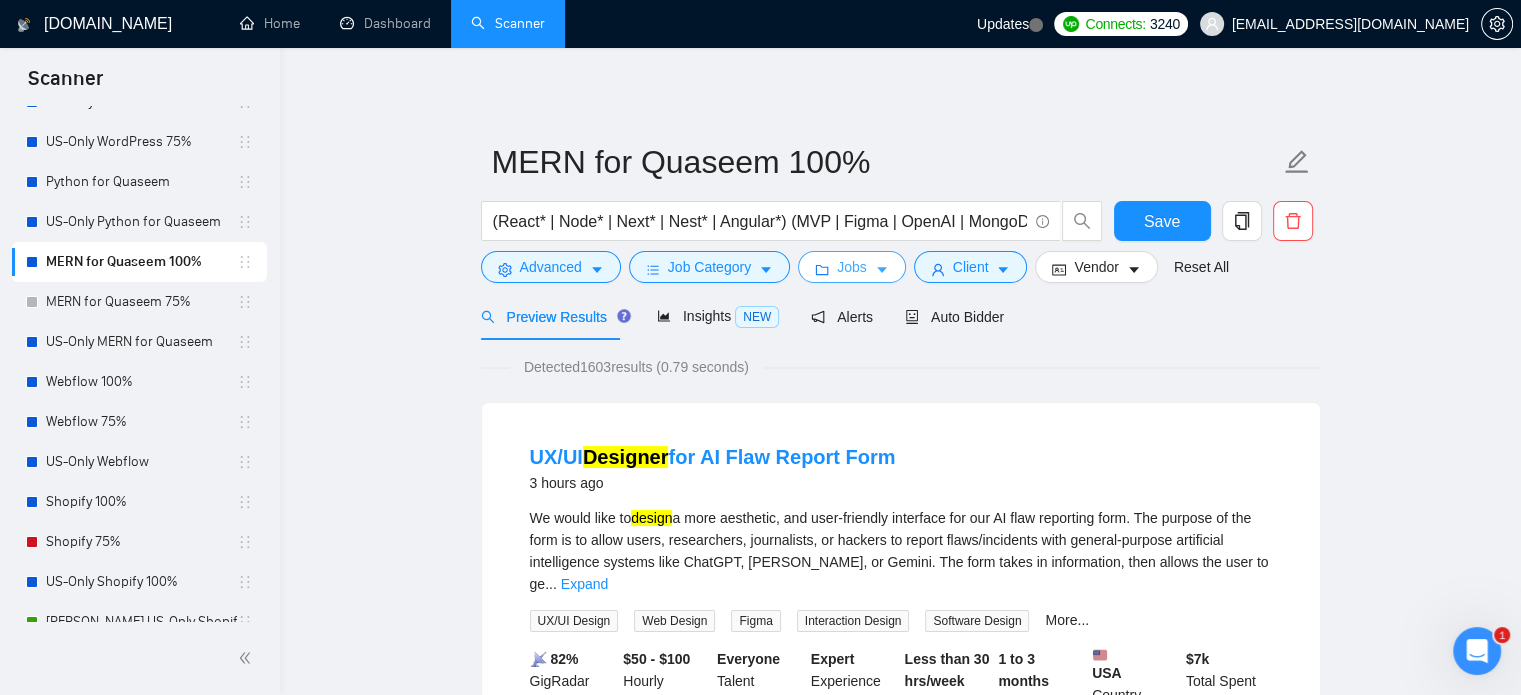 click on "Jobs" at bounding box center (852, 267) 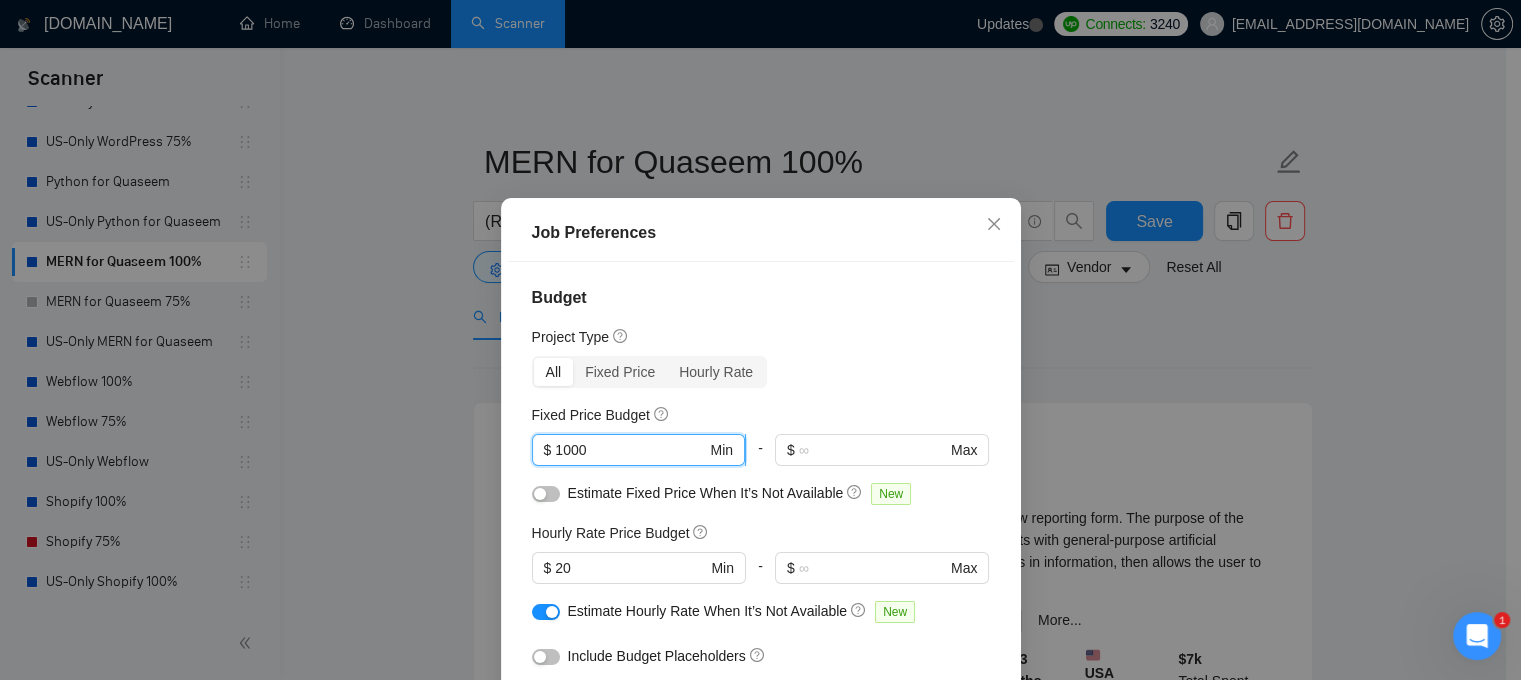 drag, startPoint x: 596, startPoint y: 449, endPoint x: 543, endPoint y: 455, distance: 53.338543 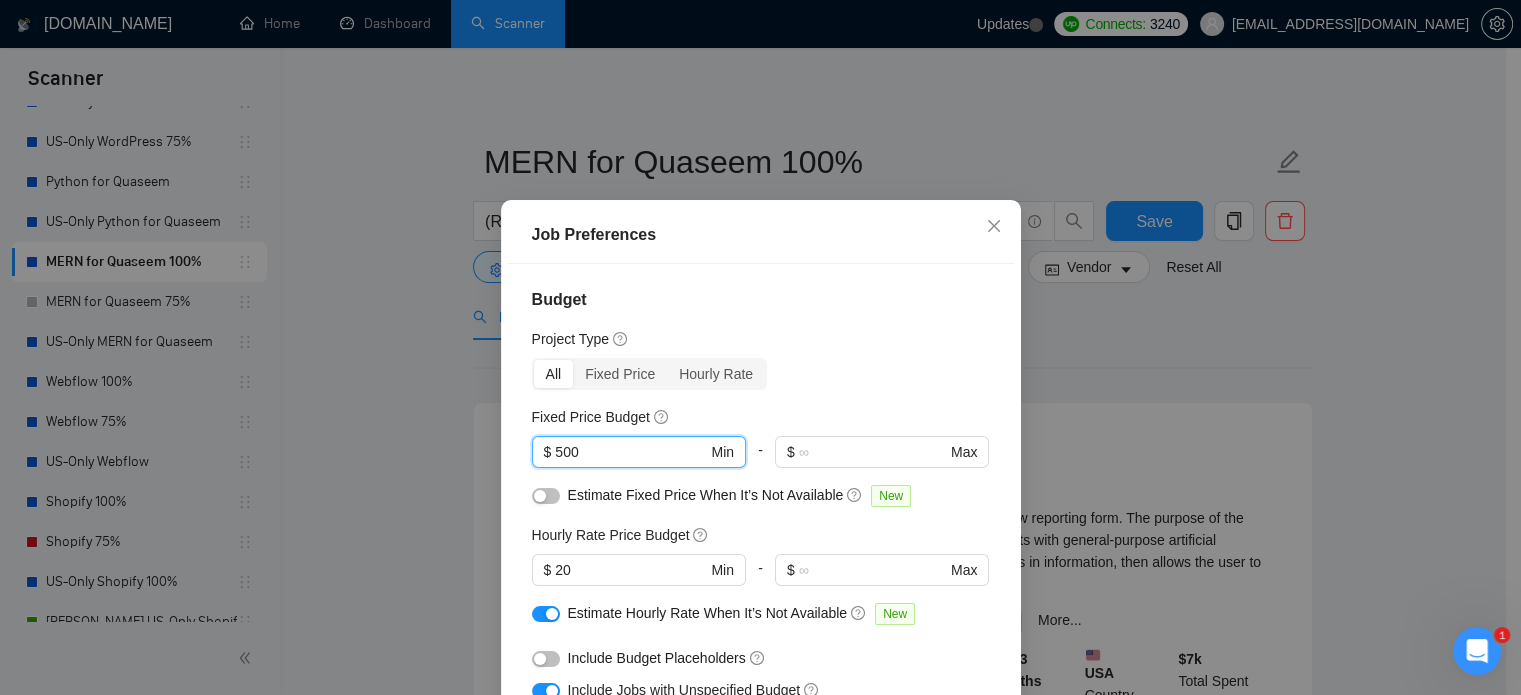 type on "500" 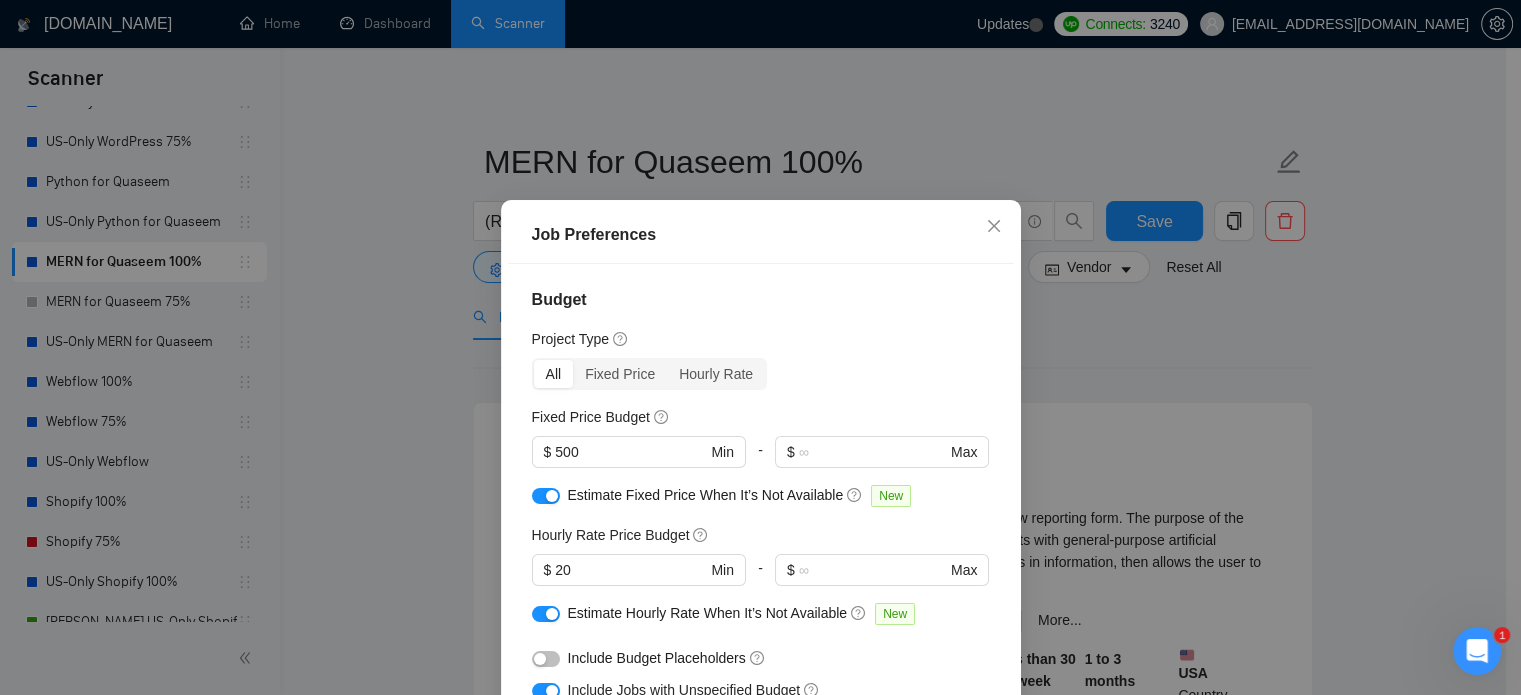 click at bounding box center (546, 659) 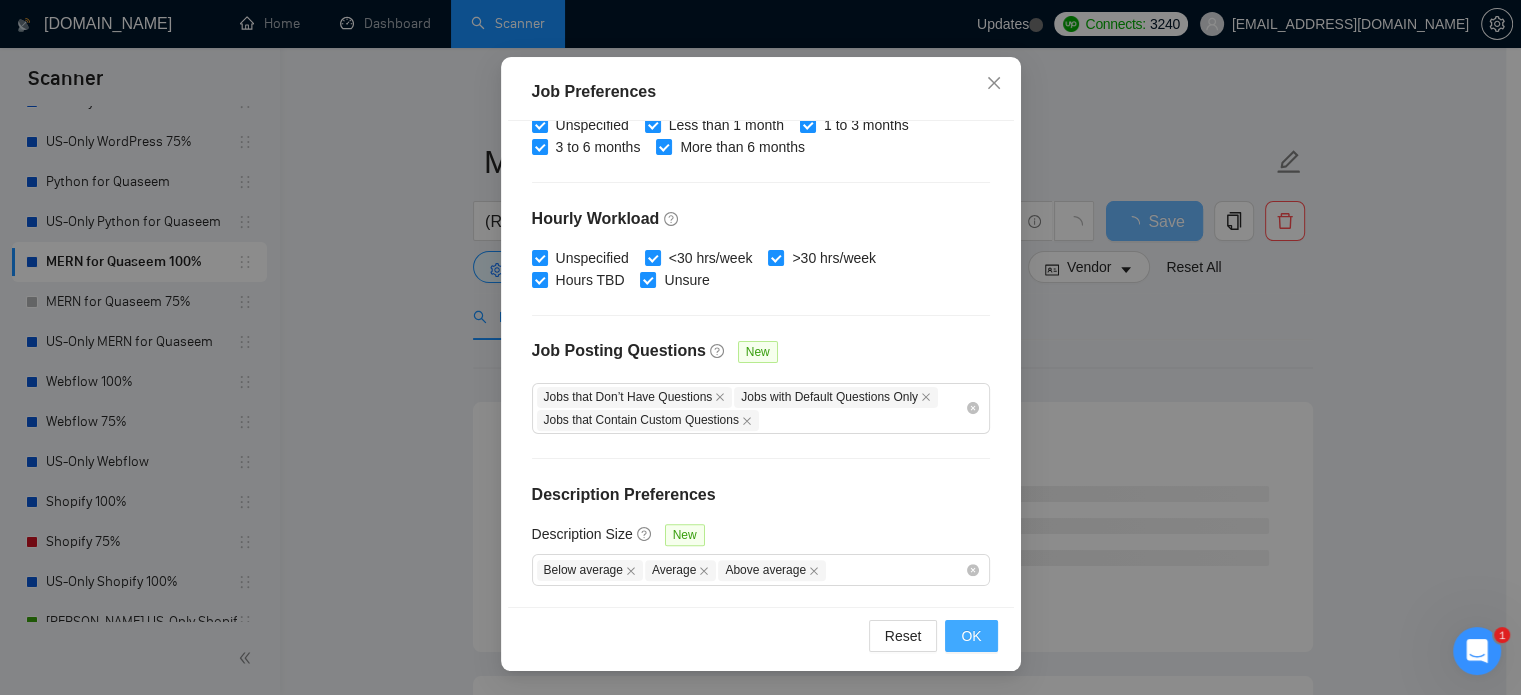 click on "OK" at bounding box center [971, 636] 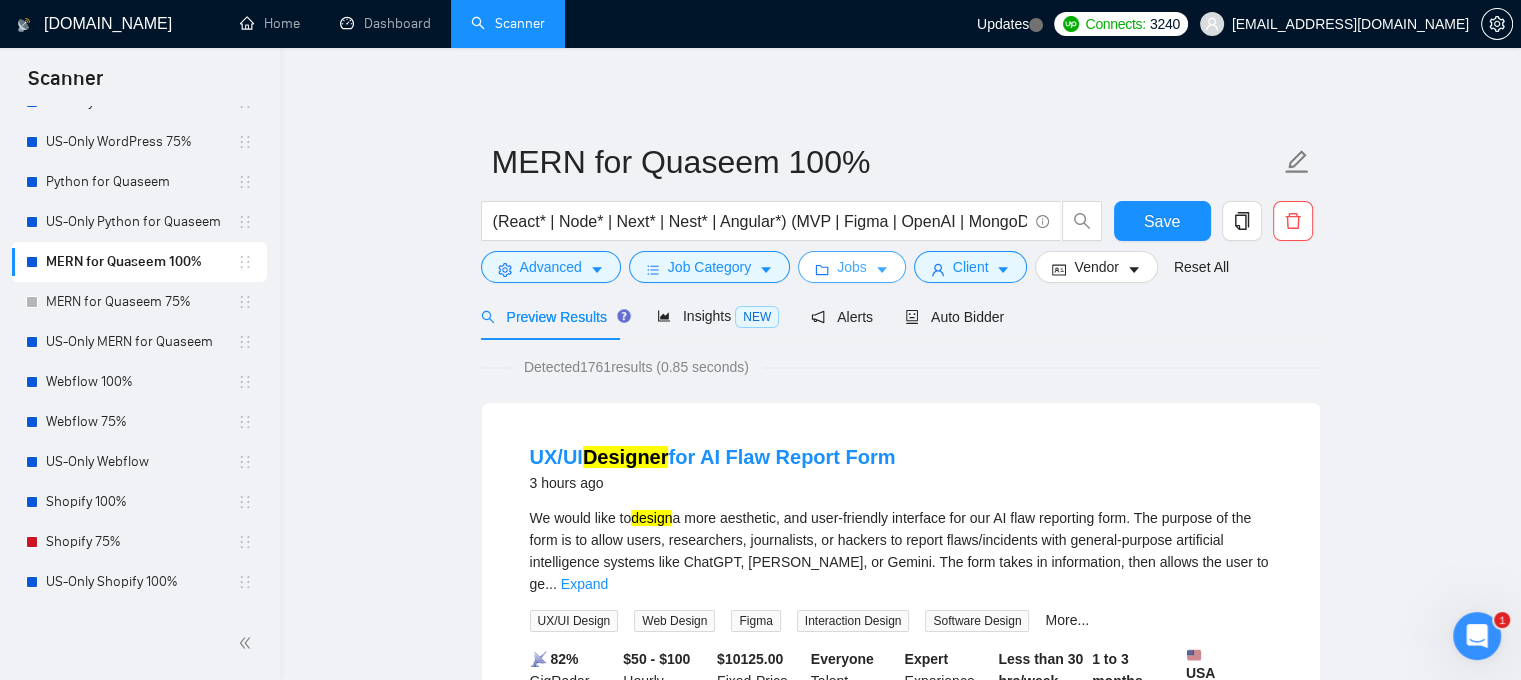 click on "Jobs" at bounding box center (852, 267) 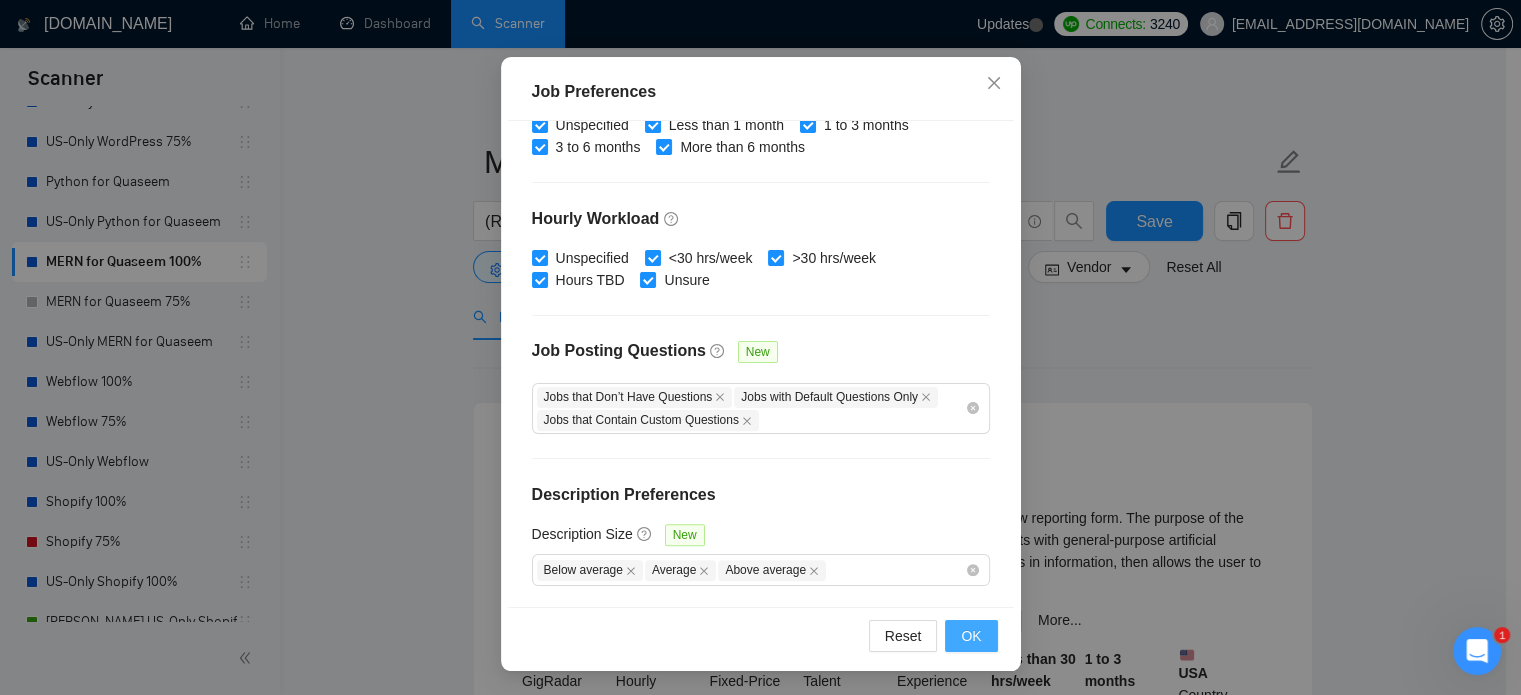 click on "OK" at bounding box center [971, 636] 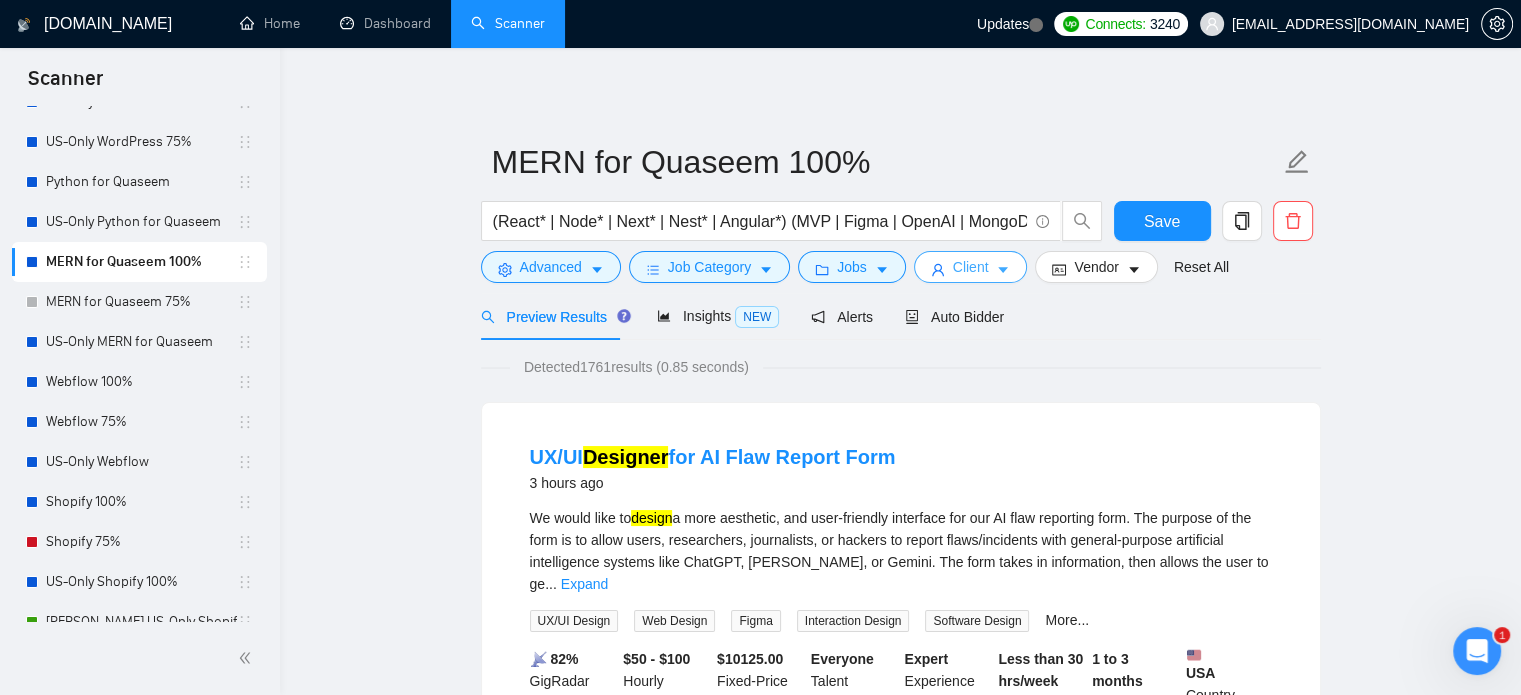 click on "Client" at bounding box center [971, 267] 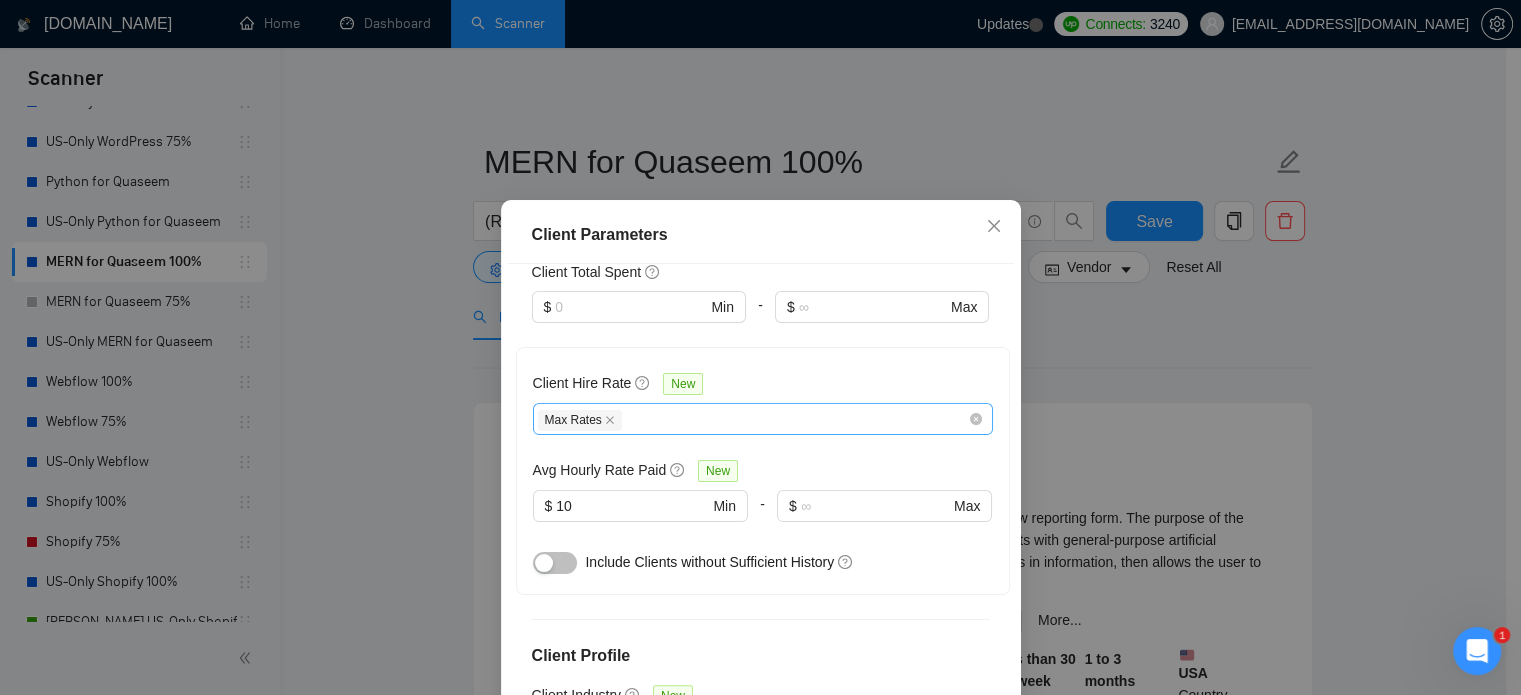 click on "Max Rates" at bounding box center (753, 419) 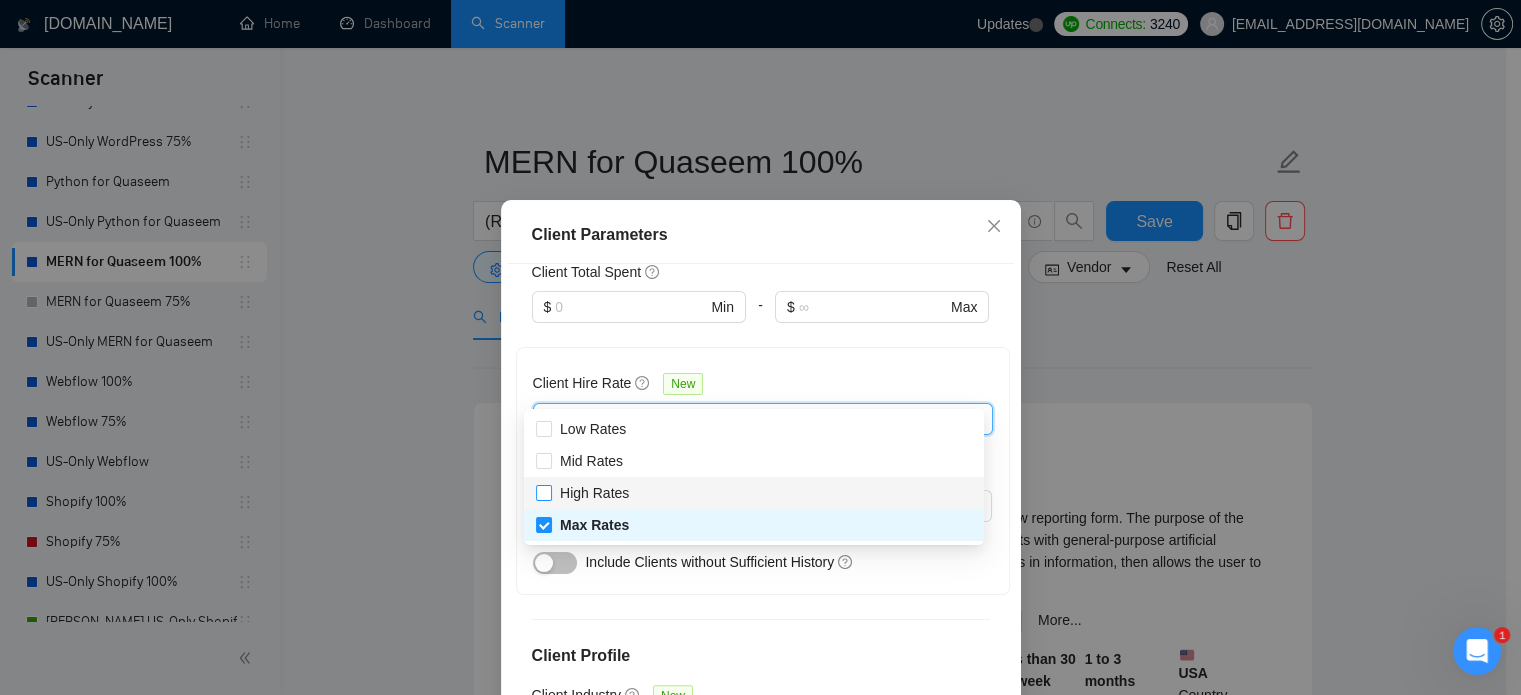 click on "High Rates" at bounding box center [594, 493] 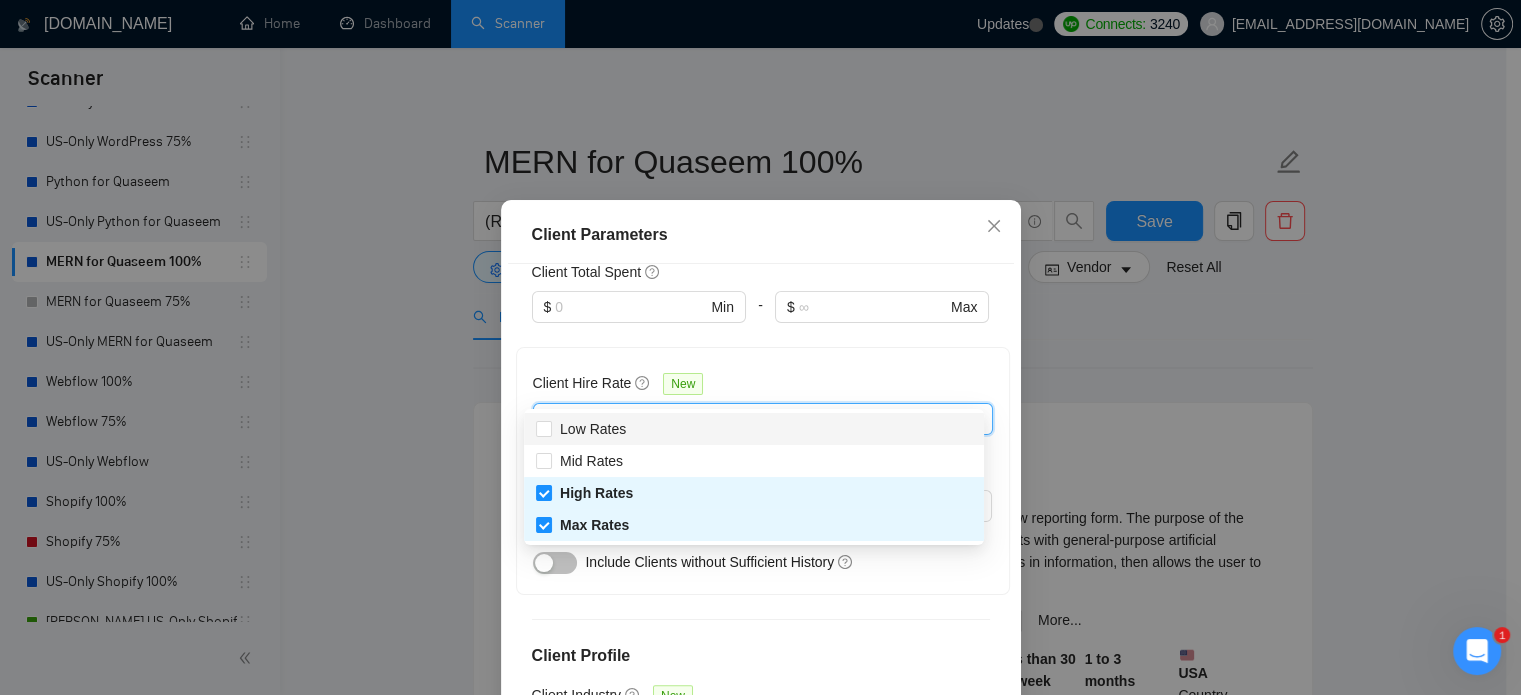 click on "Client Hire Rate New 3, 2 Max Rates High Rates     Avg Hourly Rate Paid New $ 10 Min - $ Max Include Clients without Sufficient History" at bounding box center (763, 471) 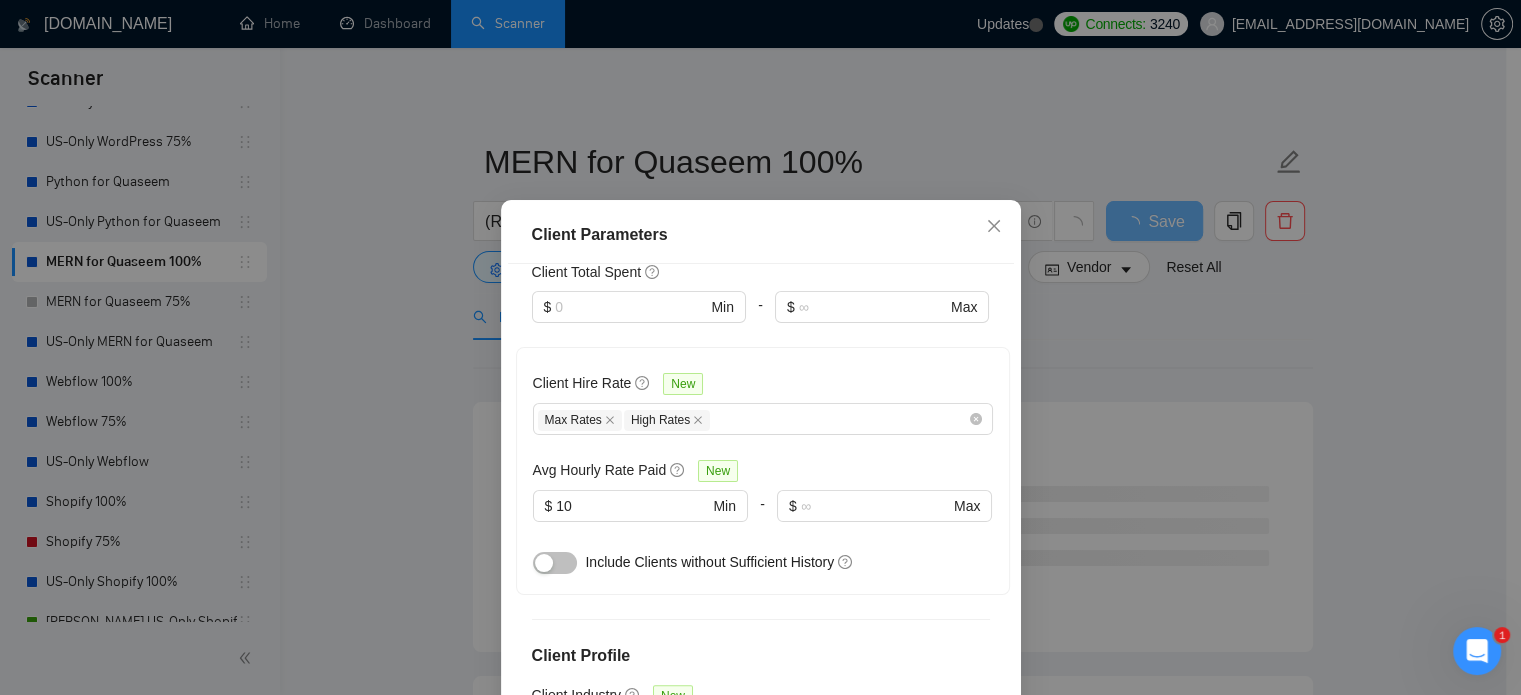 click at bounding box center (544, 563) 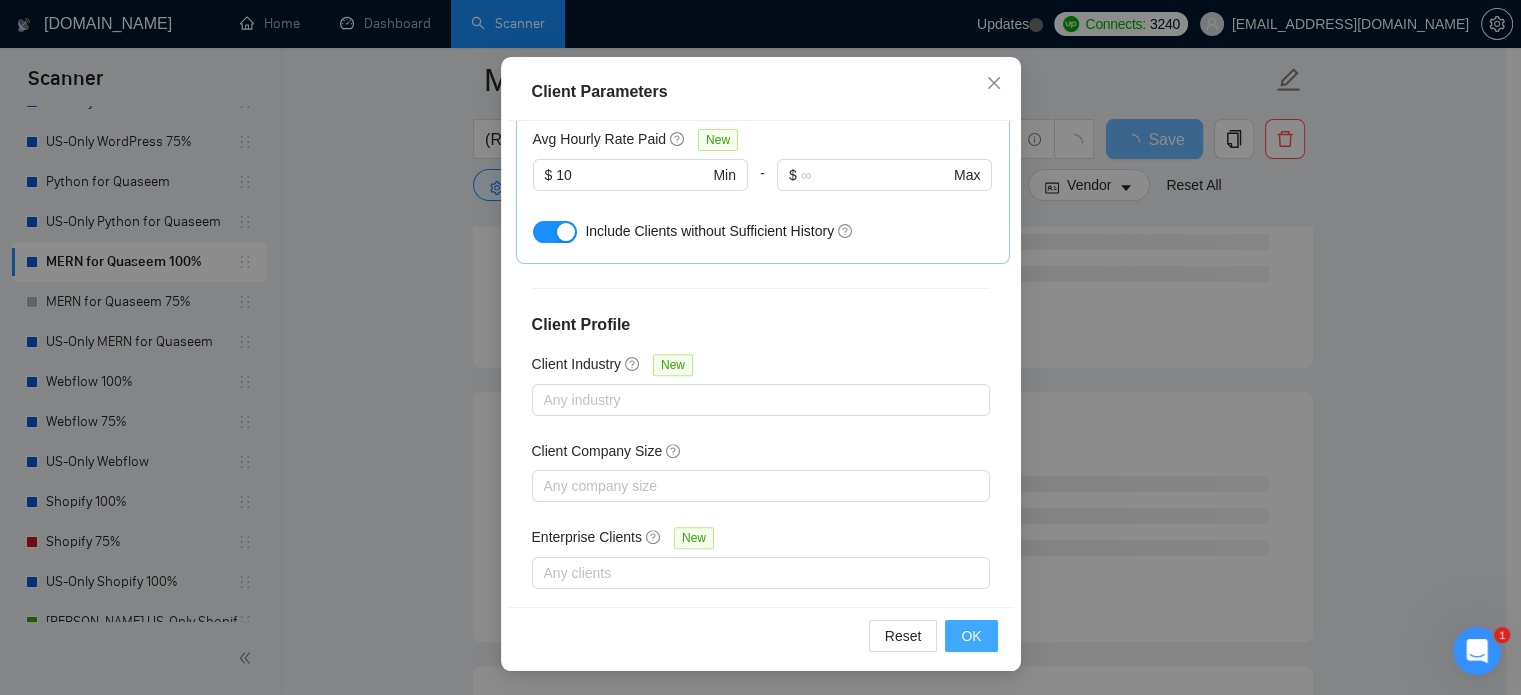 click on "OK" at bounding box center (971, 636) 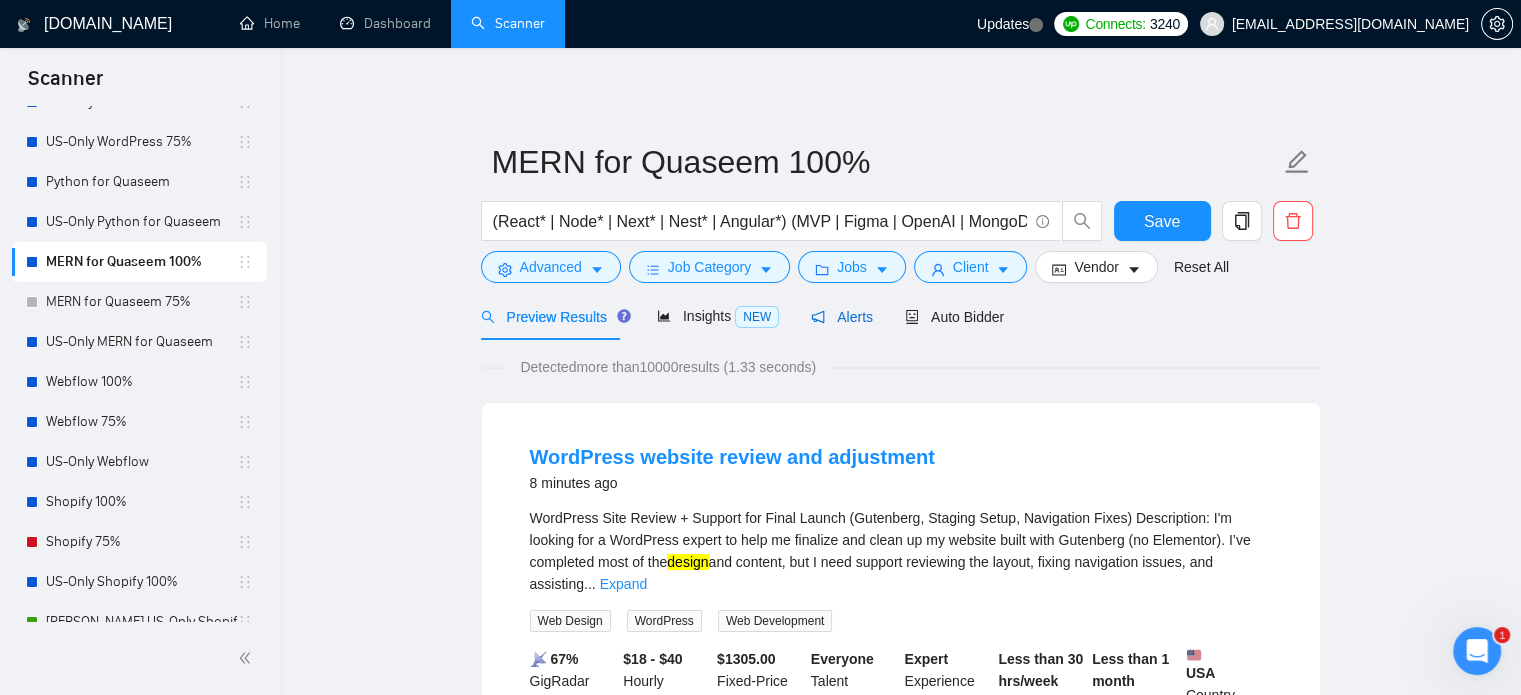 click on "Alerts" at bounding box center (842, 317) 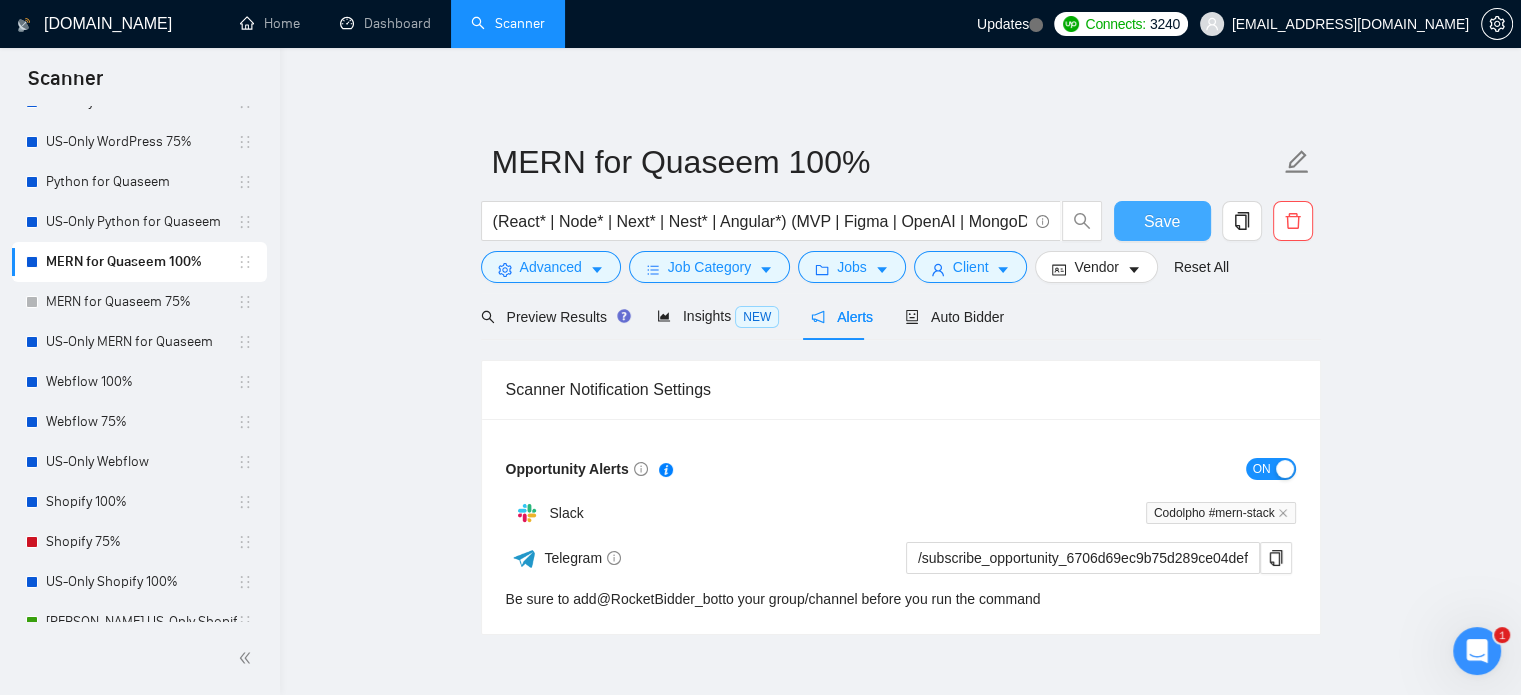 click on "Save" at bounding box center (1162, 221) 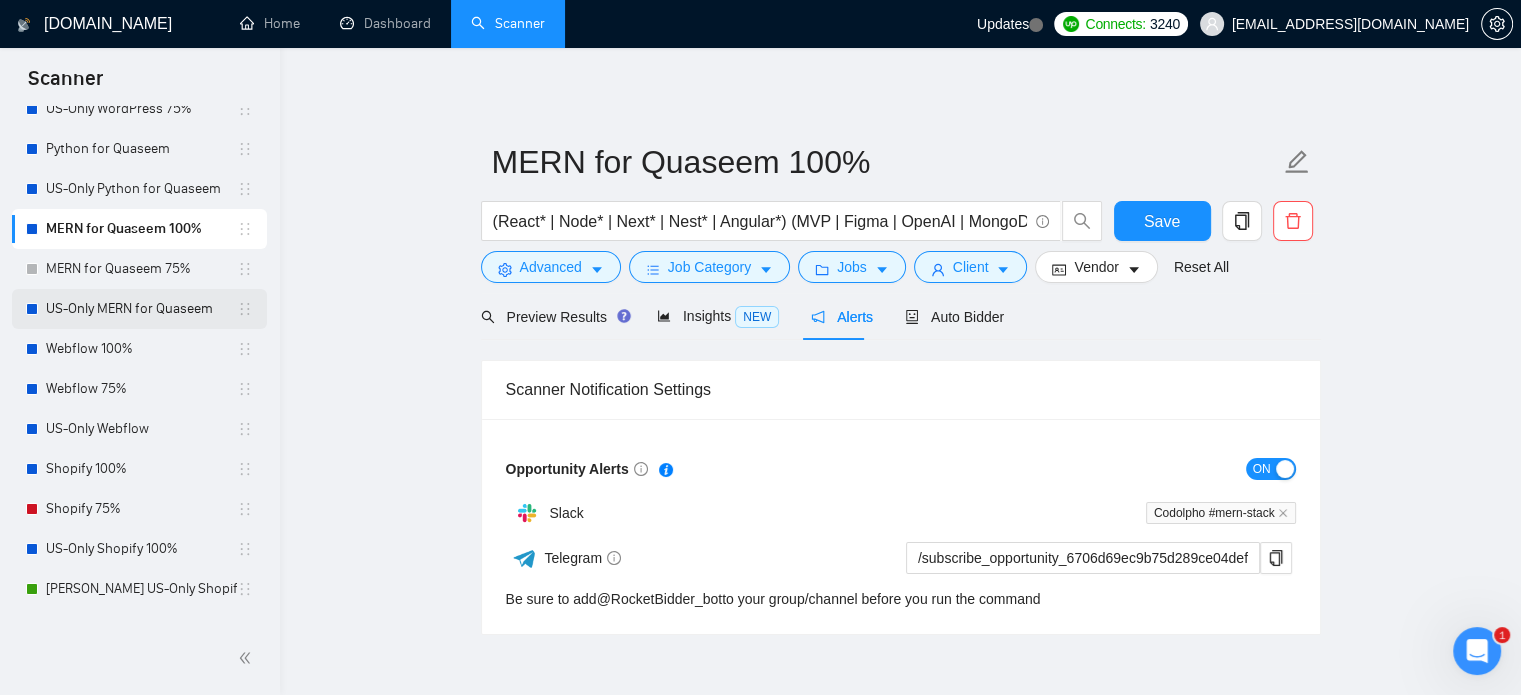 scroll, scrollTop: 200, scrollLeft: 0, axis: vertical 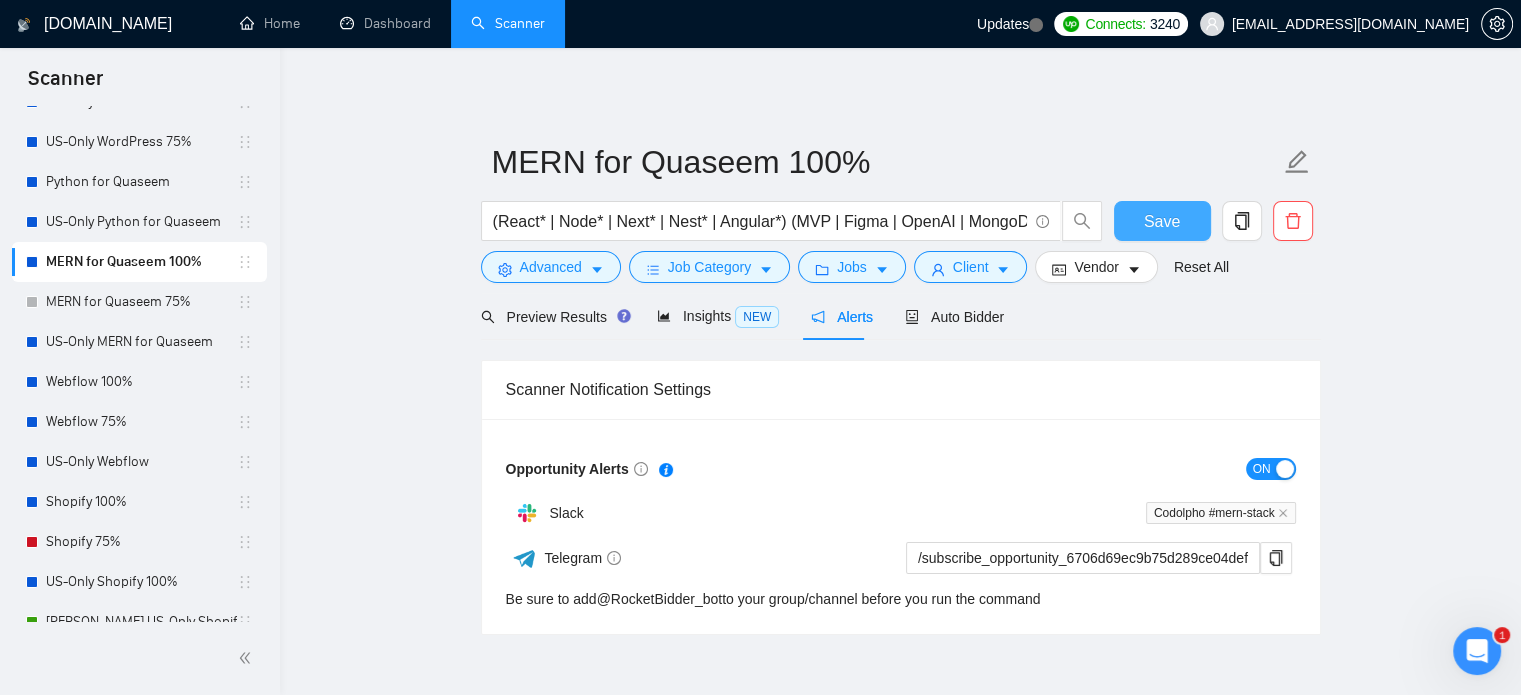 type 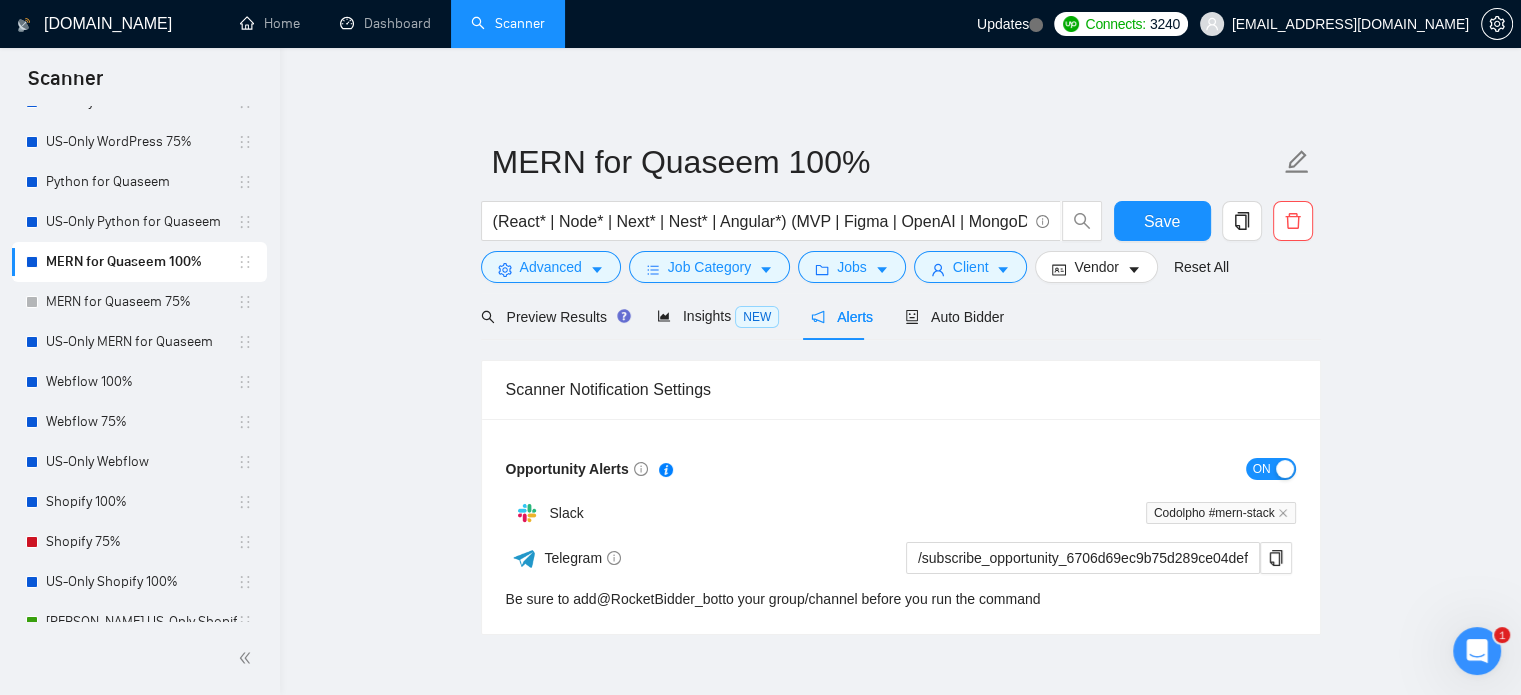 click on "MERN for Quaseem 100% (React* | Node* | Next* | Nest* | Angular*) (MVP | Figma | OpenAI | MongoDB | (Chatbot*) | (API Integration*) | (Develop*) | (Design*) | (Custom*) | (redesign*) | (SaaS*) | (subscription*) | (DevOps*) | (AWS*)) Save Advanced   Job Category   Jobs   Client   Vendor   Reset All Preview Results Insights NEW Alerts Auto Bidder Scanner Notification Settings Opportunity Alerts ON   Slack Codolpho #mern-stack   Telegram /subscribe_opportunity_6706d69ec9b75d289ce04def@RocketBidder_bot Be sure to add  @ RocketBidder_bot  to your group/channel before you run the command" at bounding box center (900, 357) 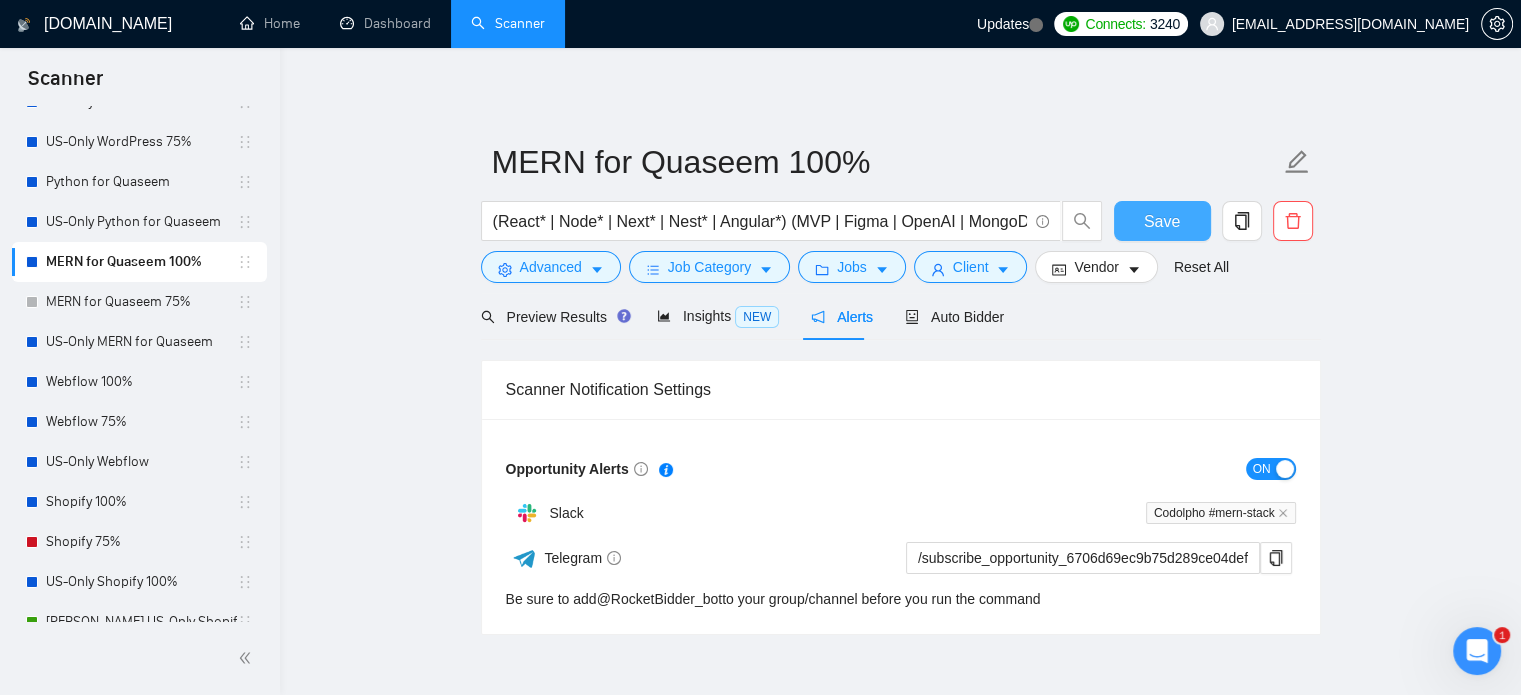 click on "Save" at bounding box center (1162, 221) 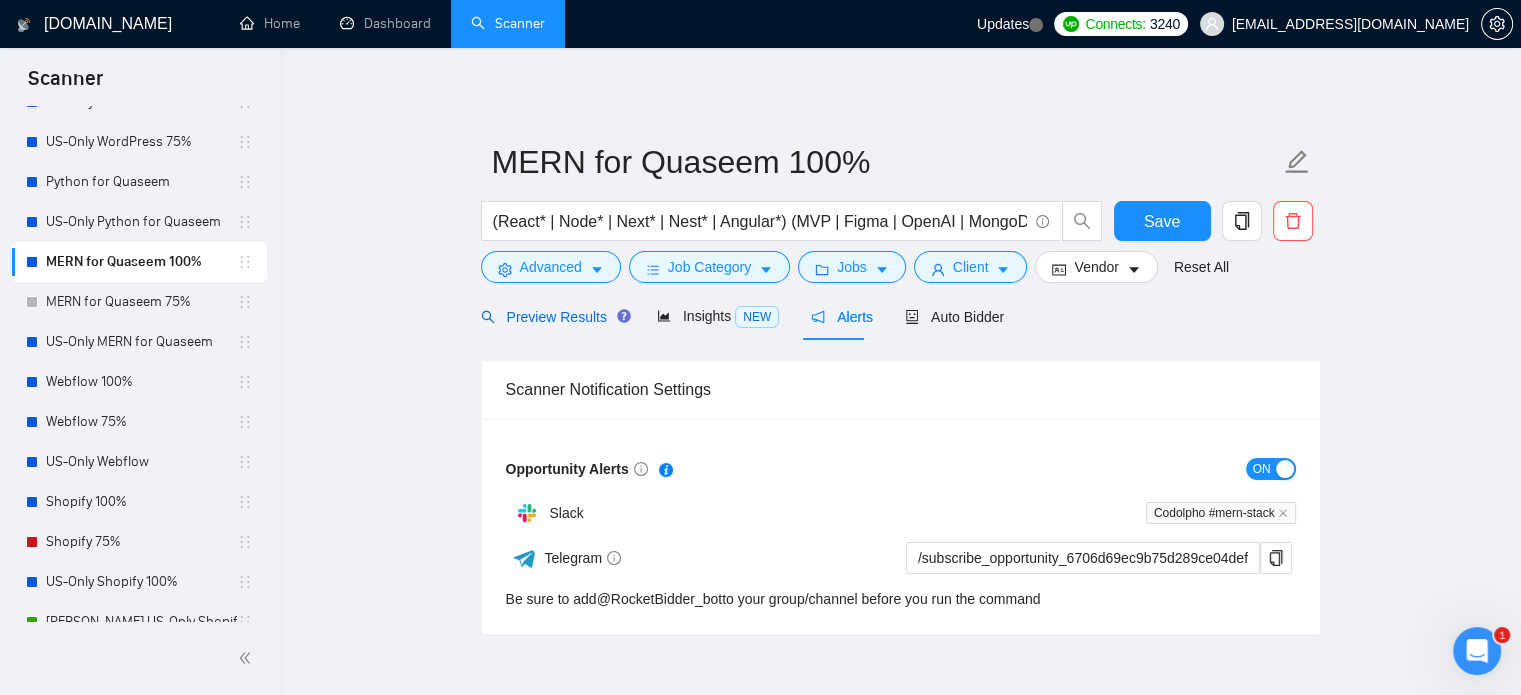 click on "Preview Results" at bounding box center [553, 317] 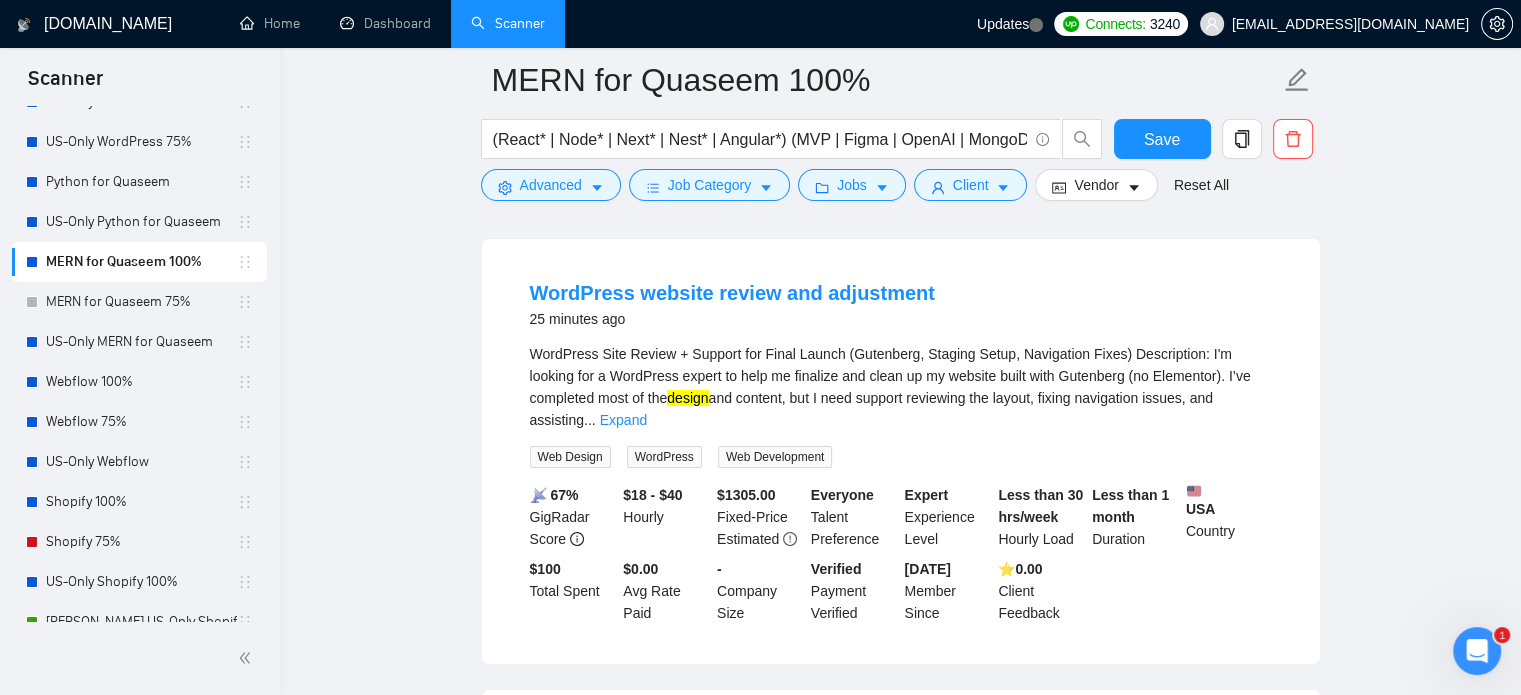 scroll, scrollTop: 200, scrollLeft: 0, axis: vertical 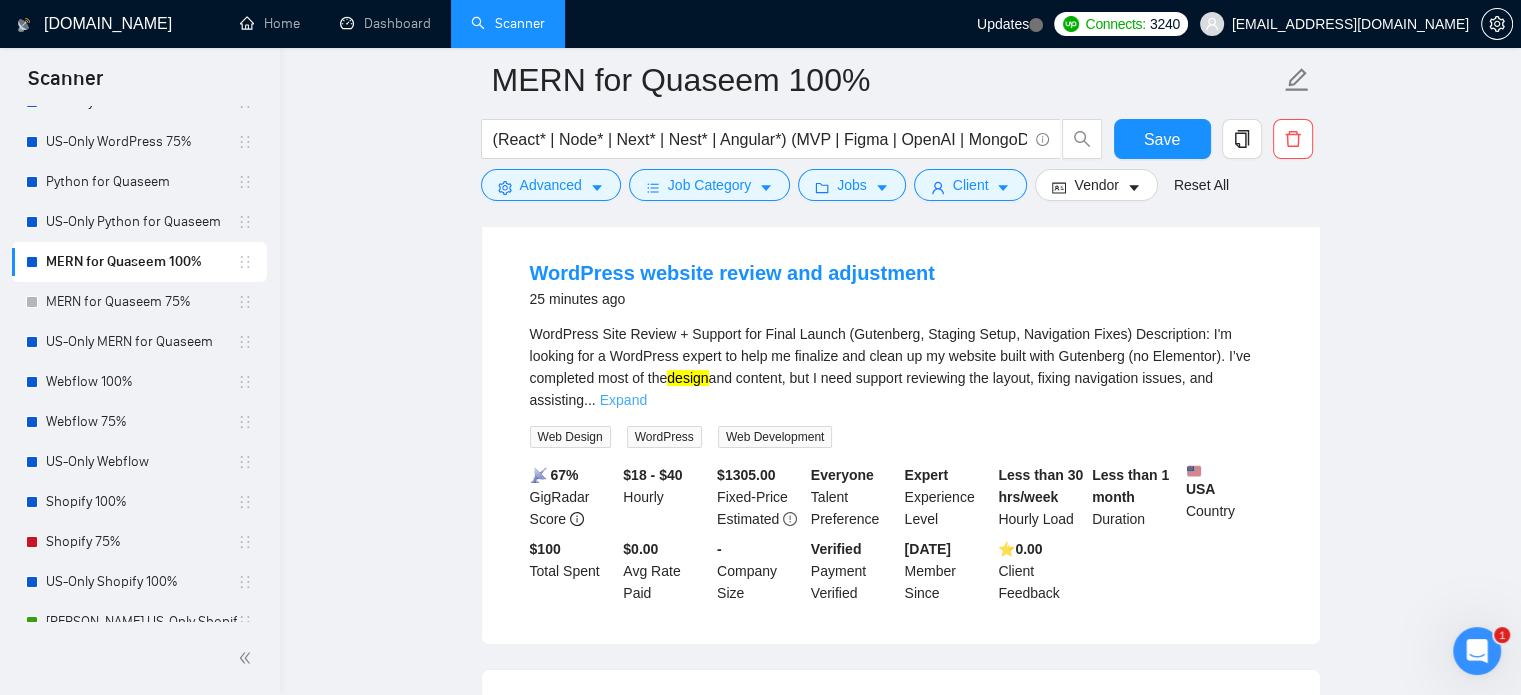 click on "Expand" at bounding box center (623, 400) 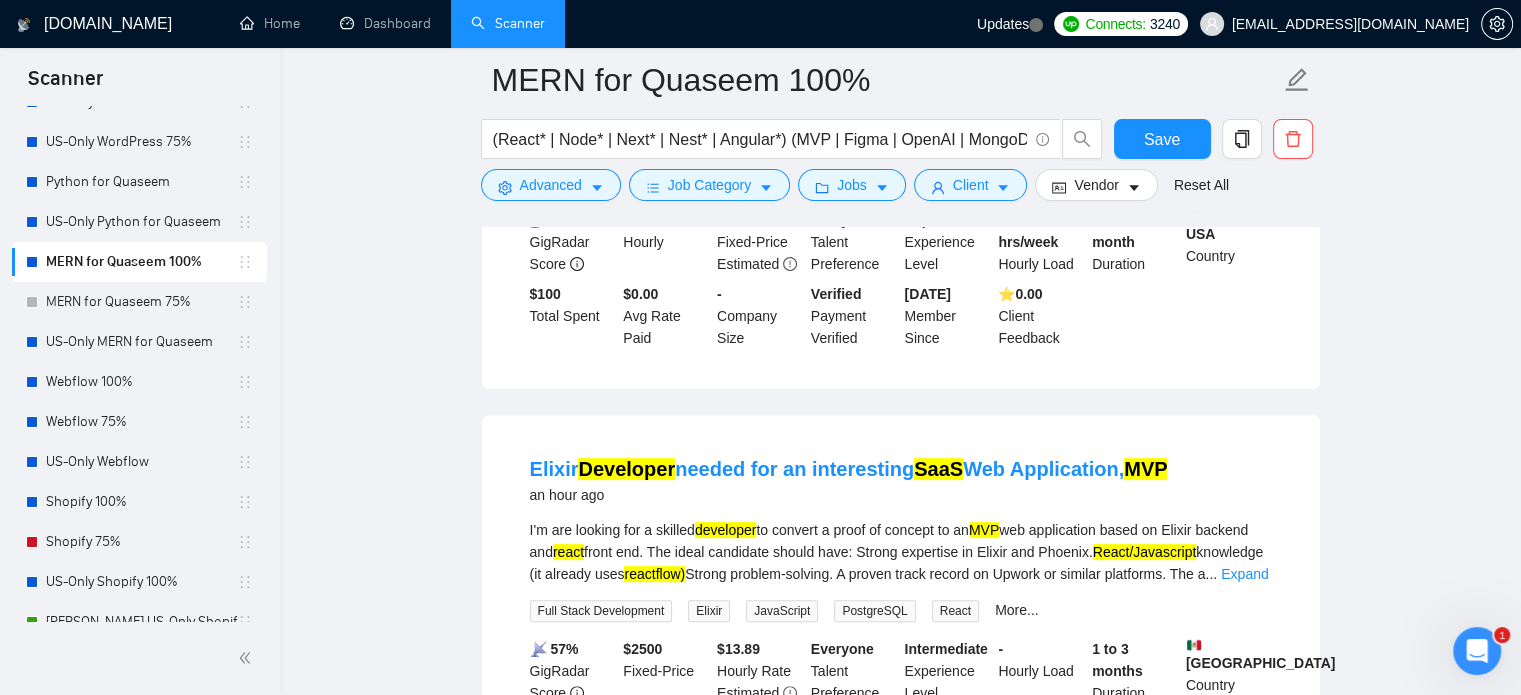 scroll, scrollTop: 700, scrollLeft: 0, axis: vertical 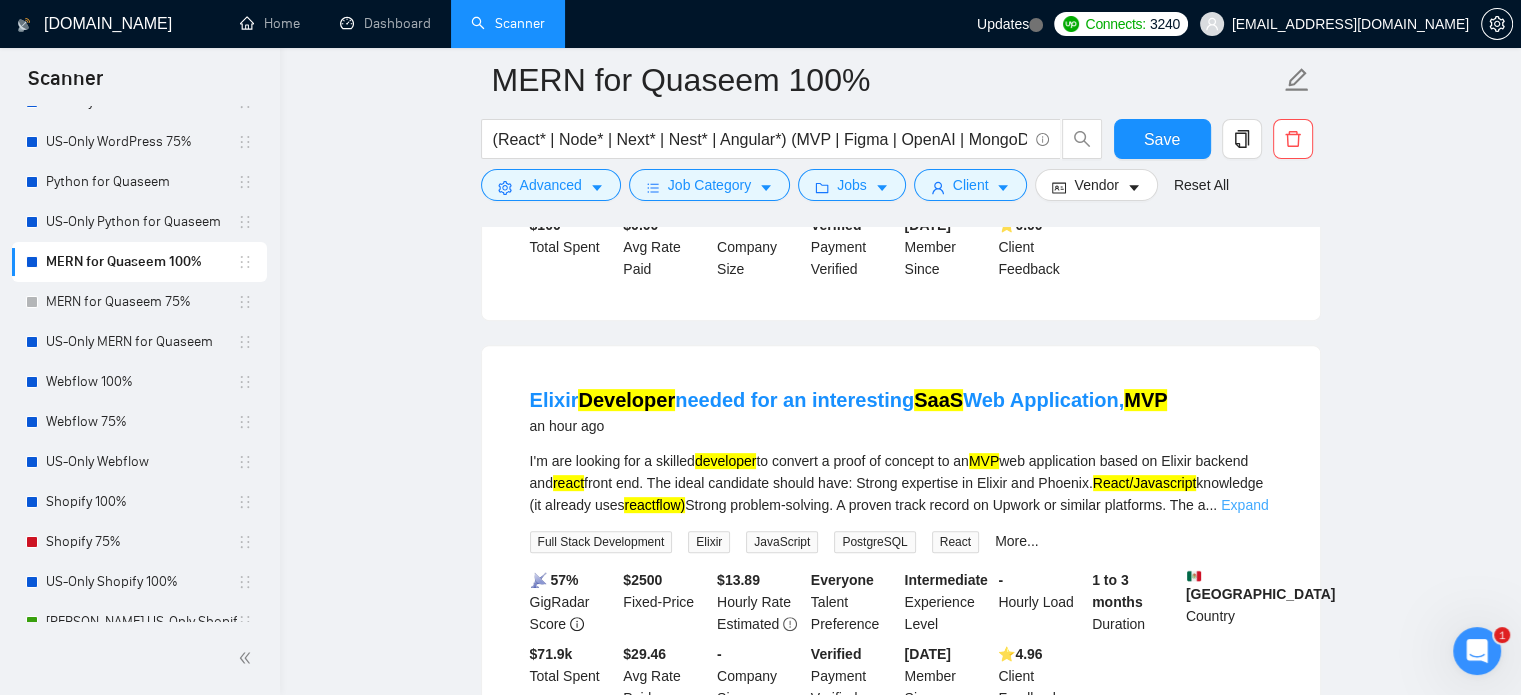 click on "Expand" at bounding box center (1244, 505) 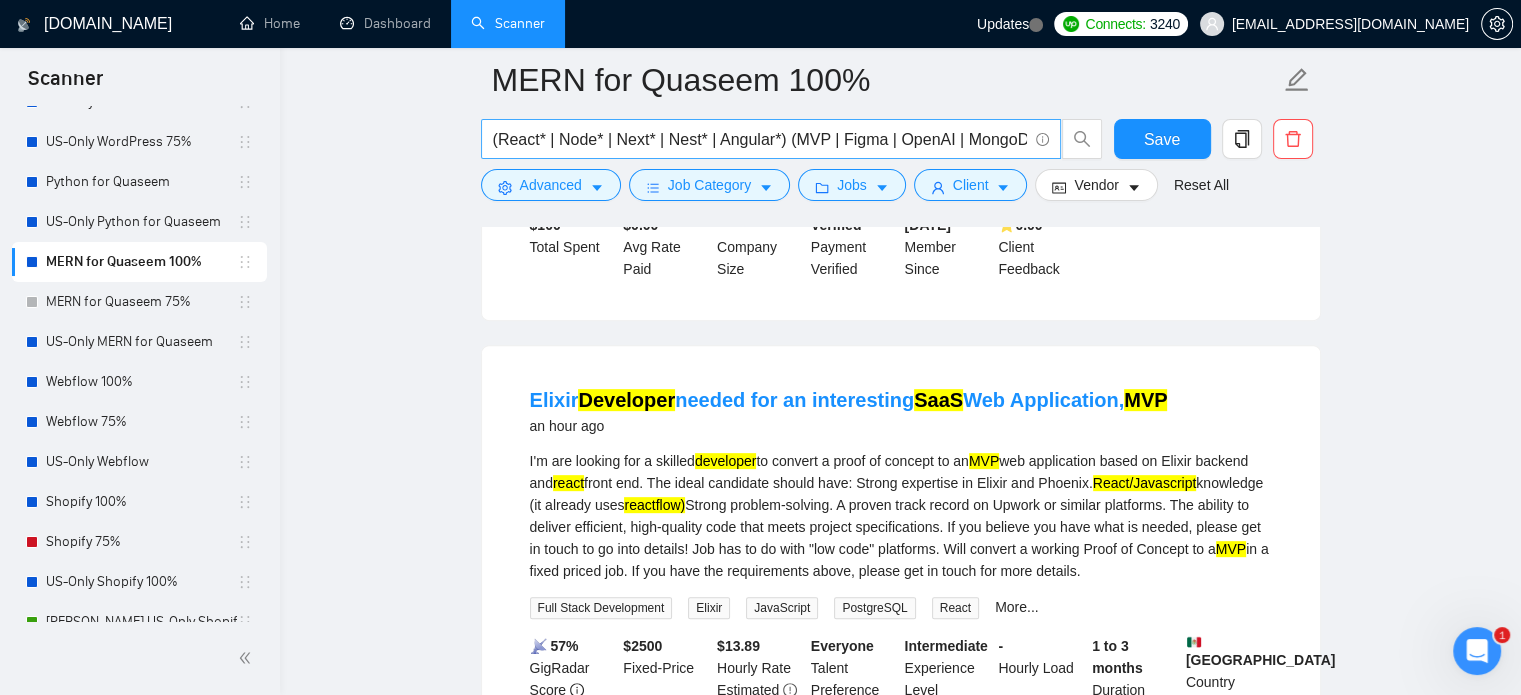 click on "(React* | Node* | Next* | Nest* | Angular*) (MVP | Figma | OpenAI | MongoDB | (Chatbot*) | (API Integration*) | (Develop*) | (Design*) | (Custom*) | (redesign*) | (SaaS*) | (subscription*) | (DevOps*) | (AWS*))" at bounding box center [760, 139] 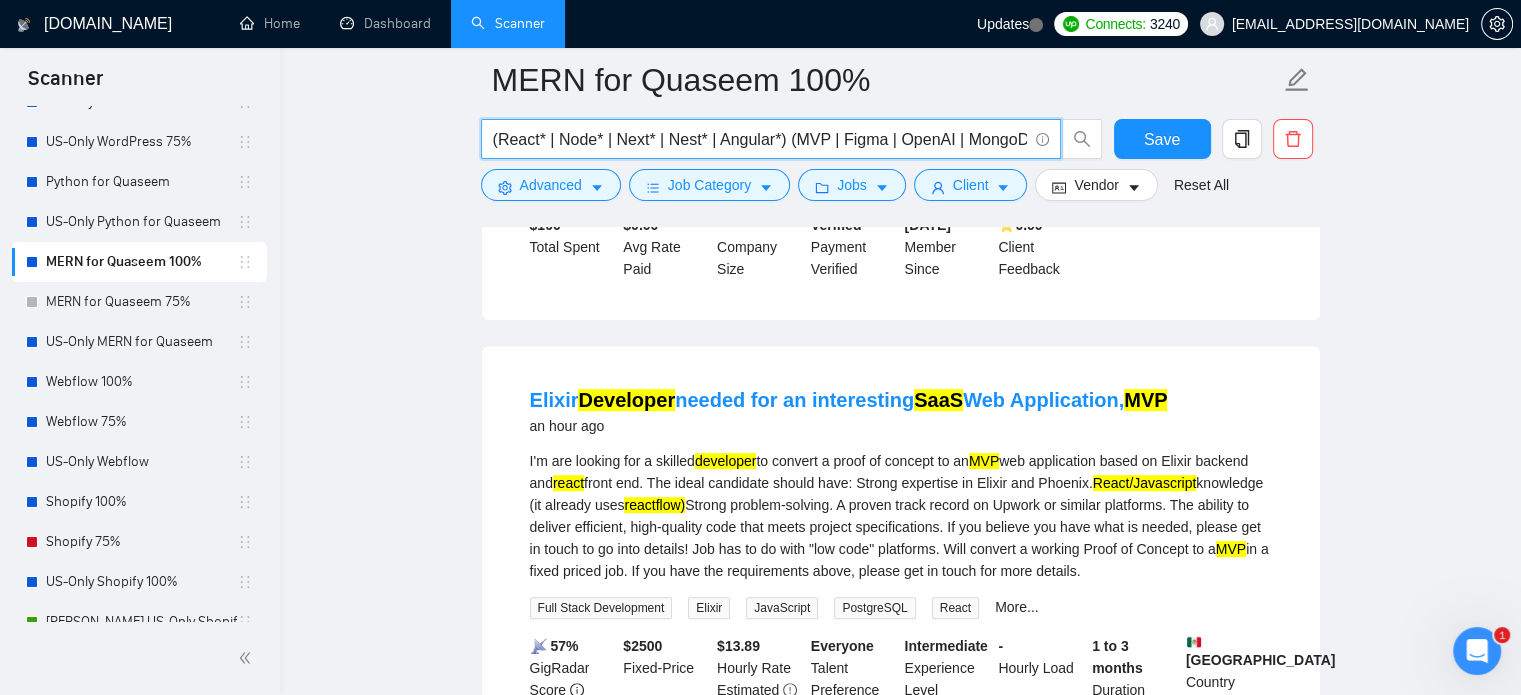 paste on ".js* | Next.js* | Nest.js* | Angular*) (MVP | Figma | OpenAI | MongoDB | (Chatbot*) | (API Integration*) | (Develop" 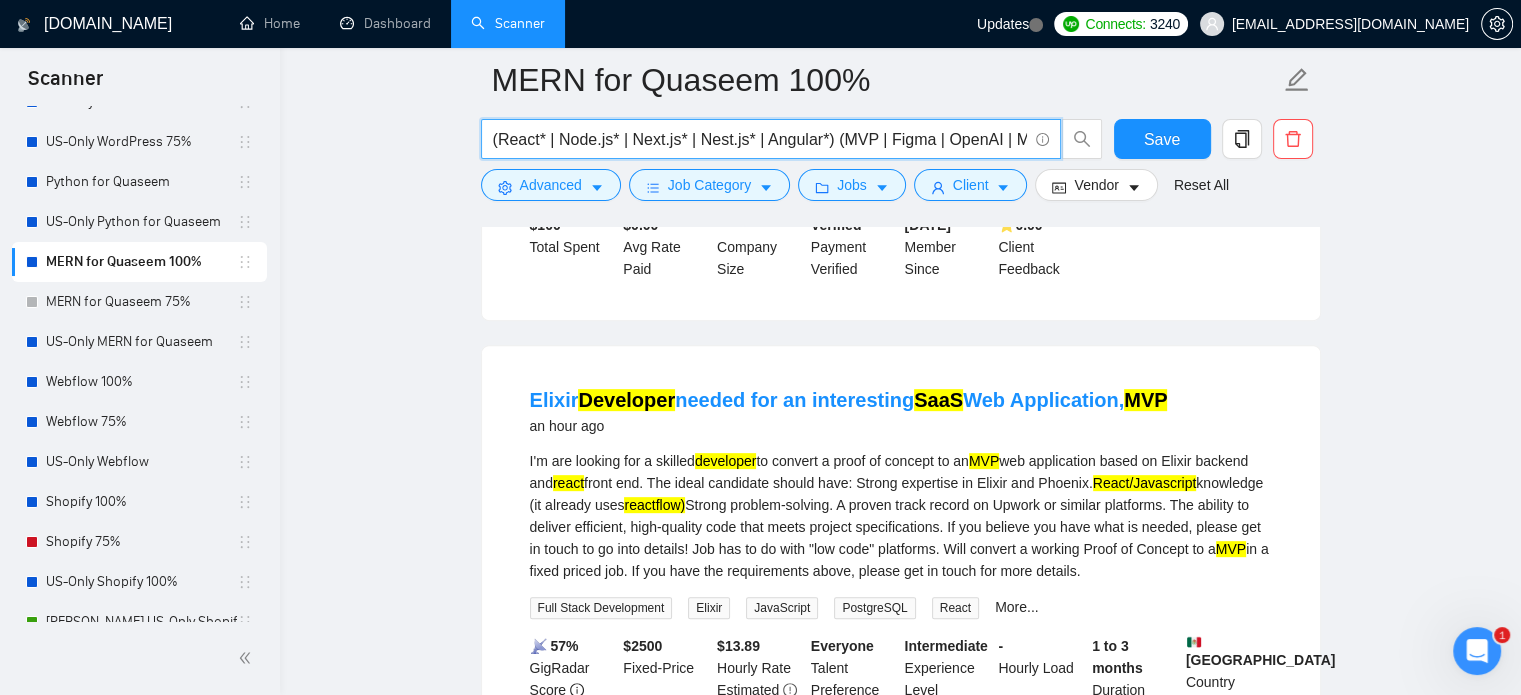 scroll, scrollTop: 0, scrollLeft: 857, axis: horizontal 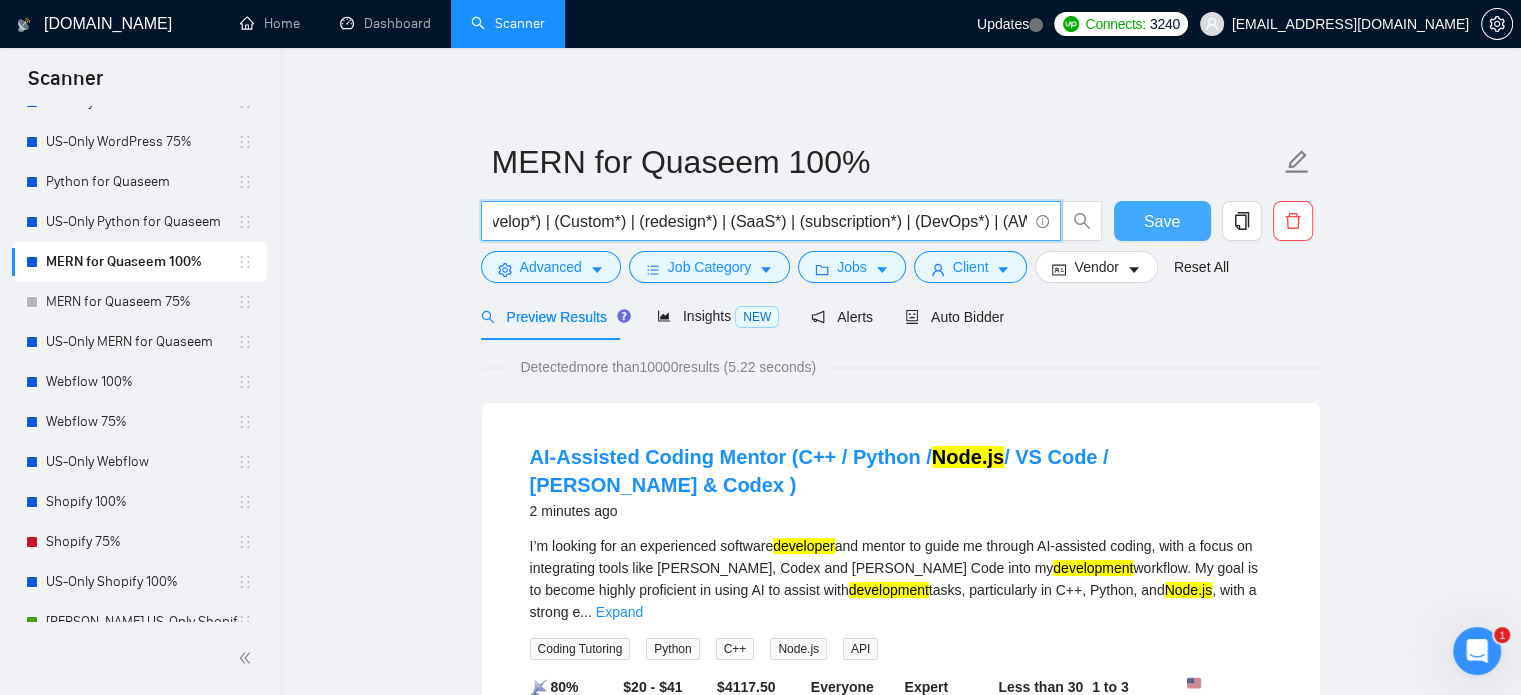 type on "(React* | Node.js* | Next.js* | Nest.js* | Angular*) (MVP | Figma | OpenAI | MongoDB | (Chatbot*) | (API Integration*) | (Develop*) | (Custom*) | (redesign*) | (SaaS*) | (subscription*) | (DevOps*) | (AWS*))" 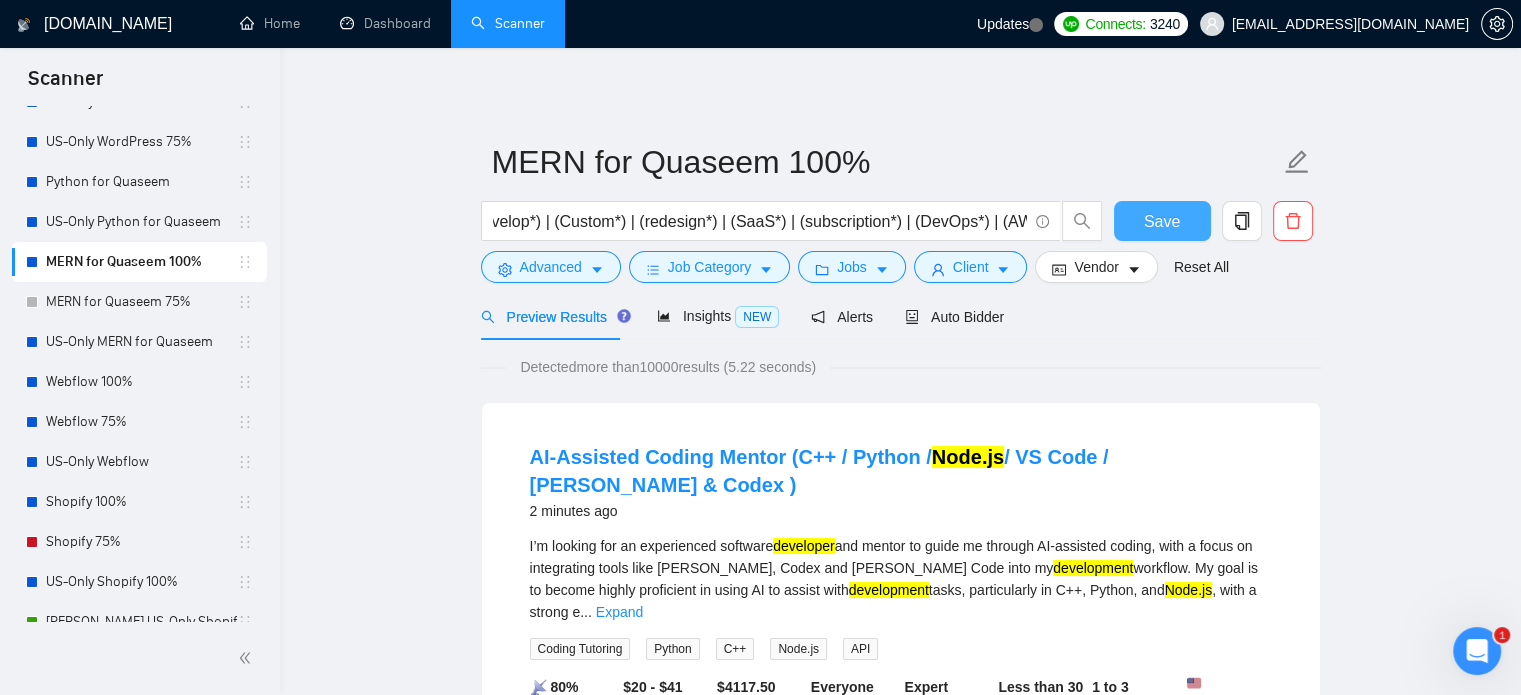 click on "Save" at bounding box center (1162, 221) 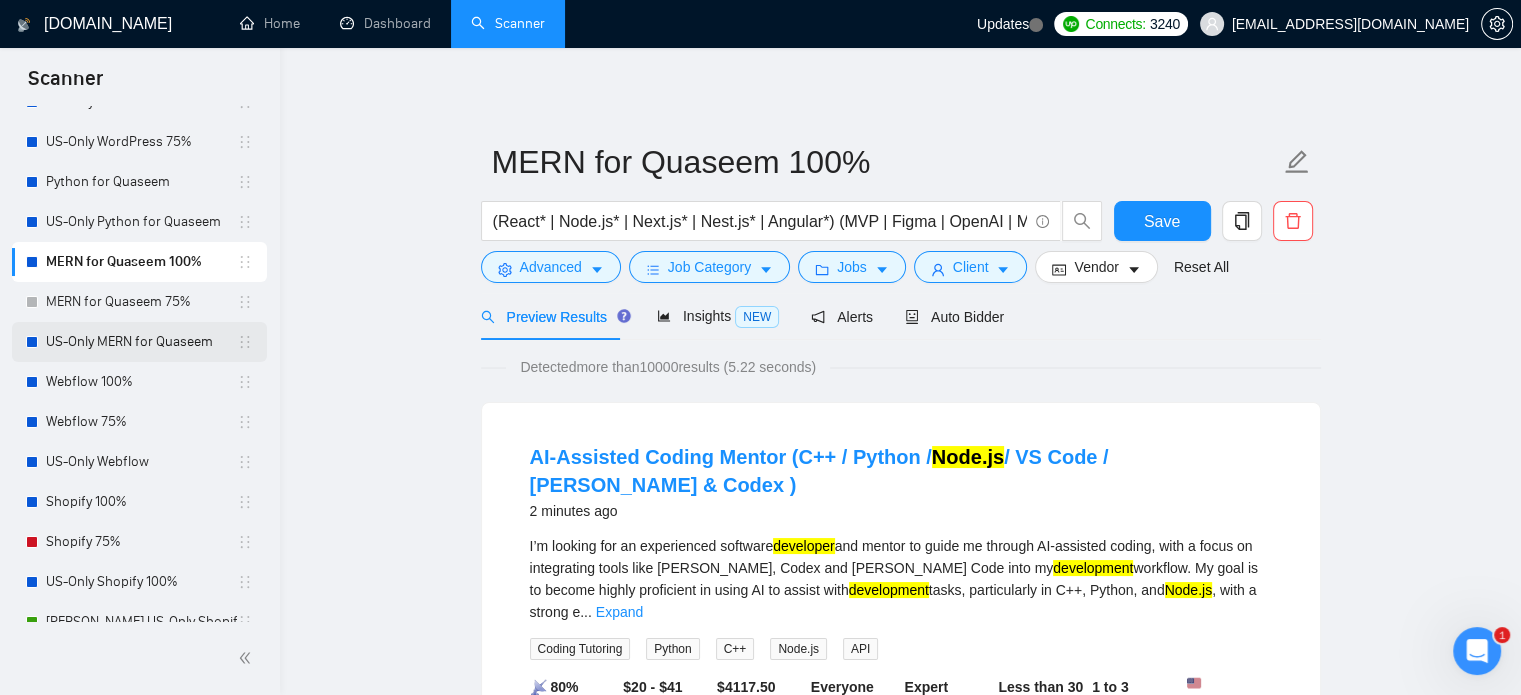 click on "US-Only MERN for Quaseem" at bounding box center [141, 342] 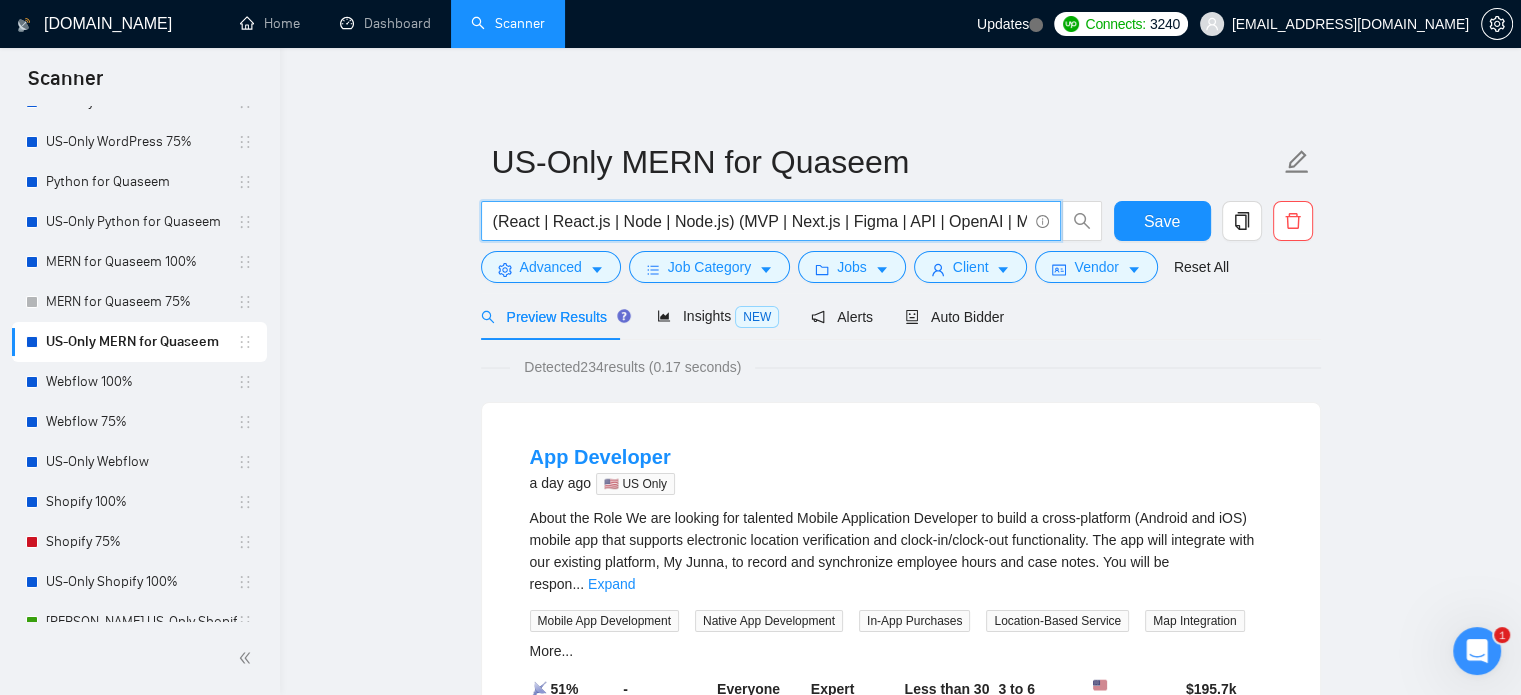 click on "(React | React.js | Node | Node.js) (MVP | Next.js | Figma | API | OpenAI | MongoDB | Angular | Chatbot)" at bounding box center (760, 221) 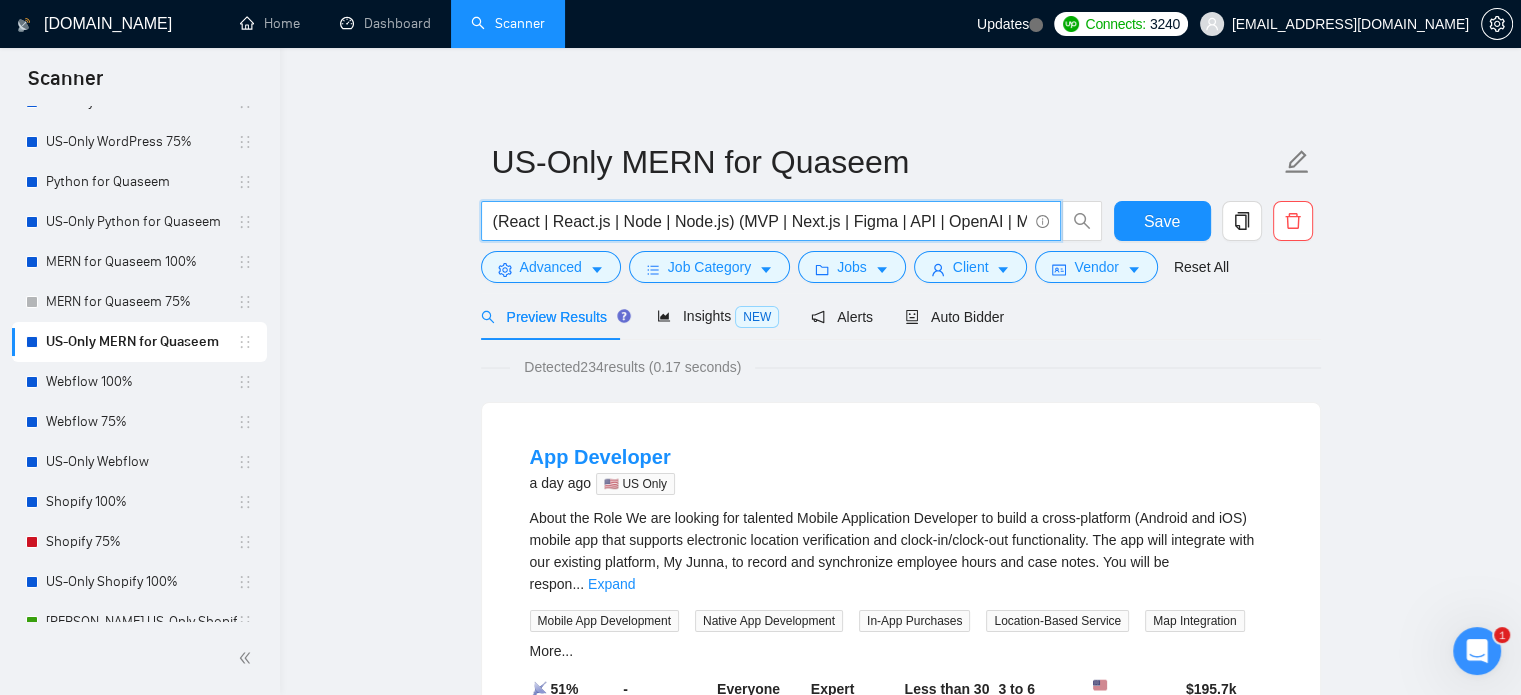paste on "* | Node.js* | Next.js* | Nest.js* | Angular*) (MVP | Figma | OpenAI | MongoDB | (Chatbot*) | (API Integration*) | (Develop*) | (Custom*) | (redesign*) | (SaaS*) | (subscription*) | (DevOps*) | (AWS*)" 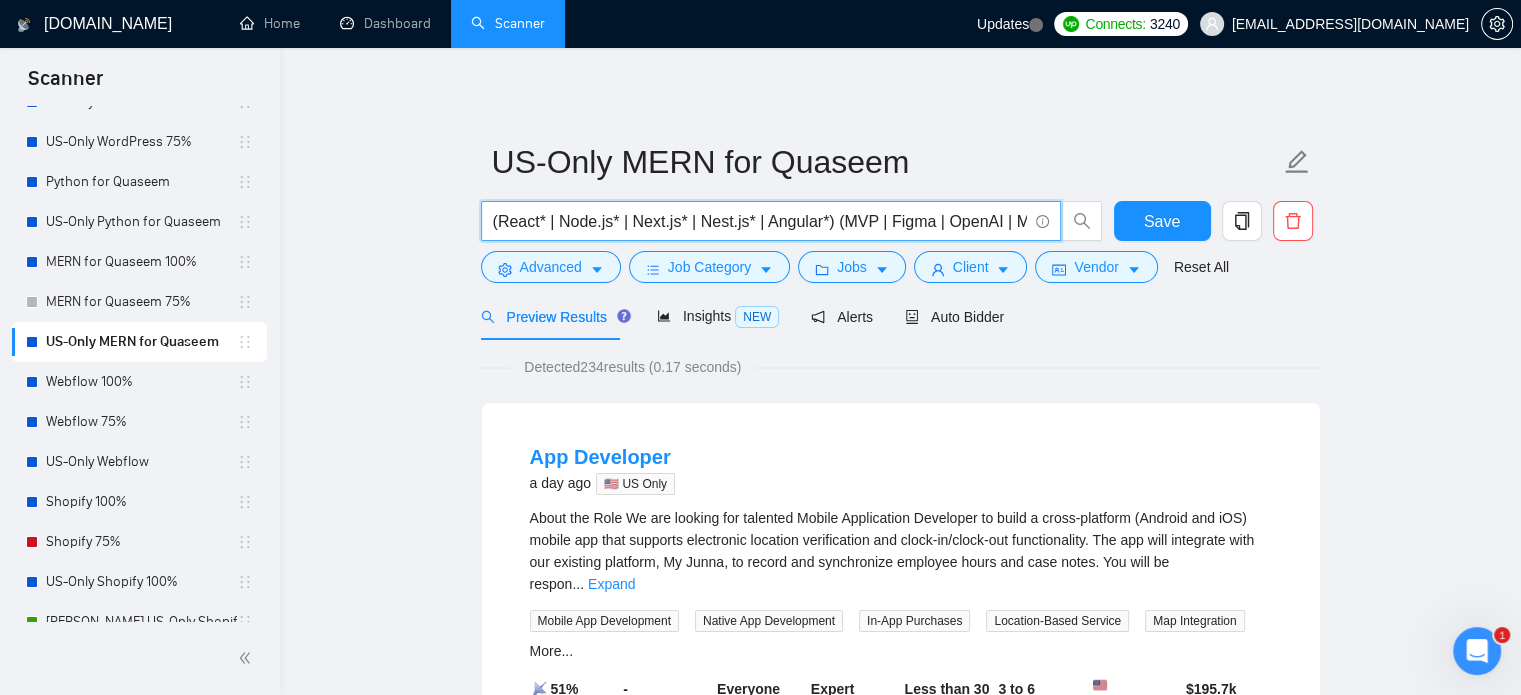scroll, scrollTop: 0, scrollLeft: 857, axis: horizontal 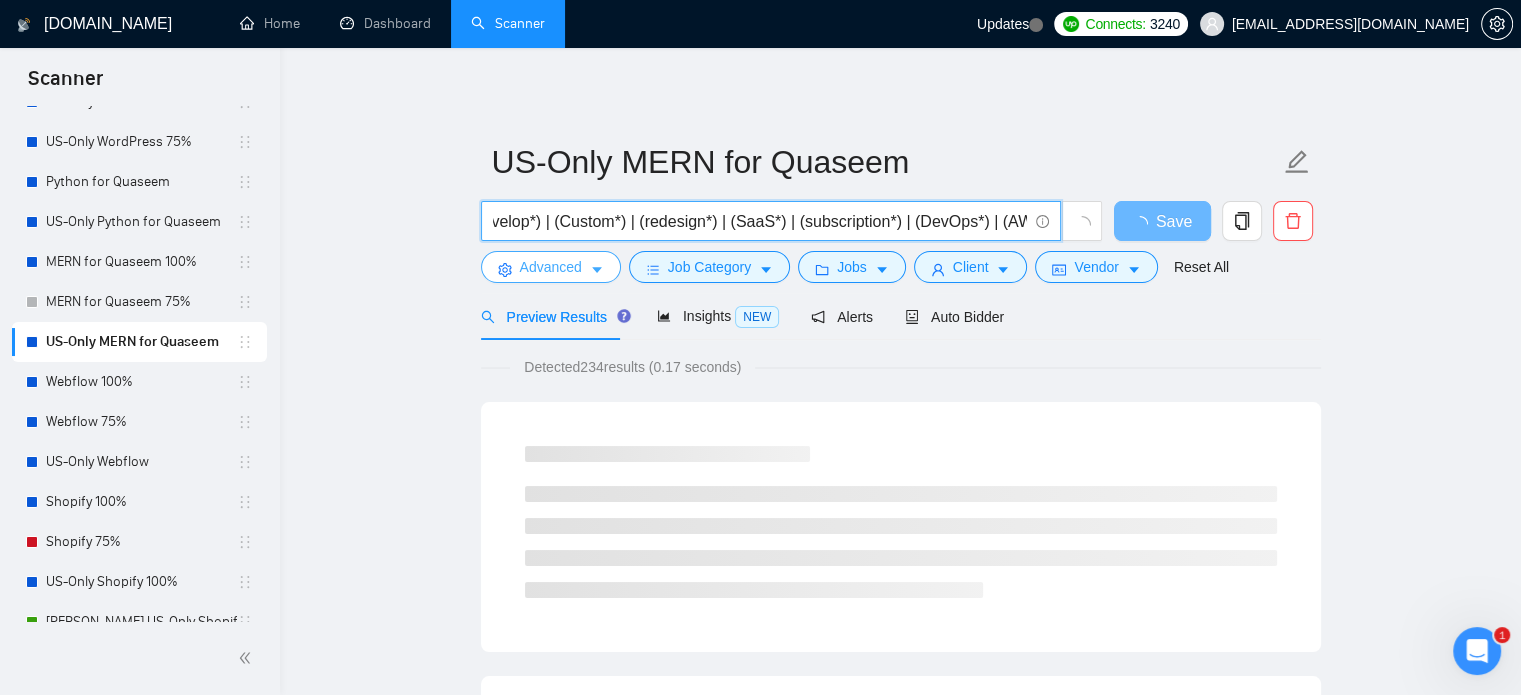 type on "(React* | Node.js* | Next.js* | Nest.js* | Angular*) (MVP | Figma | OpenAI | MongoDB | (Chatbot*) | (API Integration*) | (Develop*) | (Custom*) | (redesign*) | (SaaS*) | (subscription*) | (DevOps*) | (AWS*))" 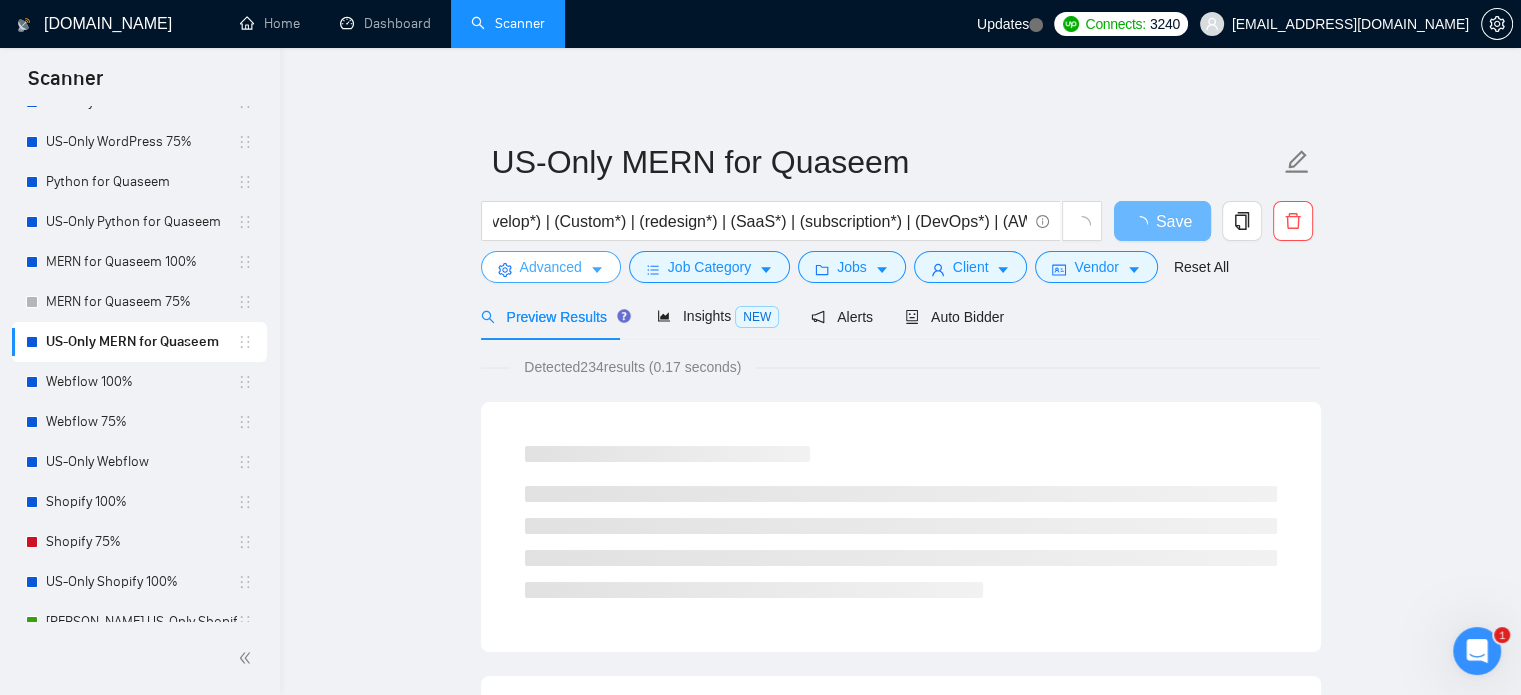 click on "Advanced" at bounding box center (551, 267) 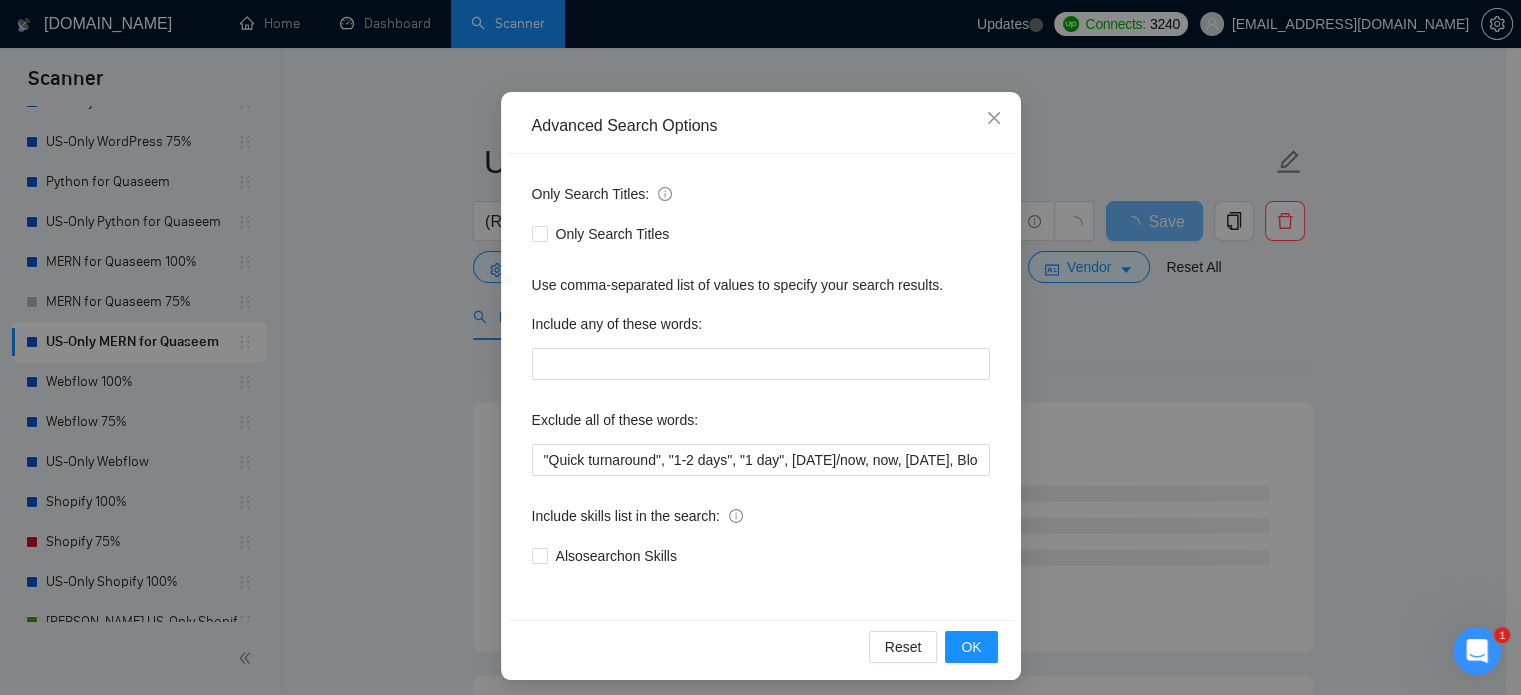 scroll, scrollTop: 136, scrollLeft: 0, axis: vertical 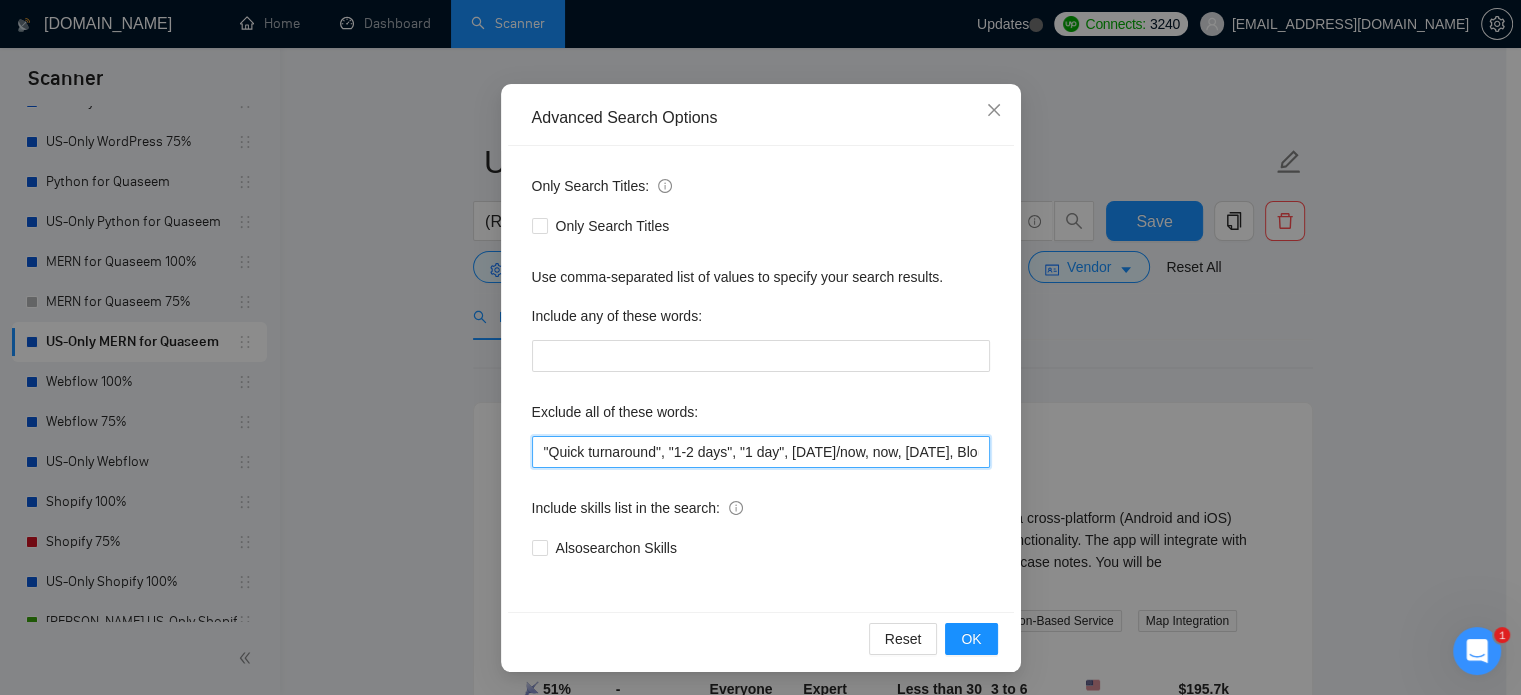 click on ""Quick turnaround", "1-2 days", "1 day", [DATE]/now, now, [DATE], Blockchain, blazor, Crypto, Tilda, Zyro, Strikingly, Weebly, jinja, jinja2, "freelancers only", "only freelancers", "only freelancer", "no agencies", "No agency",  "No agencies", "QA engineer" "Chrome apps & extensions" "Game" "On-site" "On site" "Kotlin" "Music" "Chrome Extension" "Browser Extension", "Swift" "Laravel" "PHP"" at bounding box center (761, 452) 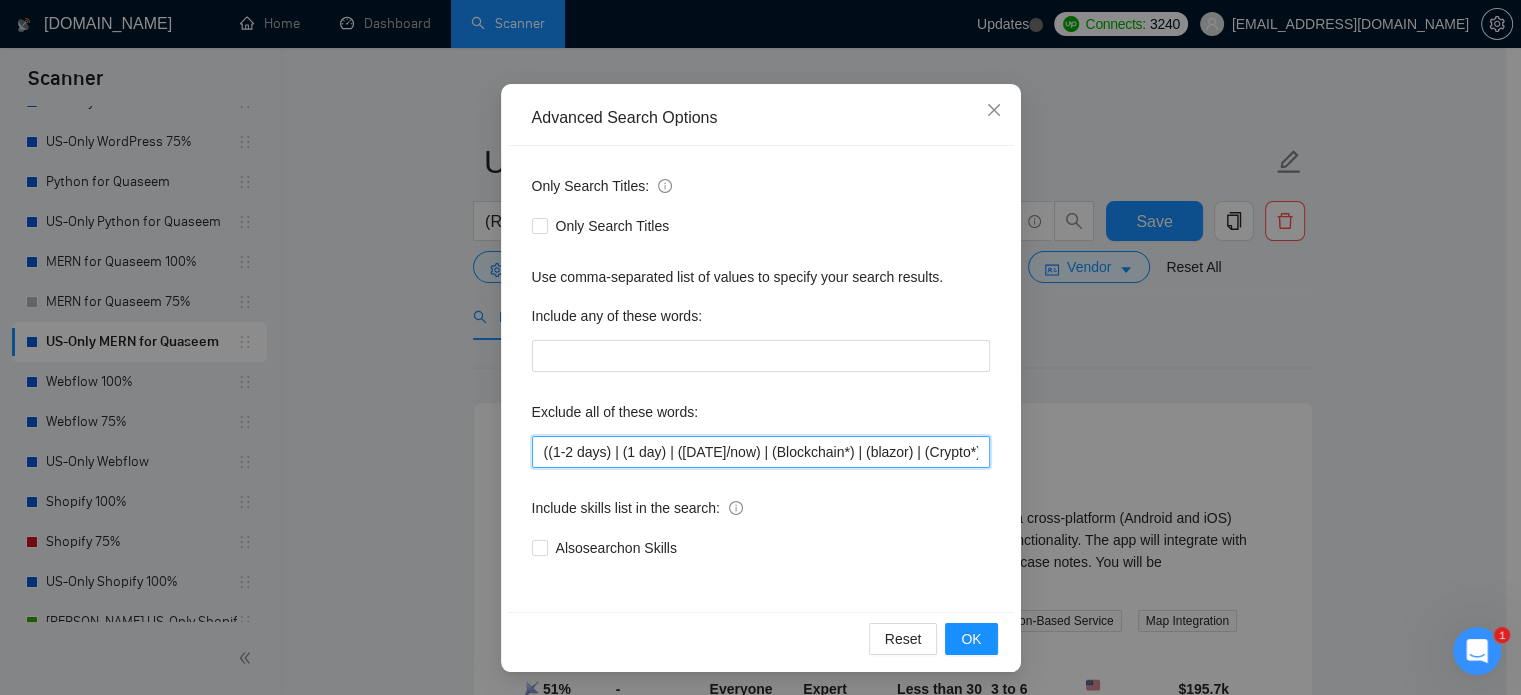 scroll, scrollTop: 0, scrollLeft: 1265, axis: horizontal 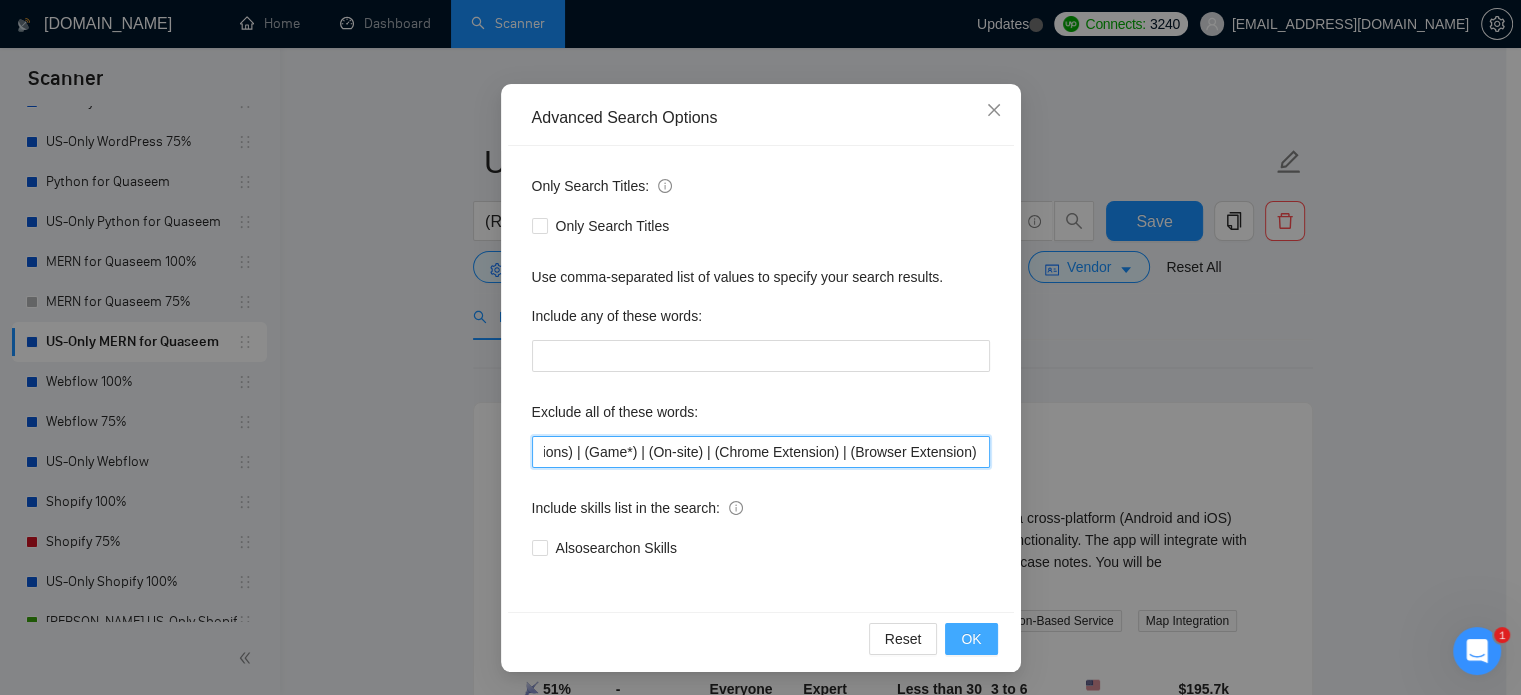 type on "((1-2 days) | (1 day) | ([DATE]/now) | (Blockchain*) | (blazor) | (Crypto*) | (Tilda) | (Zyro) | (Strikingly) | (Weebly) | (jinja) | (jinja2) | (freelancers only*) | (no agencies*) | (QA engineer) | (Chrome apps & extensions) | (Game*) | (On-site) | (Chrome Extension) | (Browser Extension) | (.net*))" 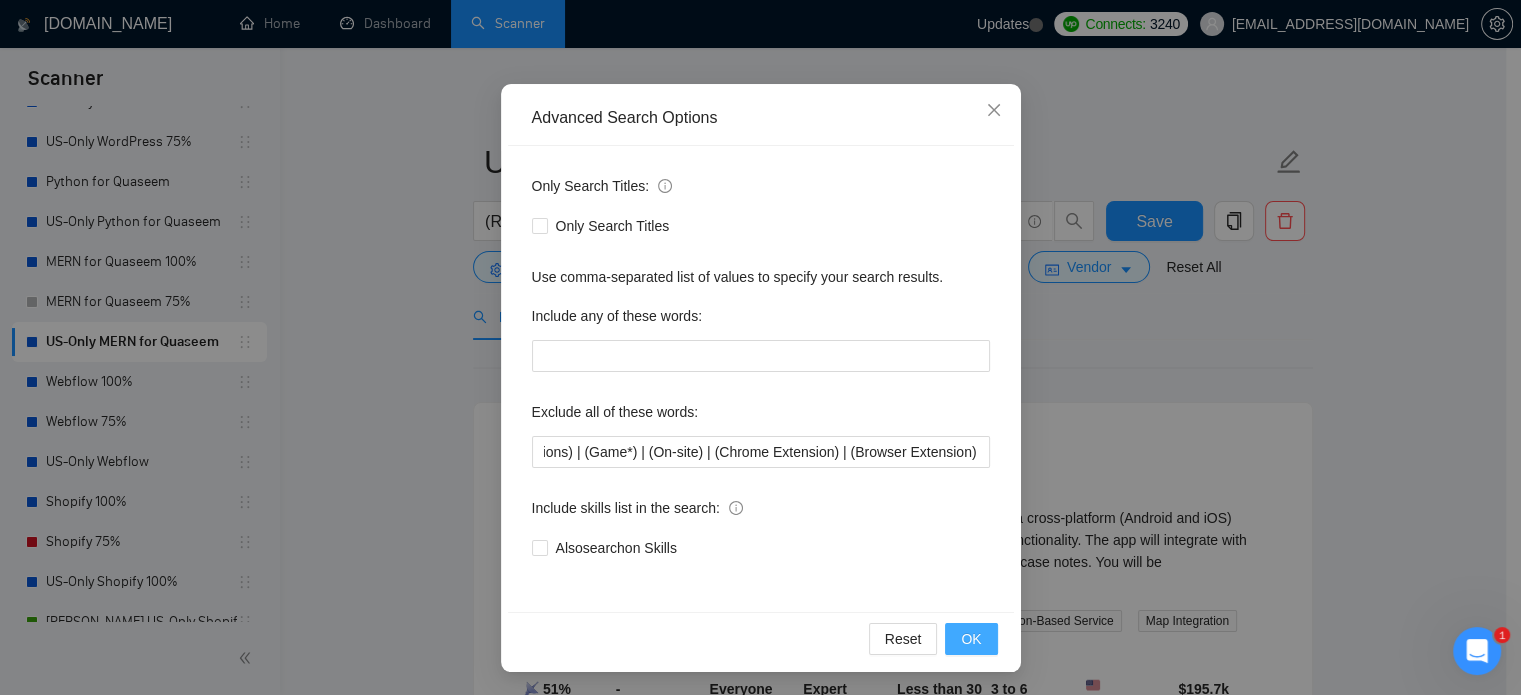 click on "OK" at bounding box center [971, 639] 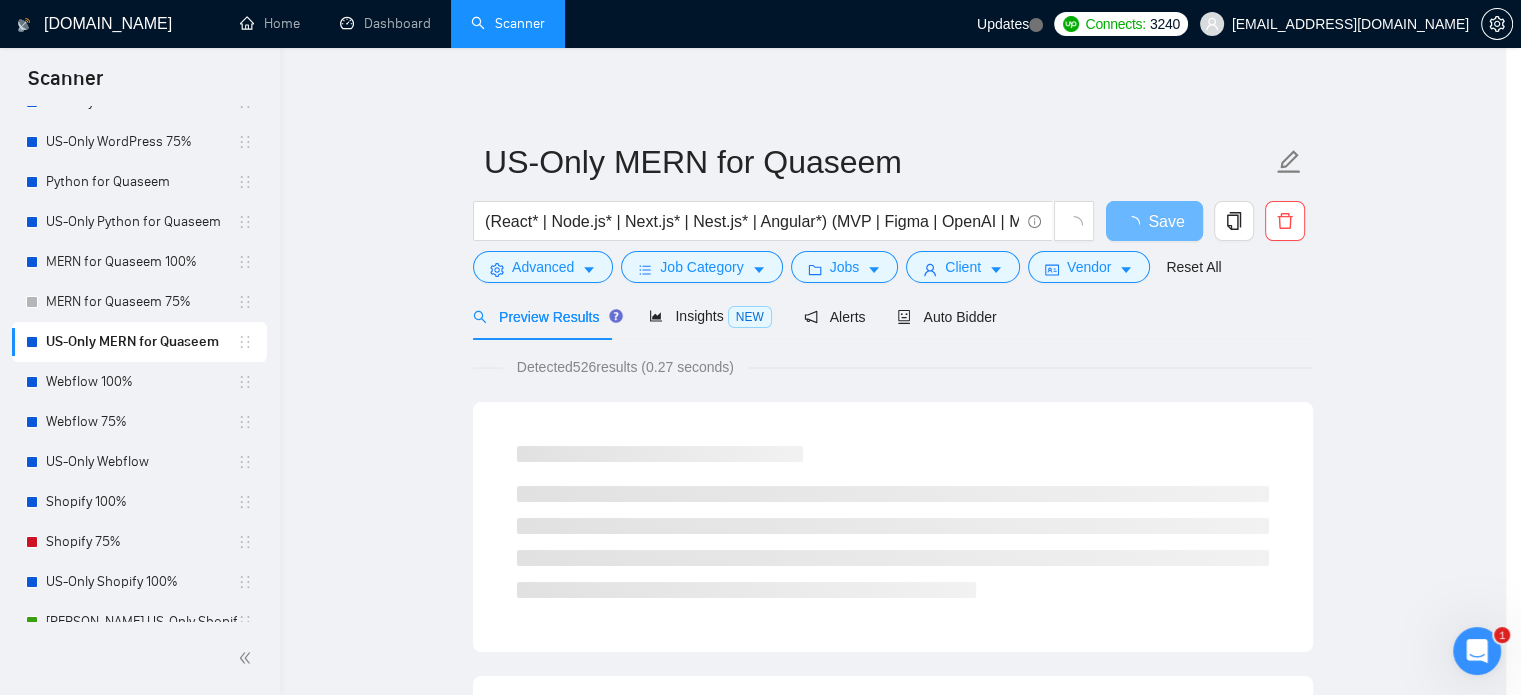 scroll, scrollTop: 36, scrollLeft: 0, axis: vertical 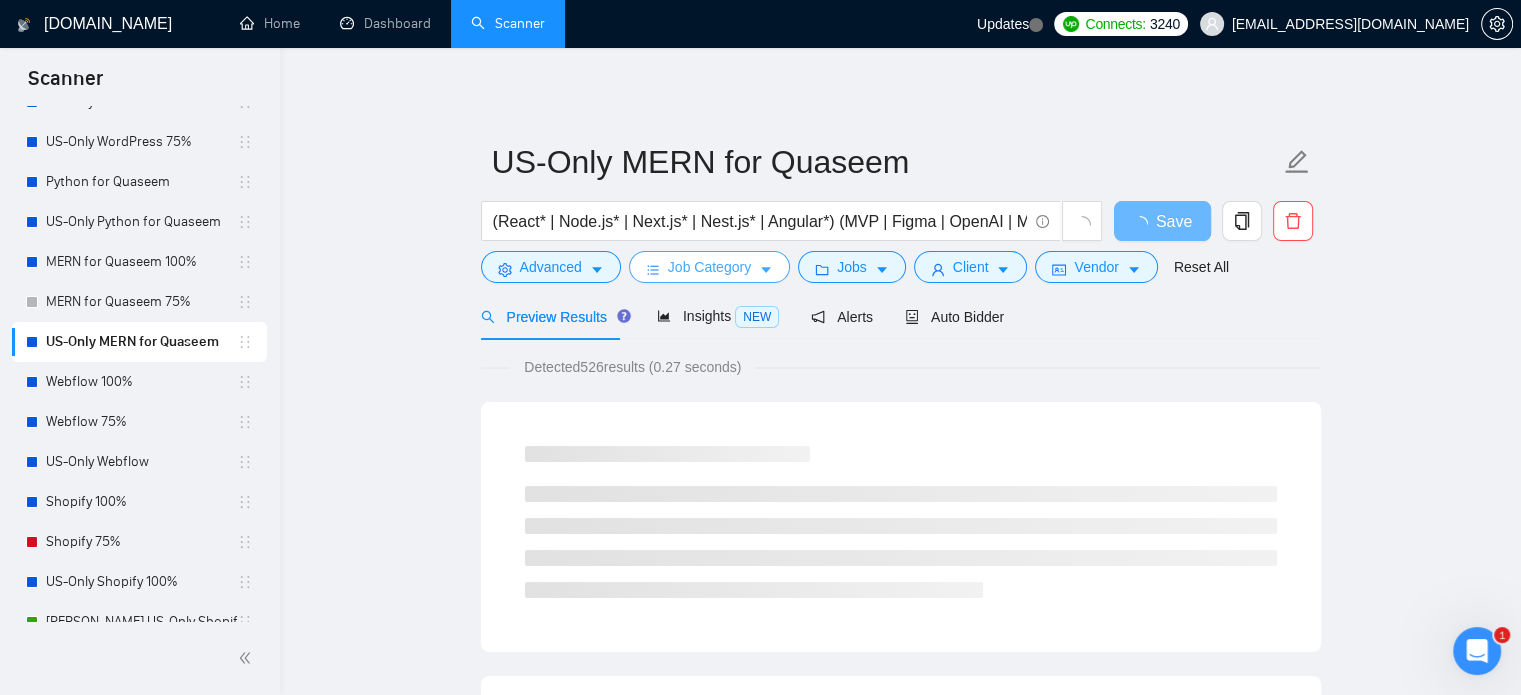 click on "Job Category" at bounding box center [709, 267] 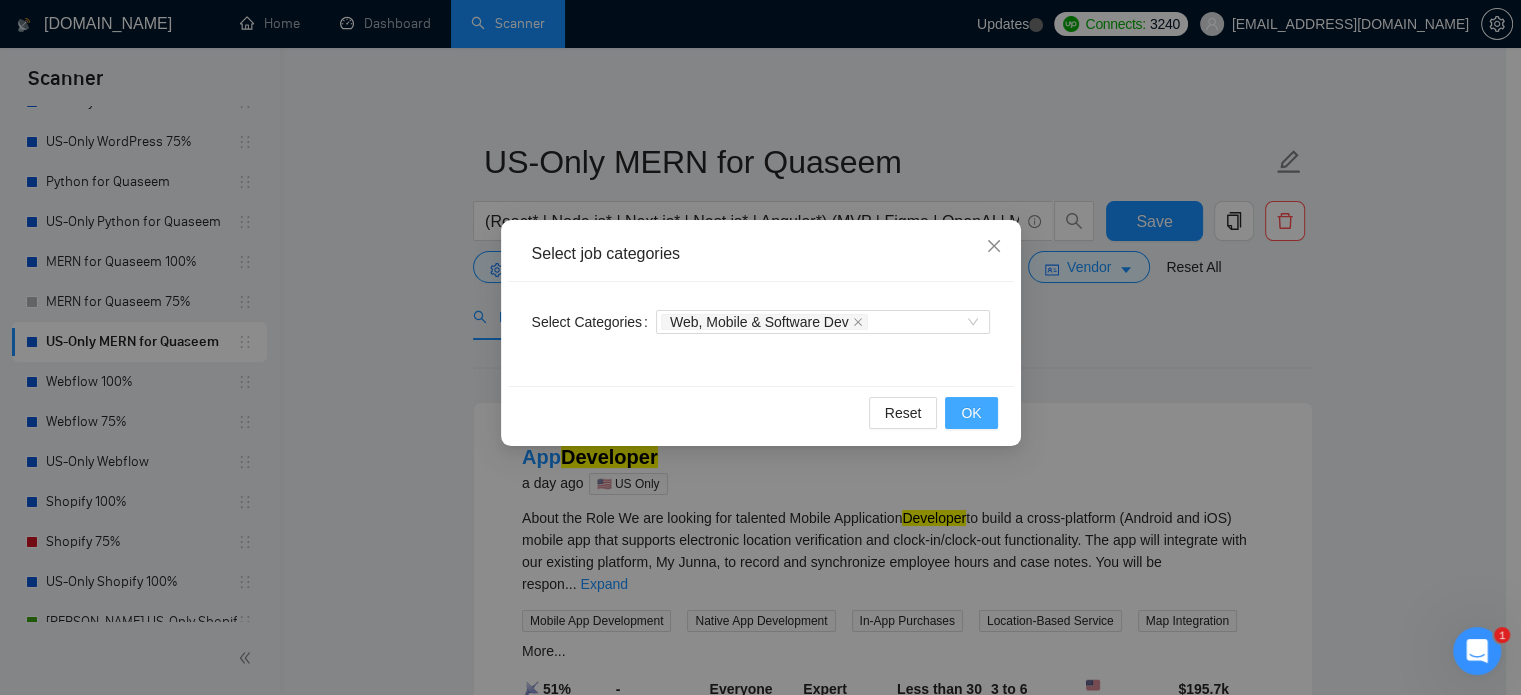 click on "OK" at bounding box center [971, 413] 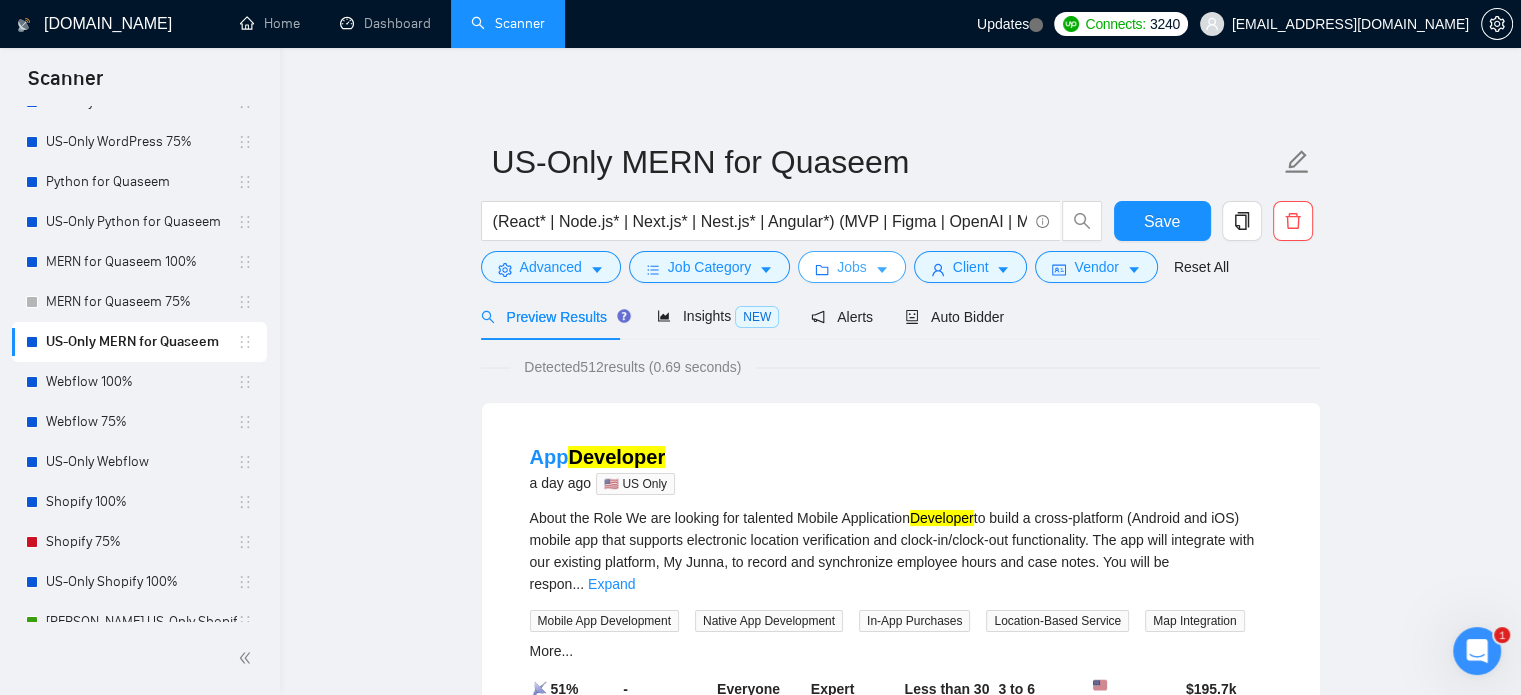 click on "Jobs" at bounding box center [852, 267] 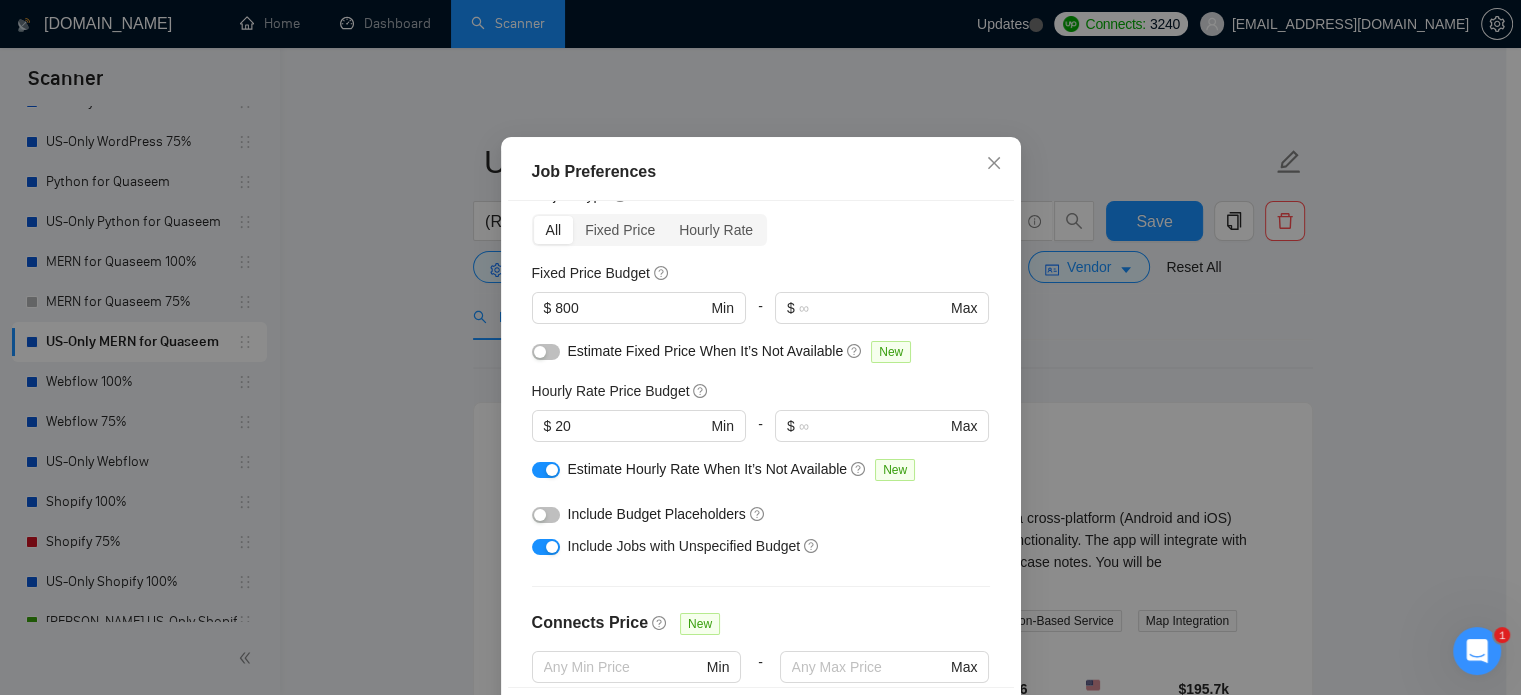 scroll, scrollTop: 59, scrollLeft: 0, axis: vertical 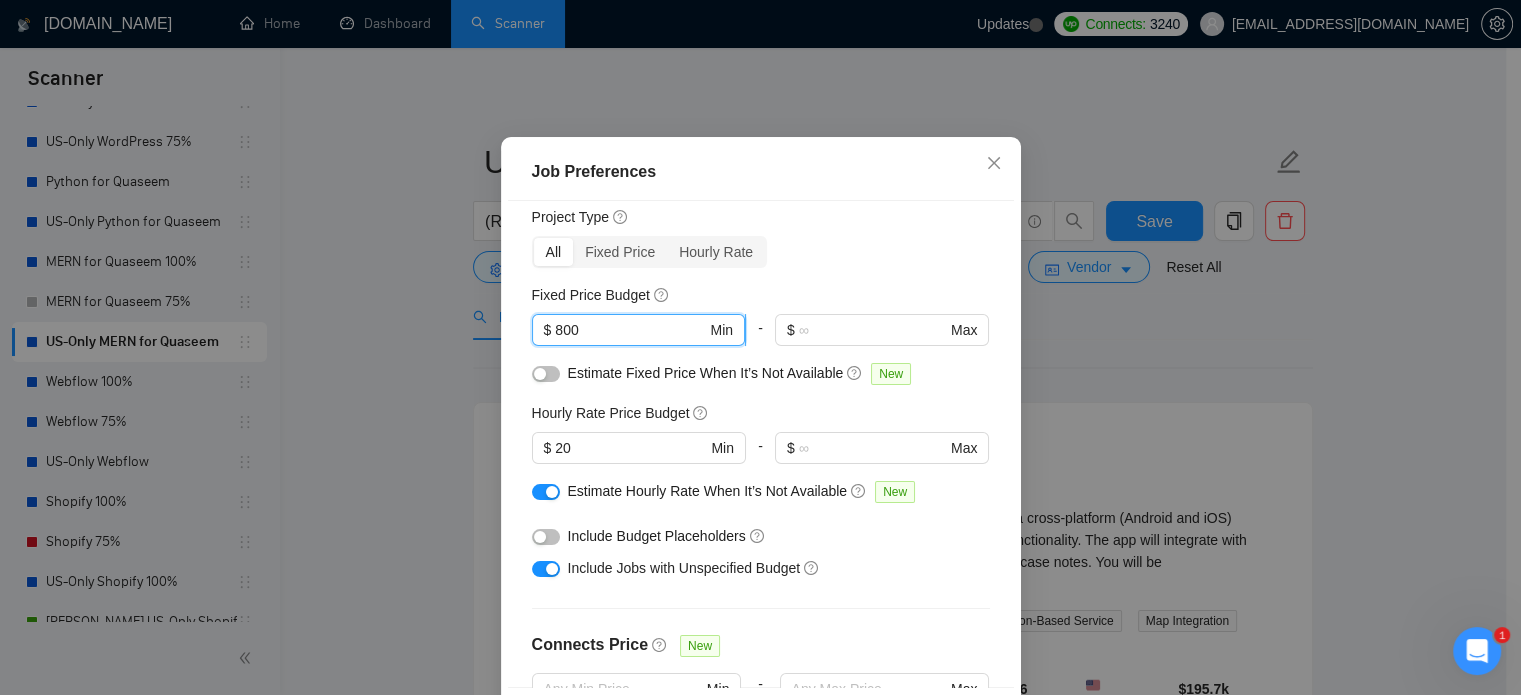 click on "800" at bounding box center [630, 330] 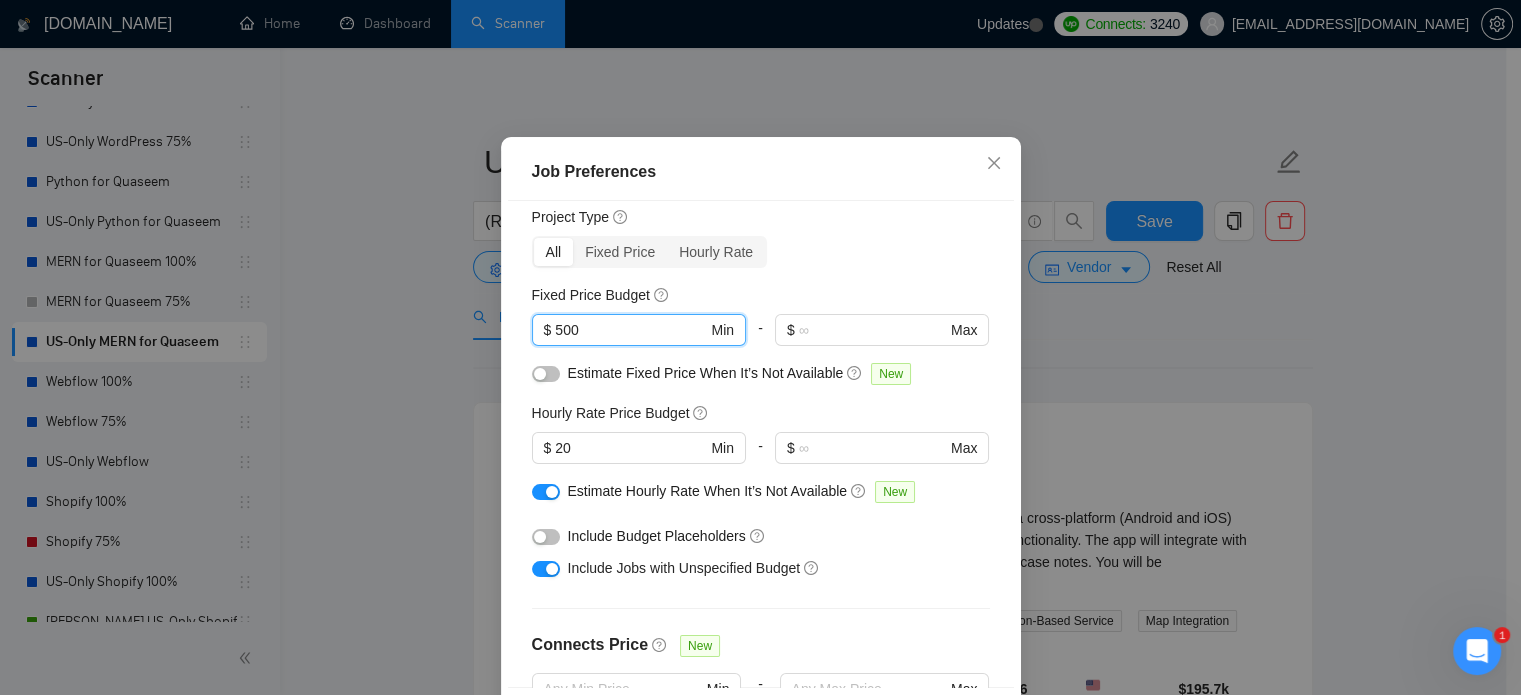 type on "500" 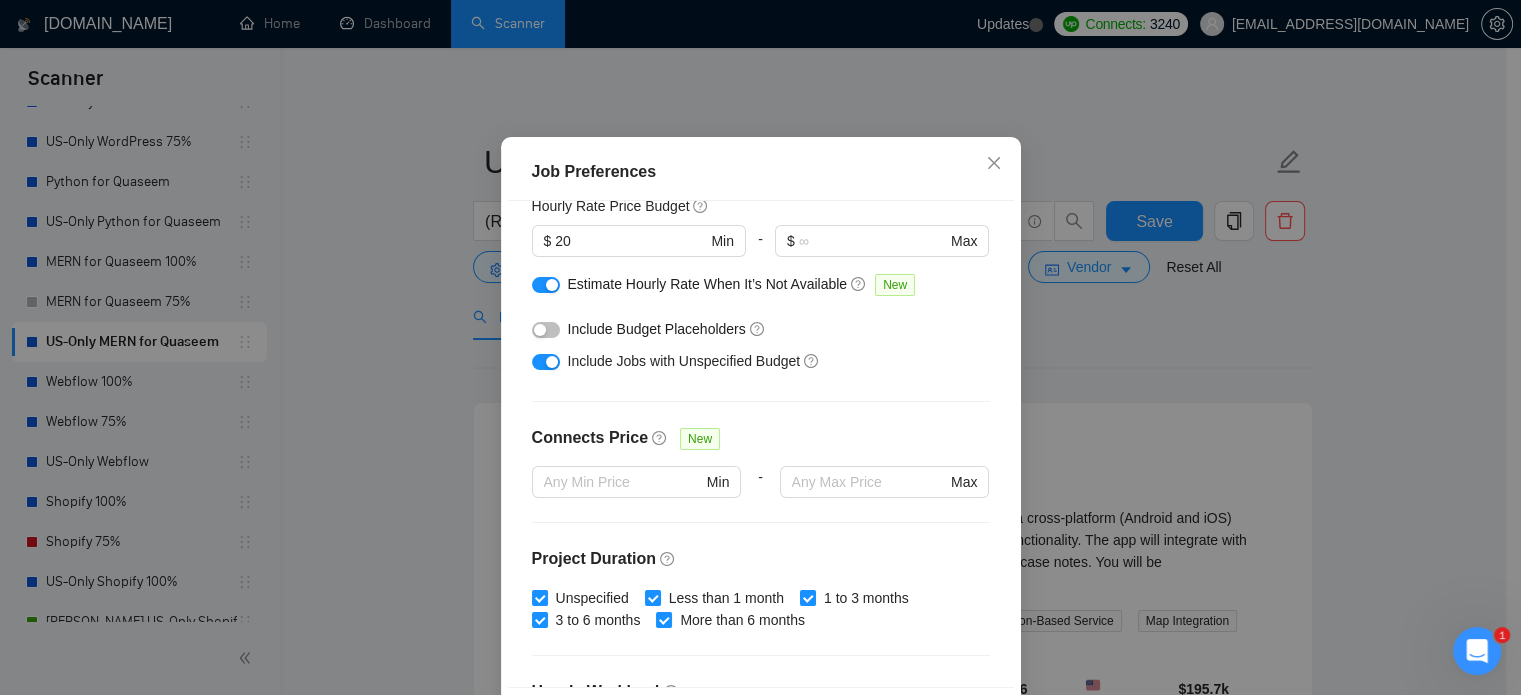 scroll, scrollTop: 300, scrollLeft: 0, axis: vertical 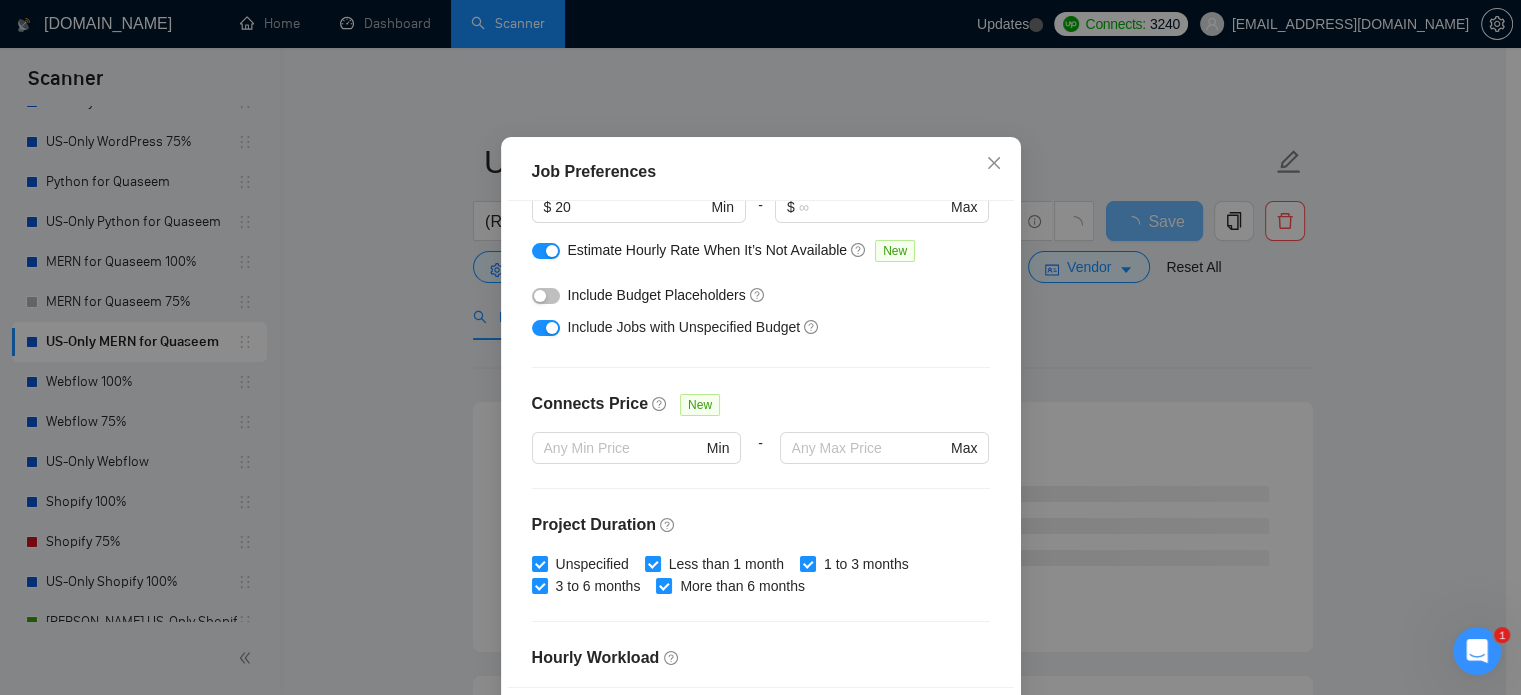 click at bounding box center [546, 296] 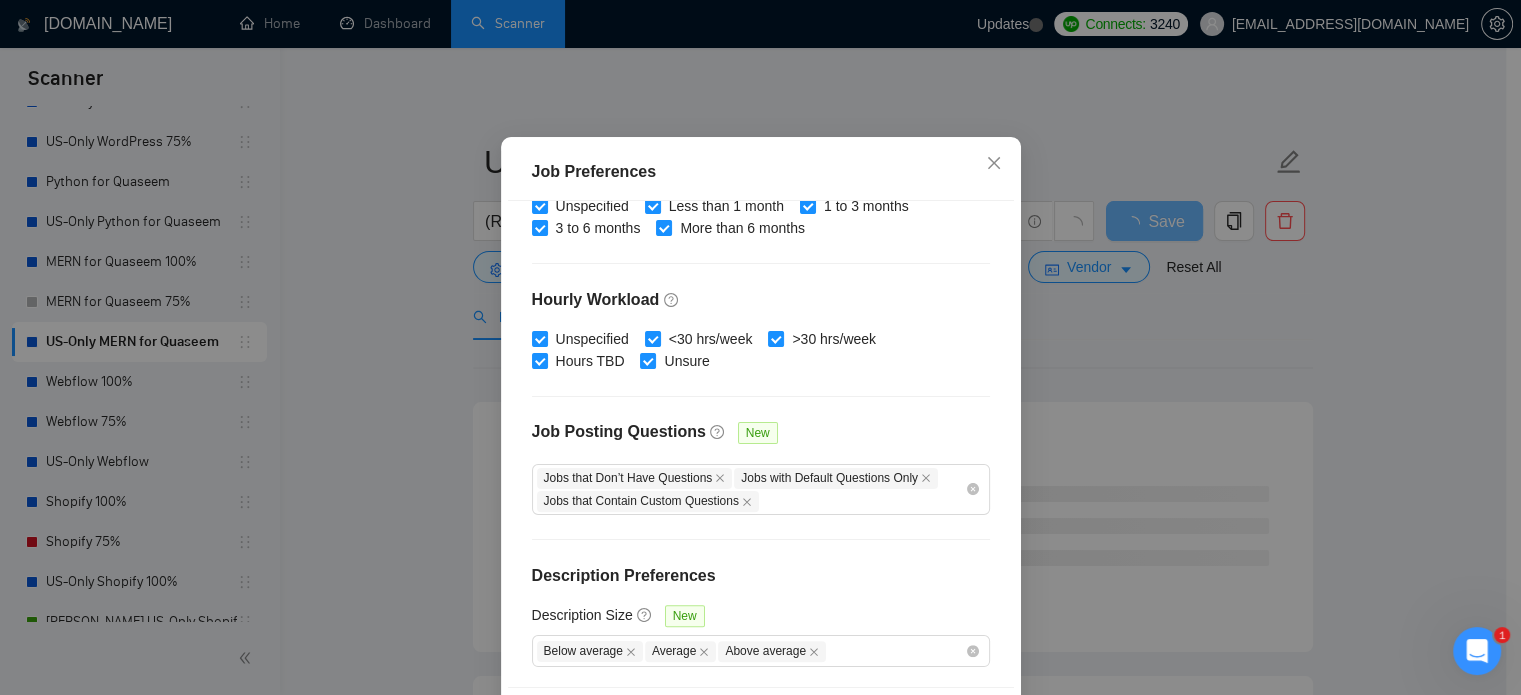 scroll, scrollTop: 659, scrollLeft: 0, axis: vertical 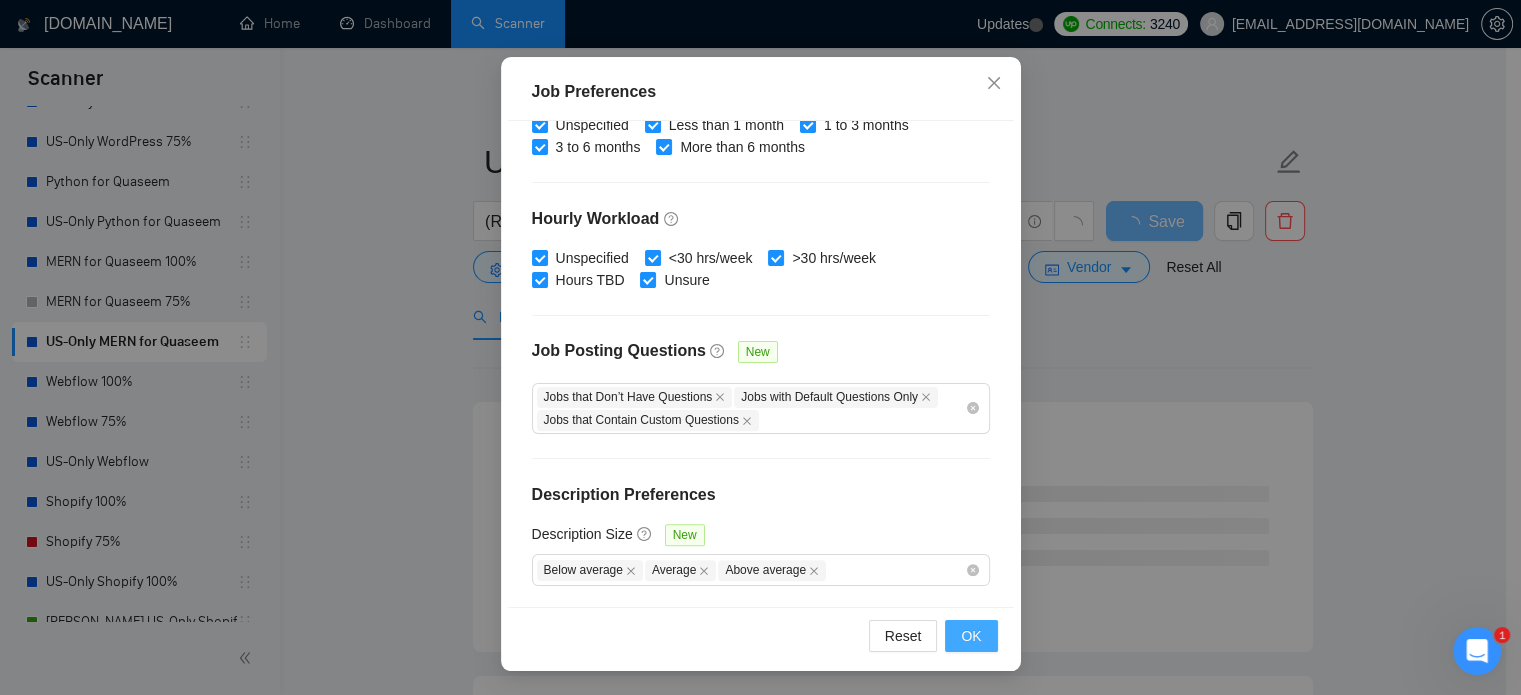 click on "OK" at bounding box center [971, 636] 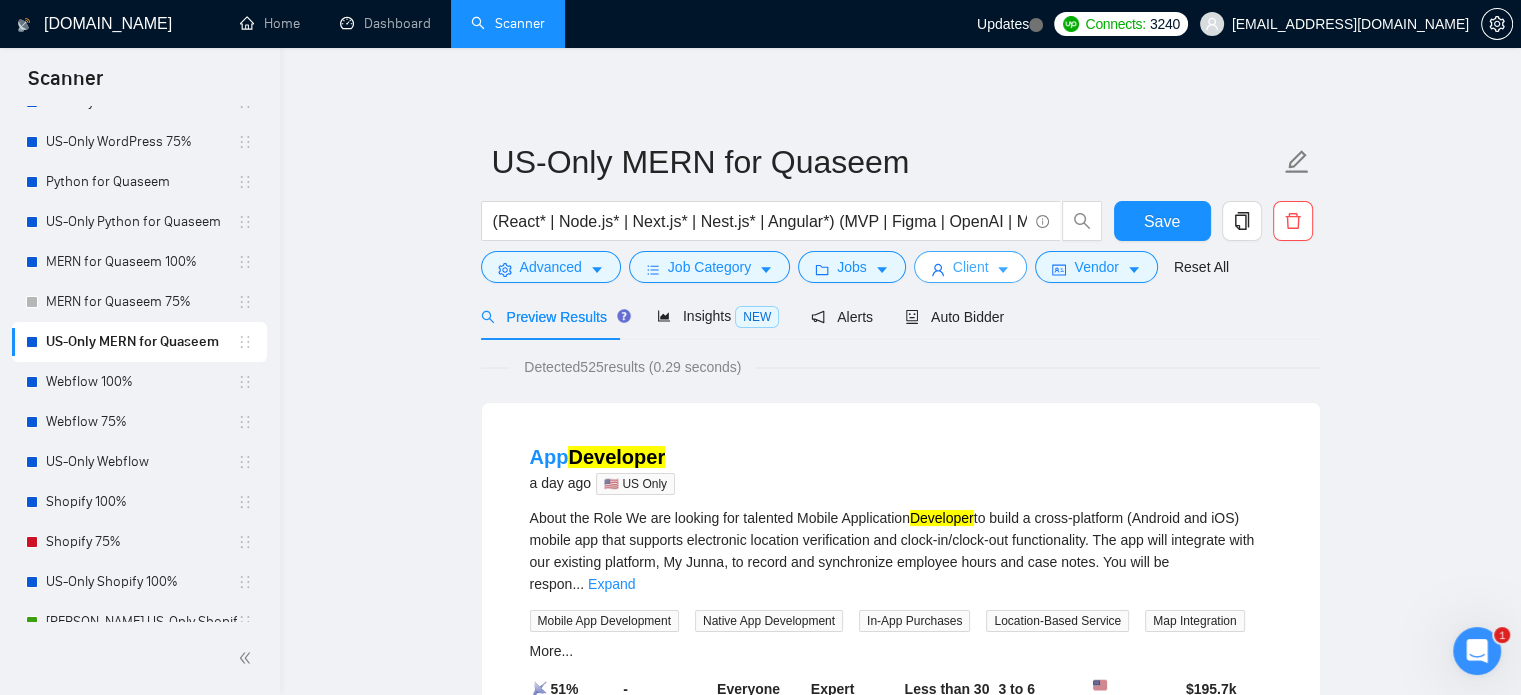 click on "Client" at bounding box center (971, 267) 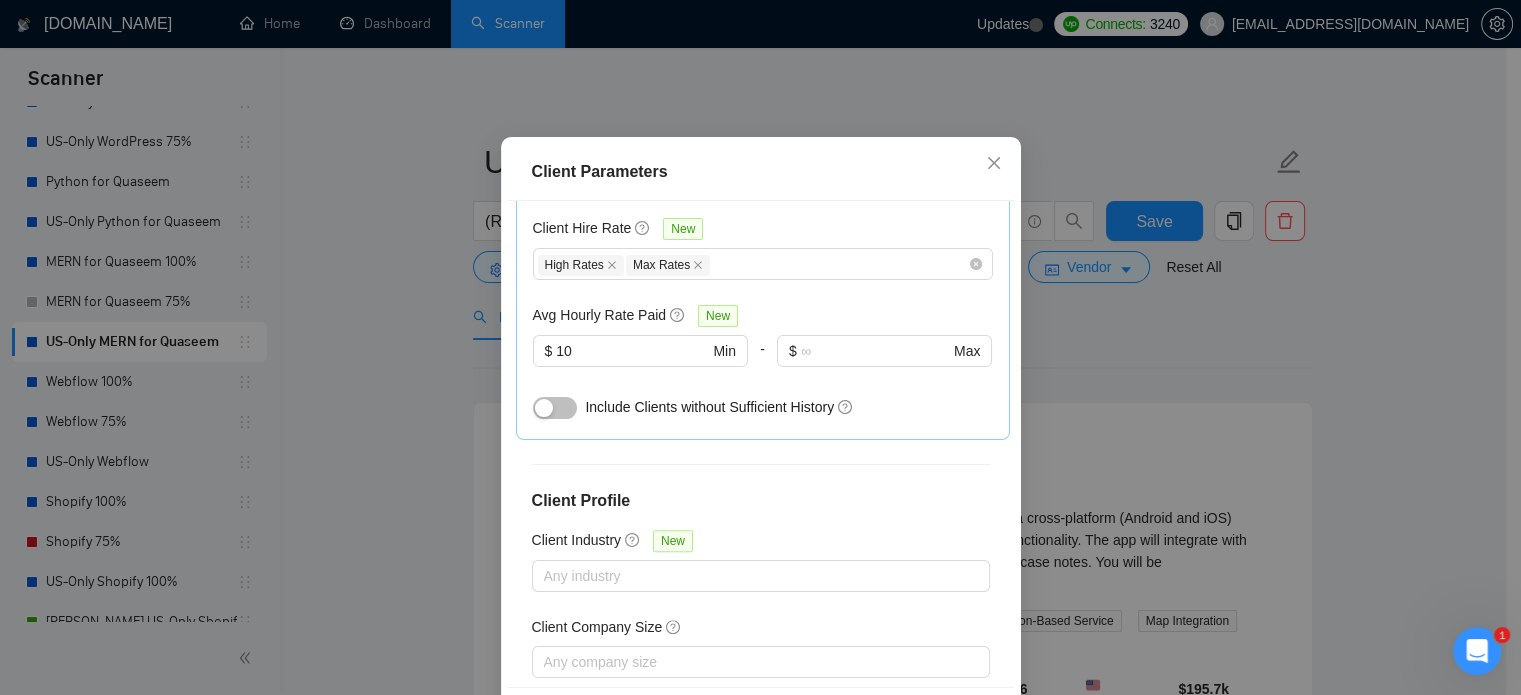 scroll, scrollTop: 700, scrollLeft: 0, axis: vertical 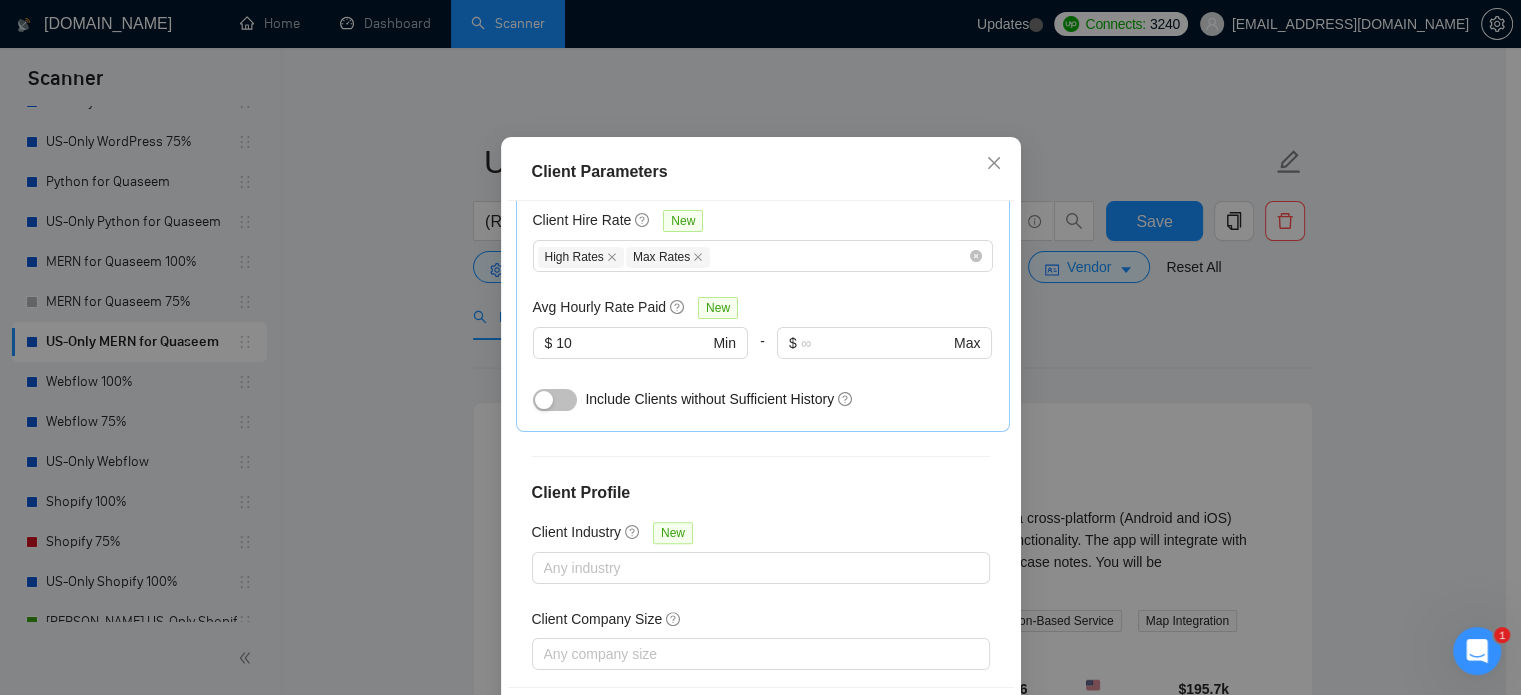 click at bounding box center (555, 400) 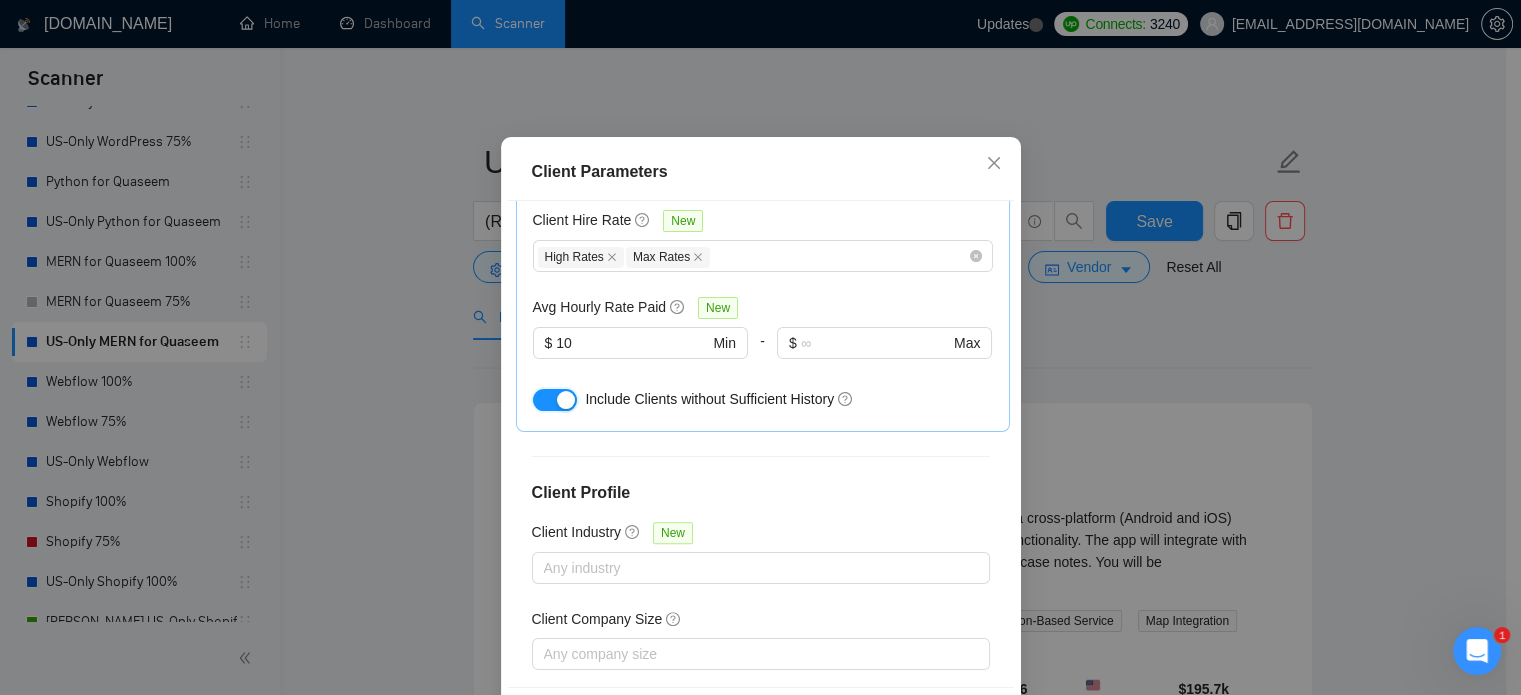 scroll, scrollTop: 788, scrollLeft: 0, axis: vertical 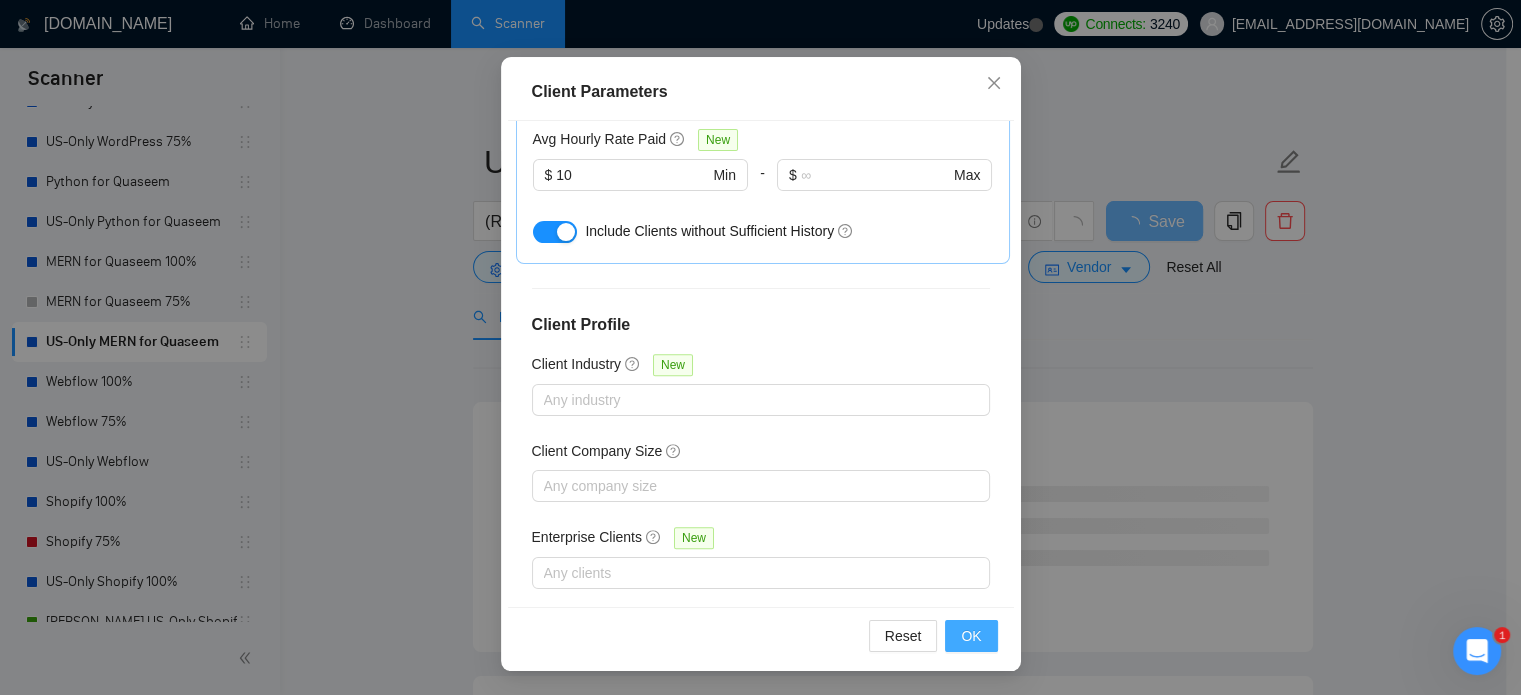 click on "OK" at bounding box center [971, 636] 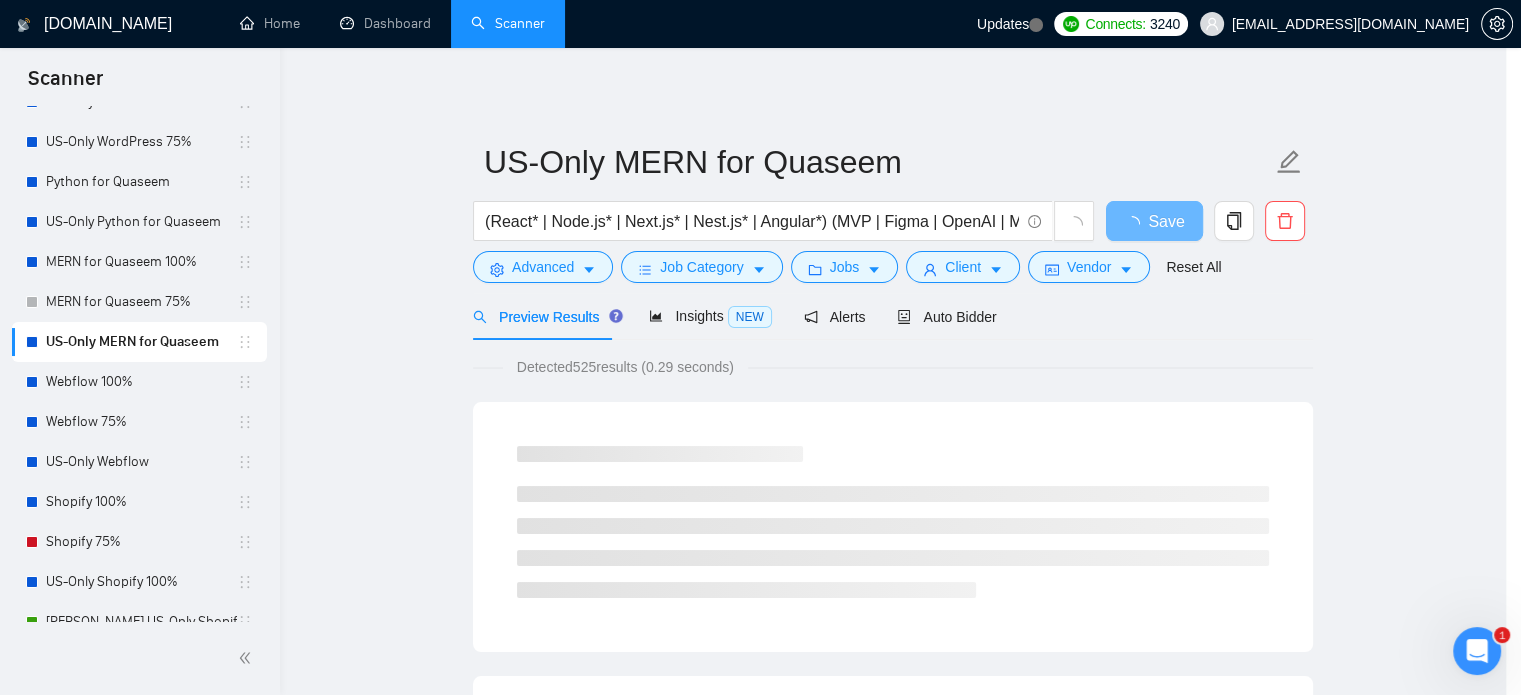 scroll, scrollTop: 63, scrollLeft: 0, axis: vertical 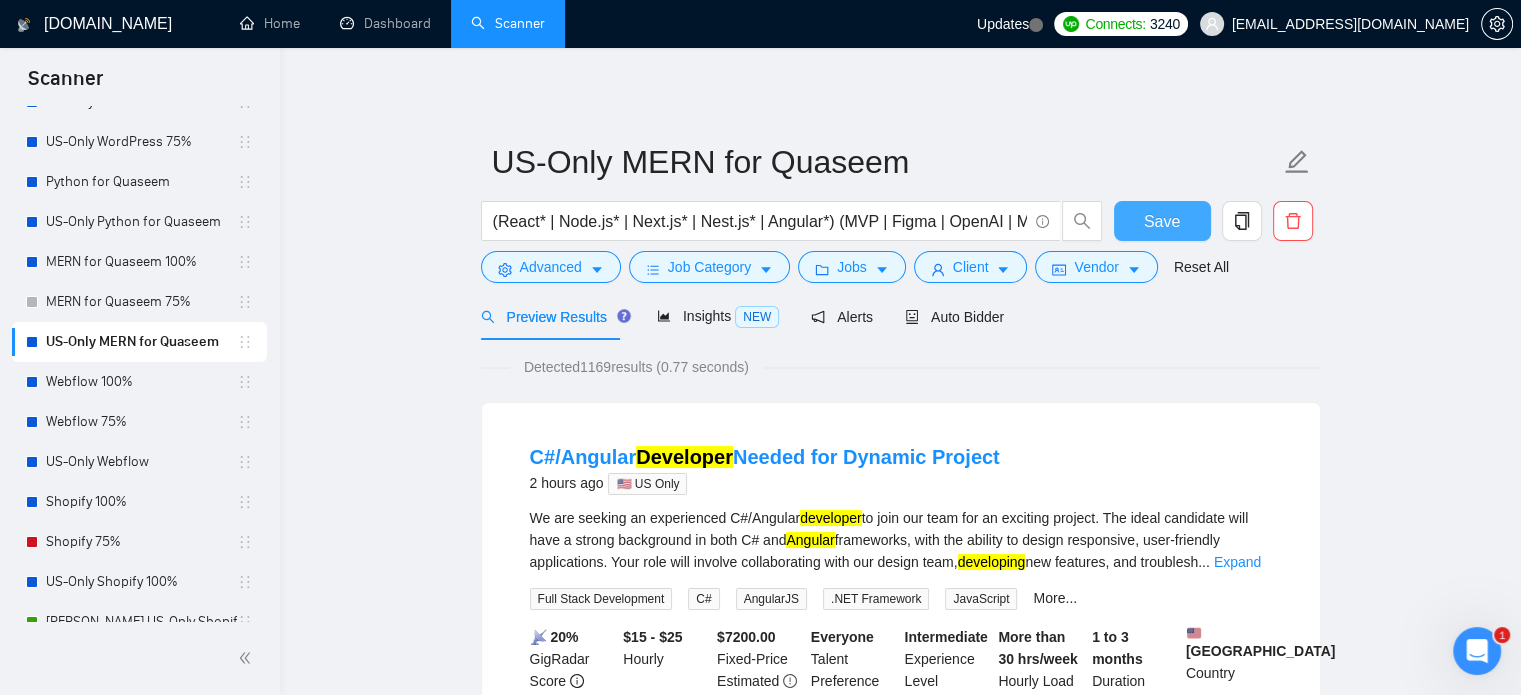 click on "Save" at bounding box center [1162, 221] 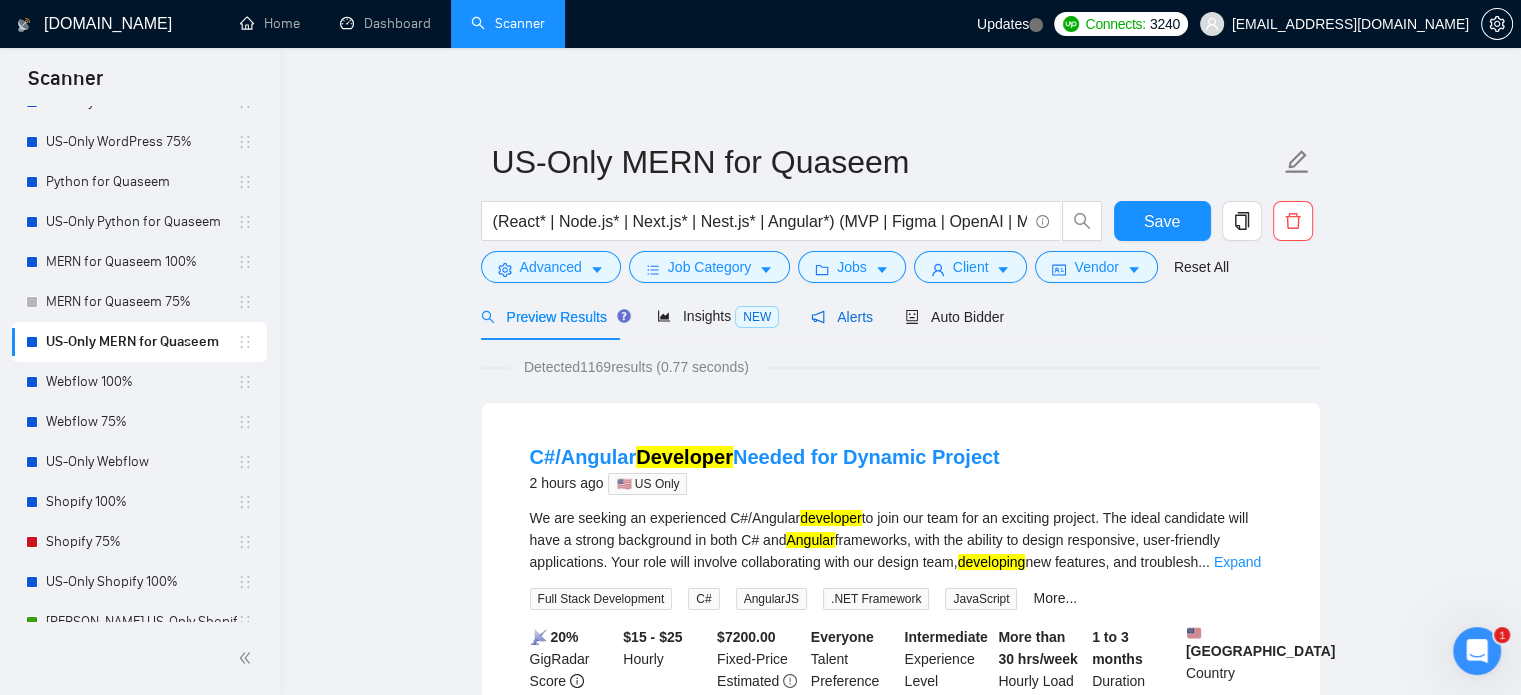 click on "Alerts" at bounding box center [842, 317] 